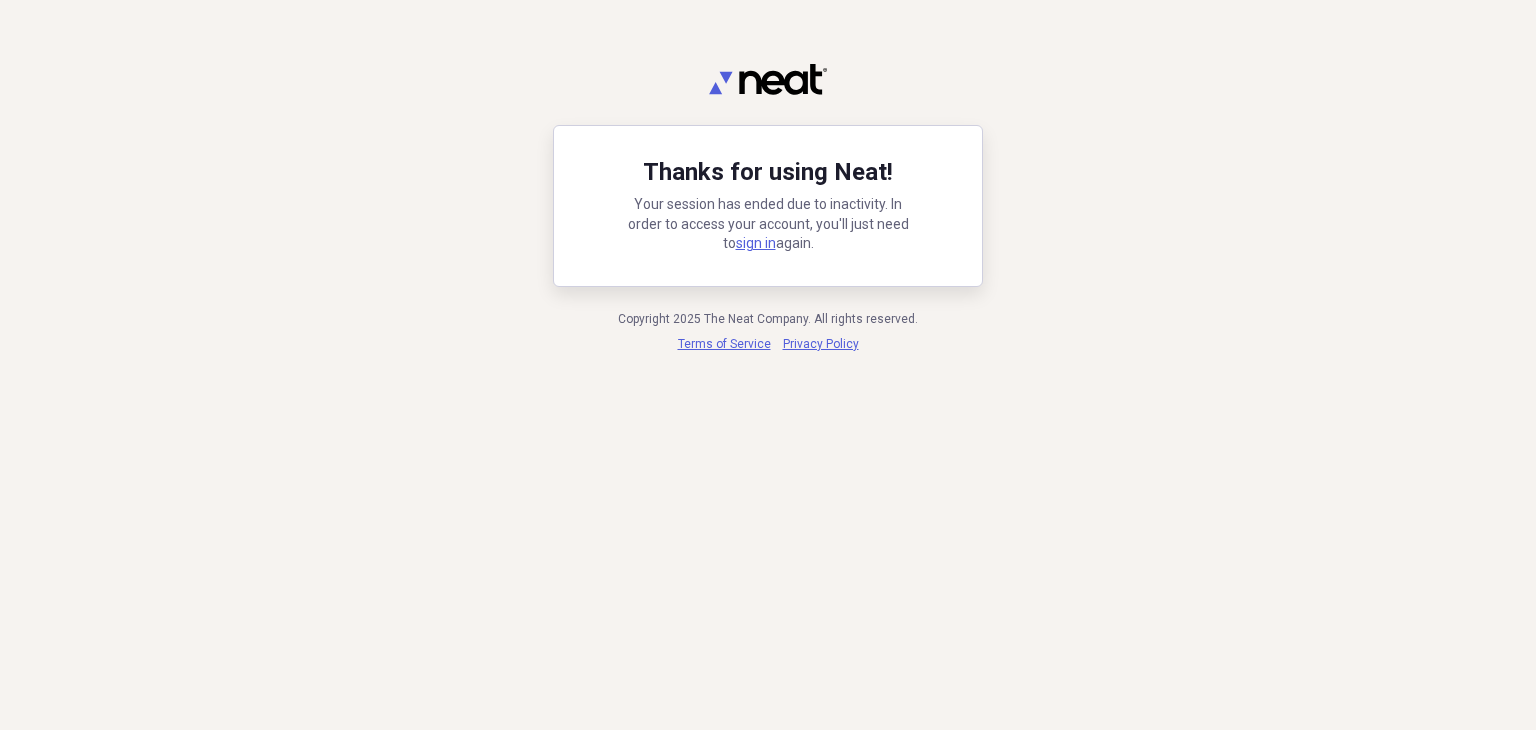 scroll, scrollTop: 0, scrollLeft: 0, axis: both 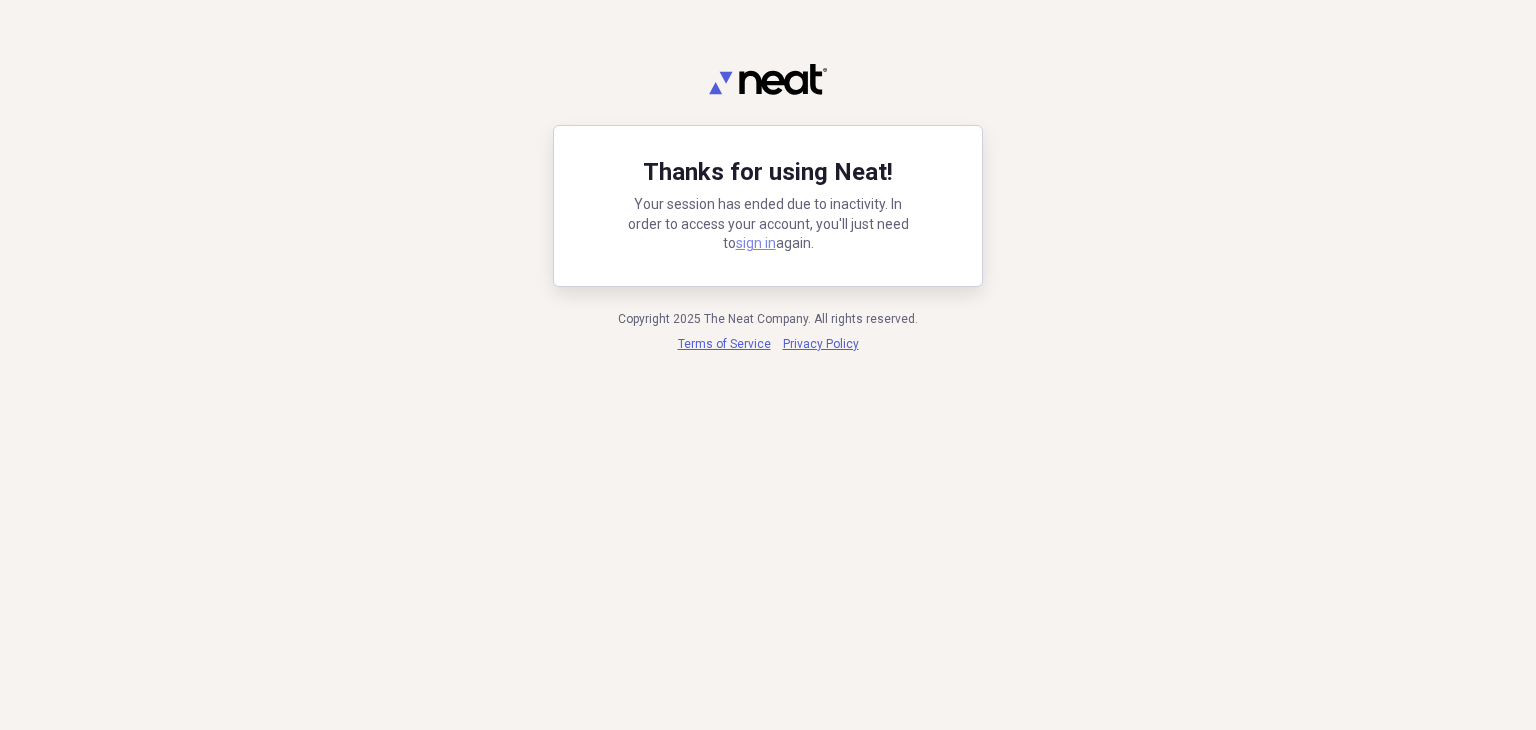 click on "sign in" at bounding box center (756, 243) 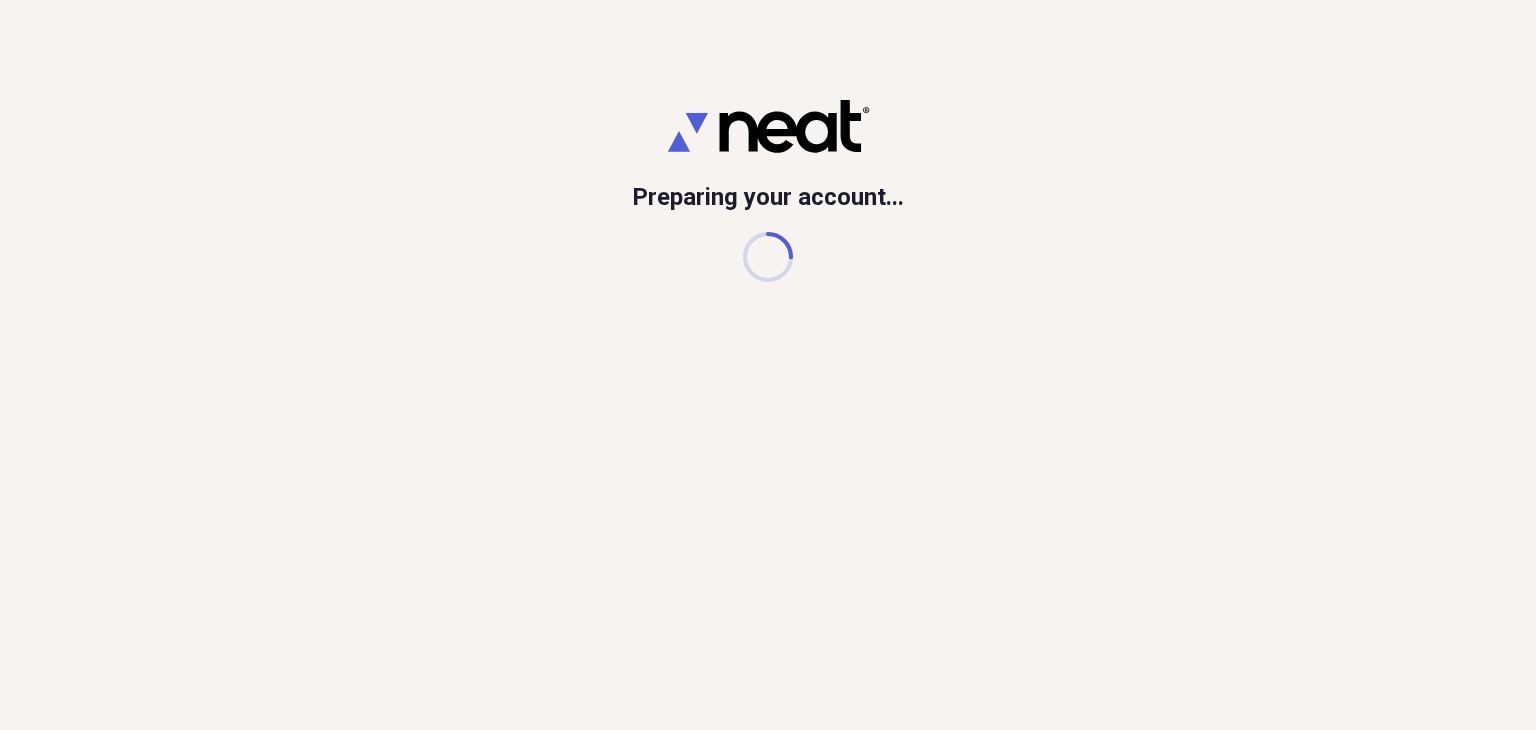 scroll, scrollTop: 0, scrollLeft: 0, axis: both 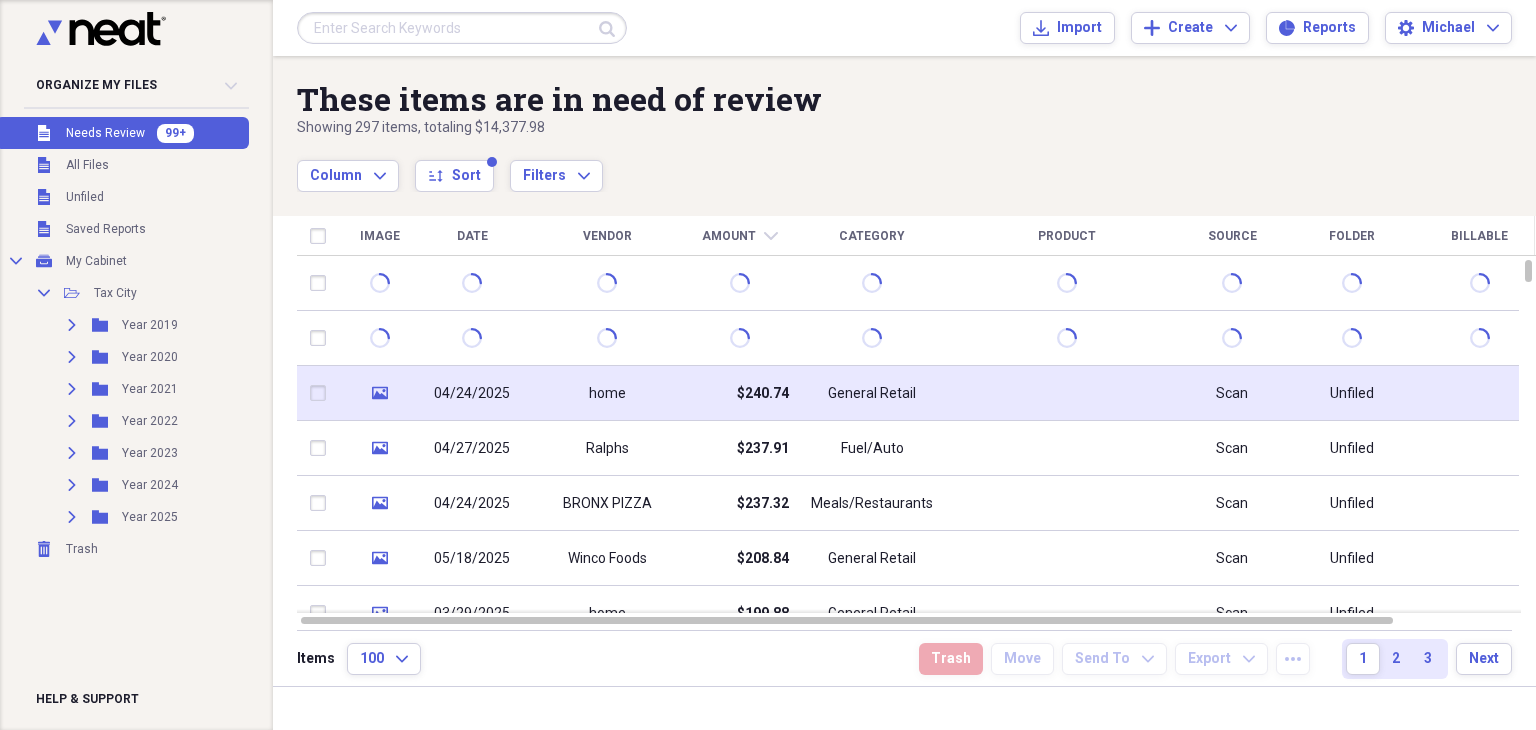click on "General Retail" at bounding box center [872, 393] 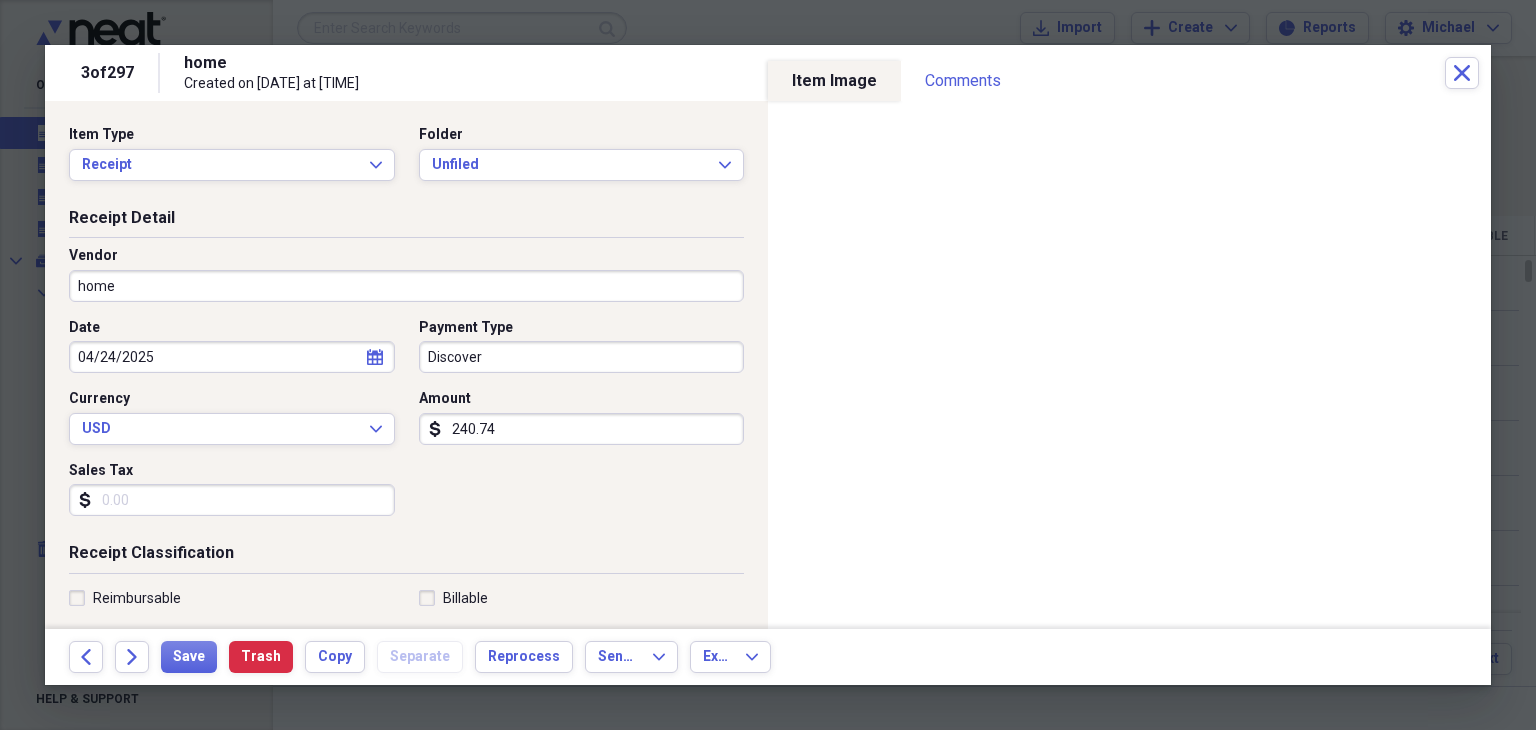 click on "Sales Tax" at bounding box center (232, 500) 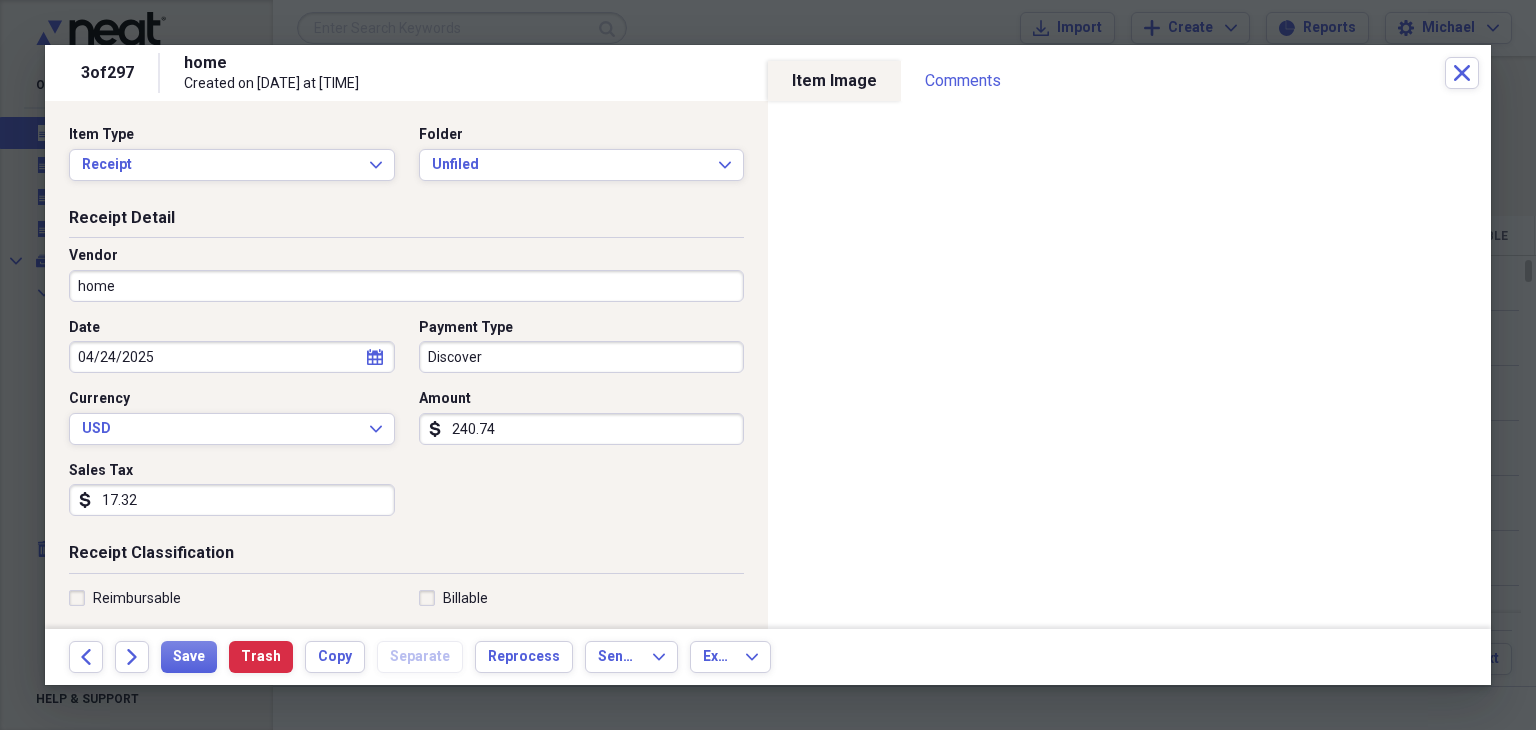 type on "17.32" 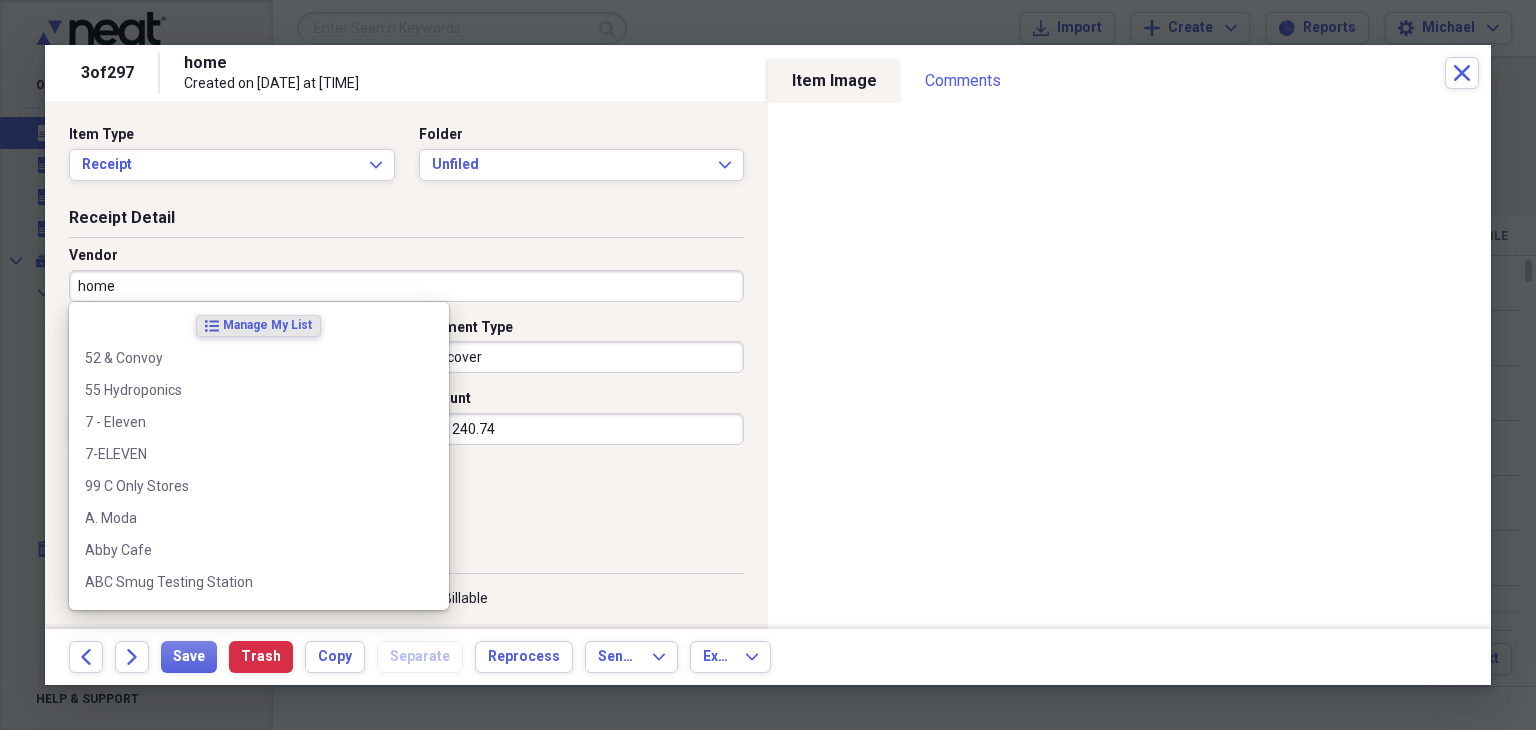 click on "home" at bounding box center [406, 286] 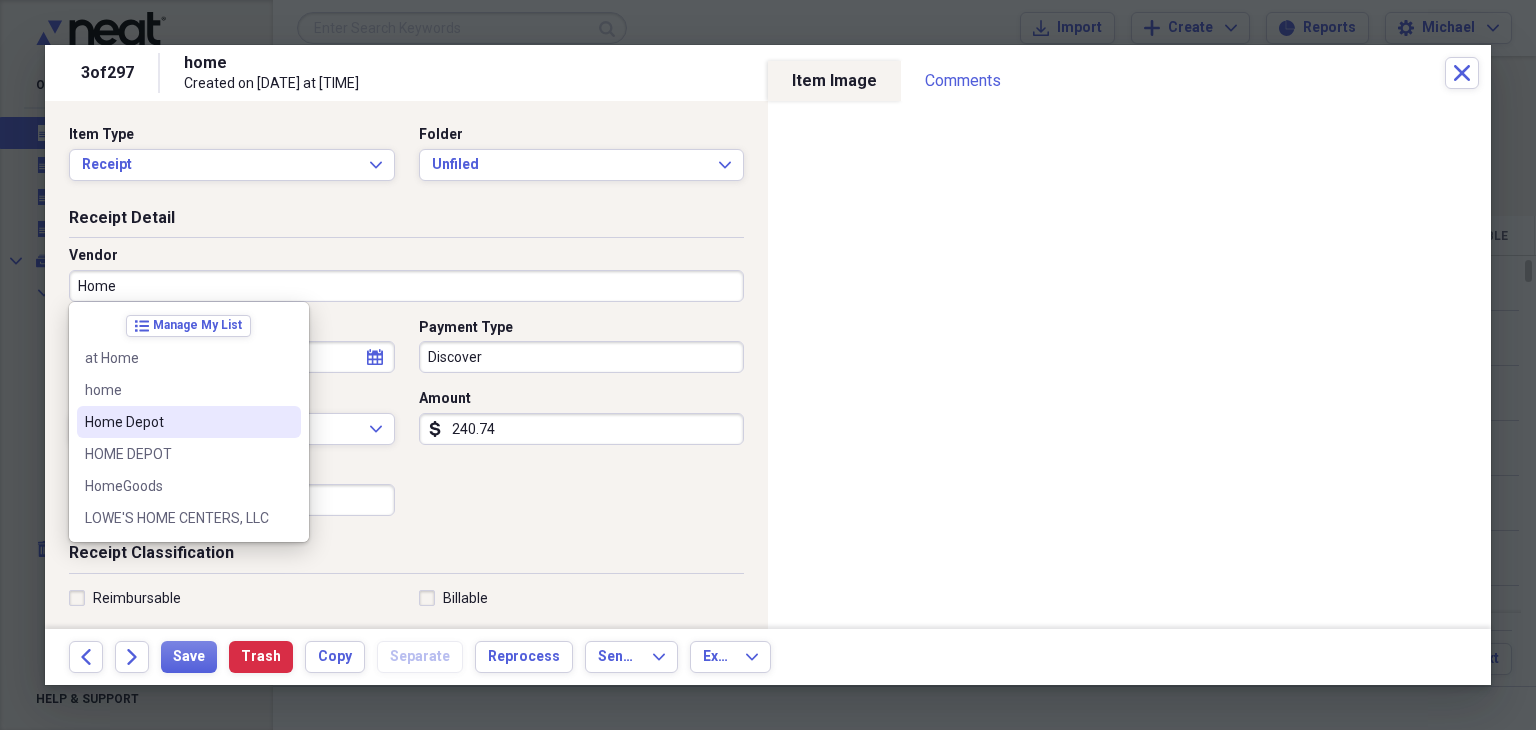 click on "Home Depot" at bounding box center [177, 422] 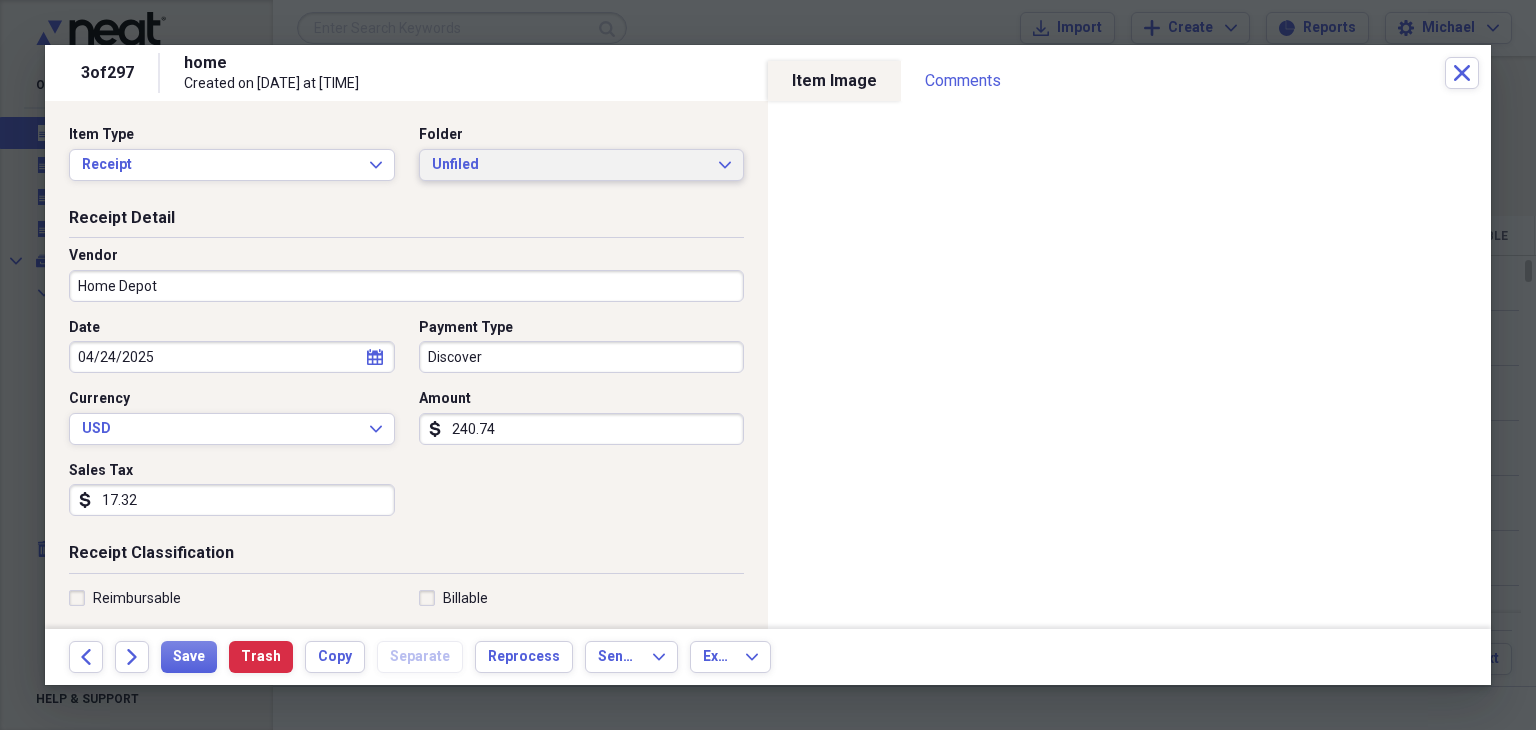 click on "Unfiled" at bounding box center [570, 165] 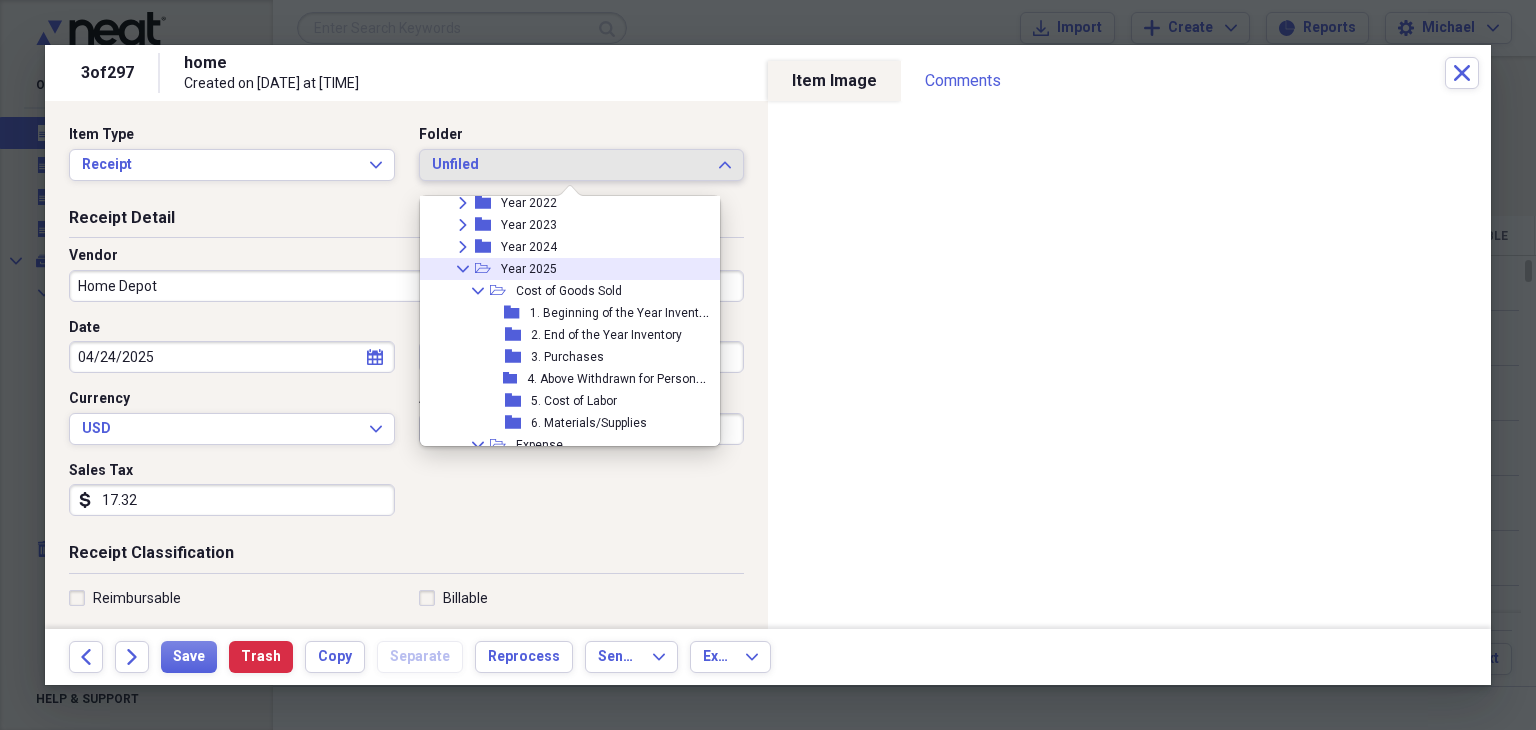 scroll, scrollTop: 156, scrollLeft: 0, axis: vertical 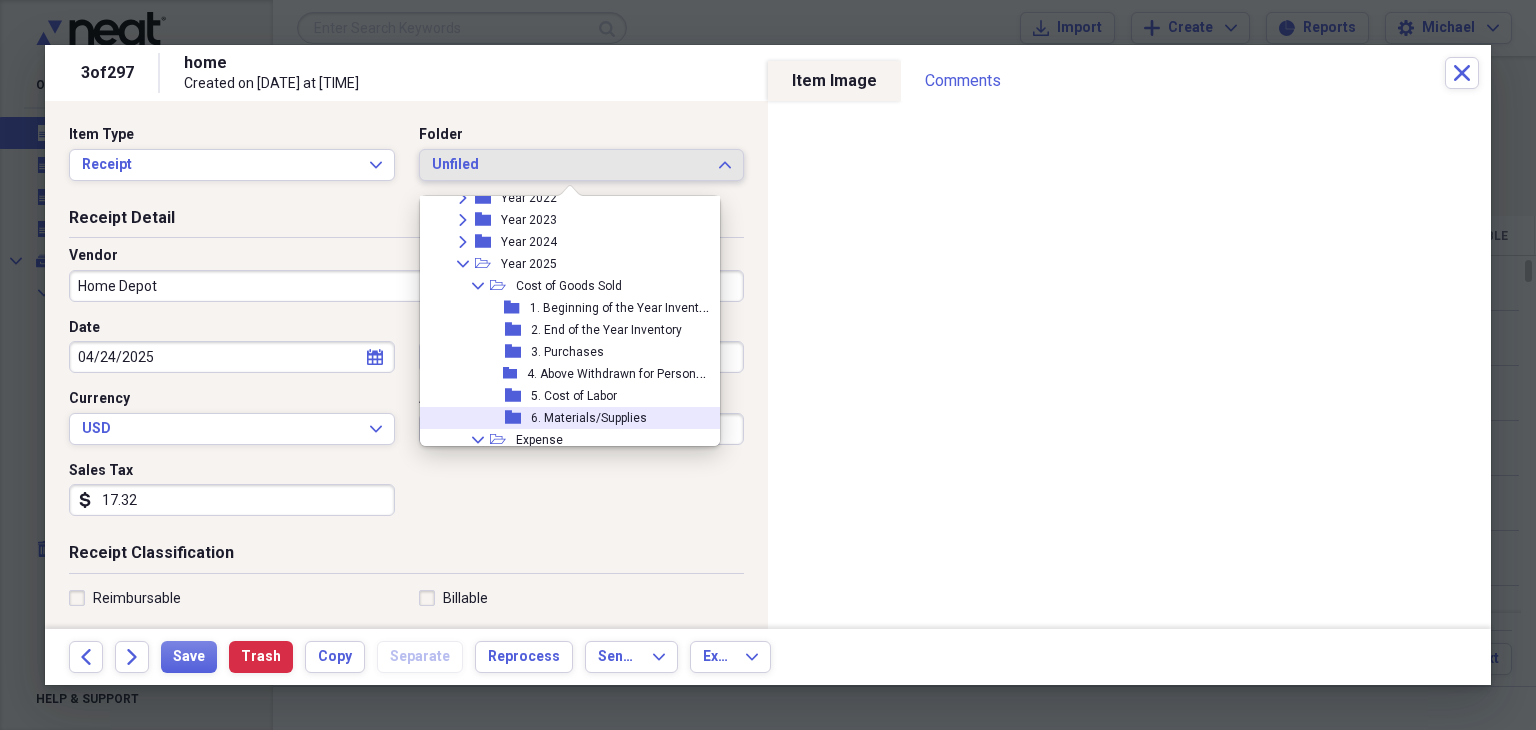 click on "6. Materials/Supplies" at bounding box center (589, 418) 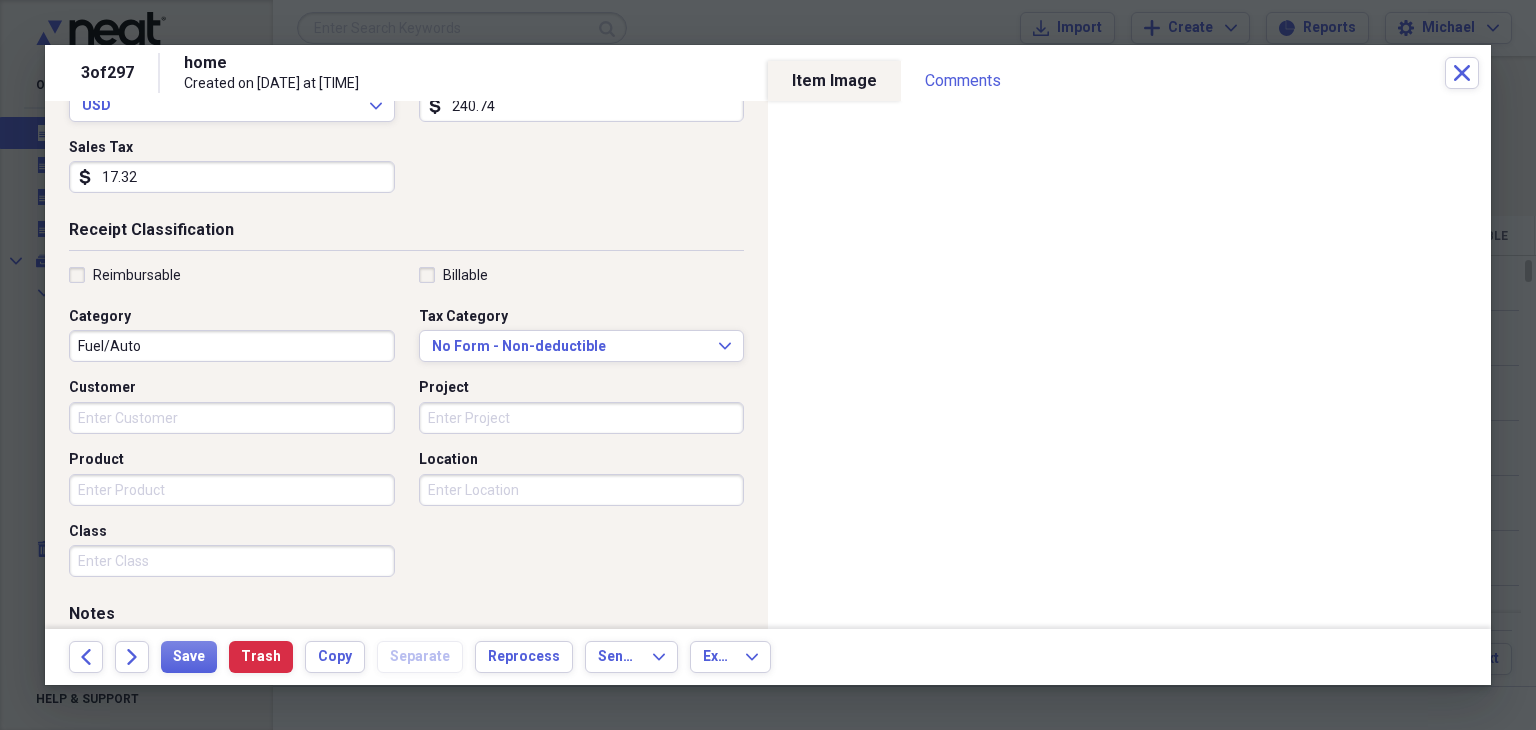 scroll, scrollTop: 324, scrollLeft: 0, axis: vertical 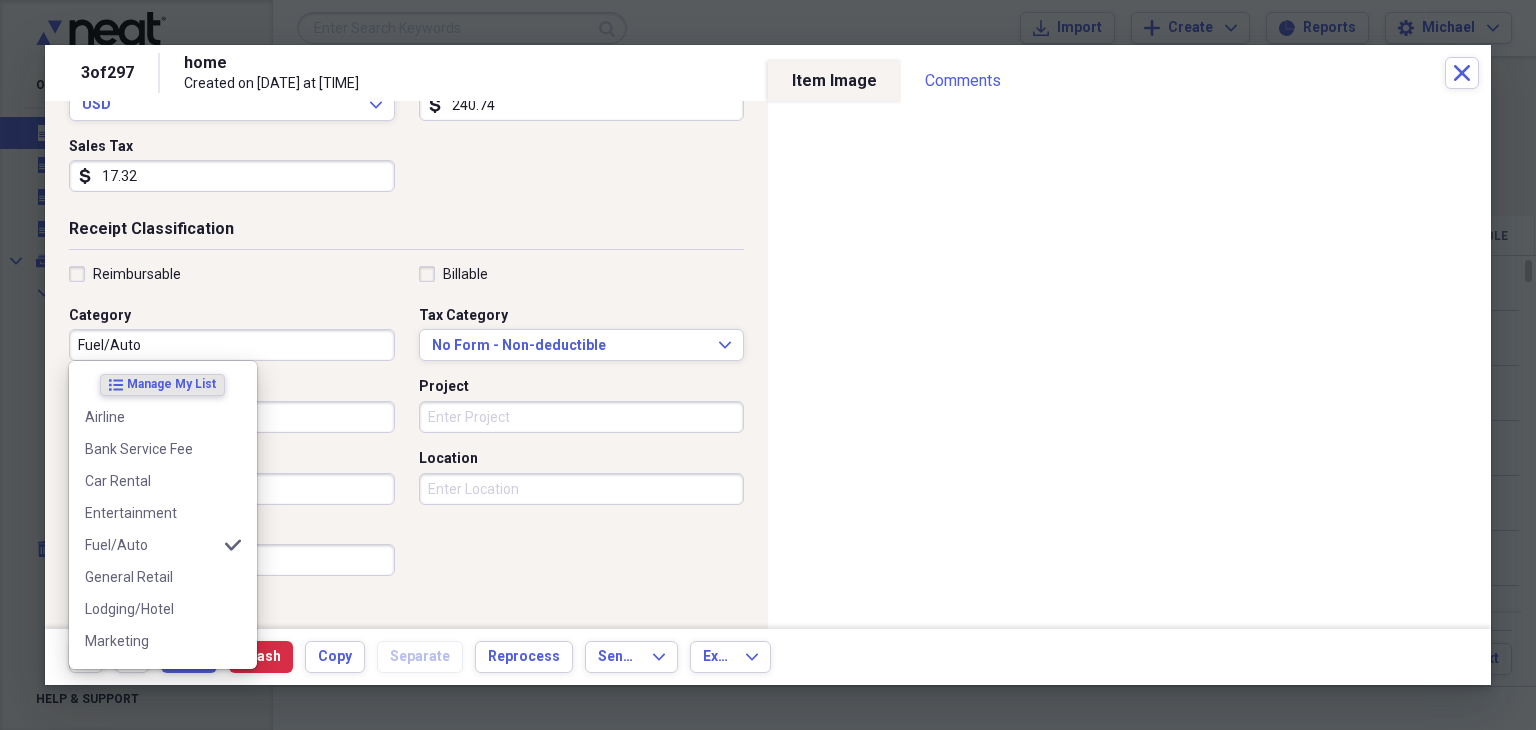 click on "Fuel/Auto" at bounding box center (232, 345) 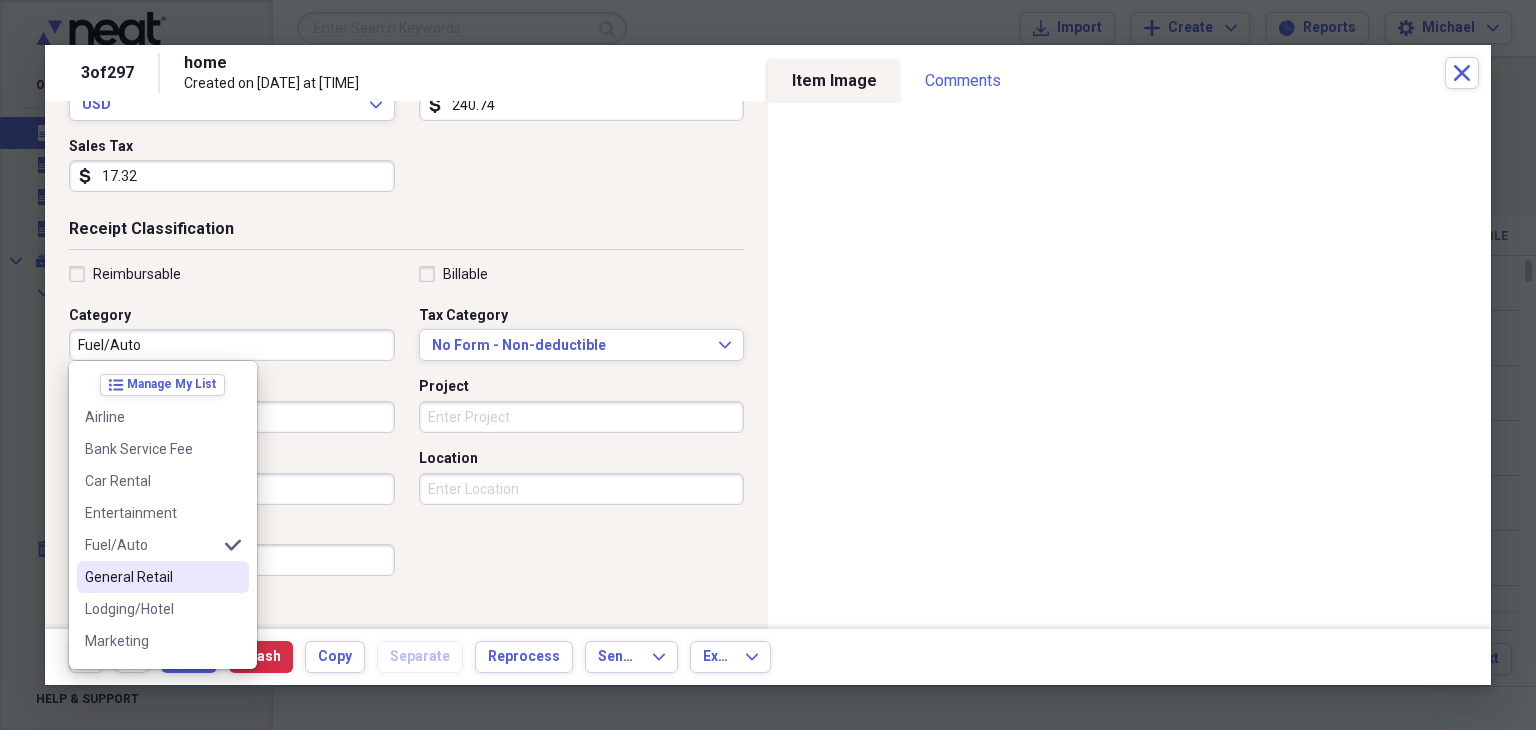 click on "General Retail" at bounding box center [151, 577] 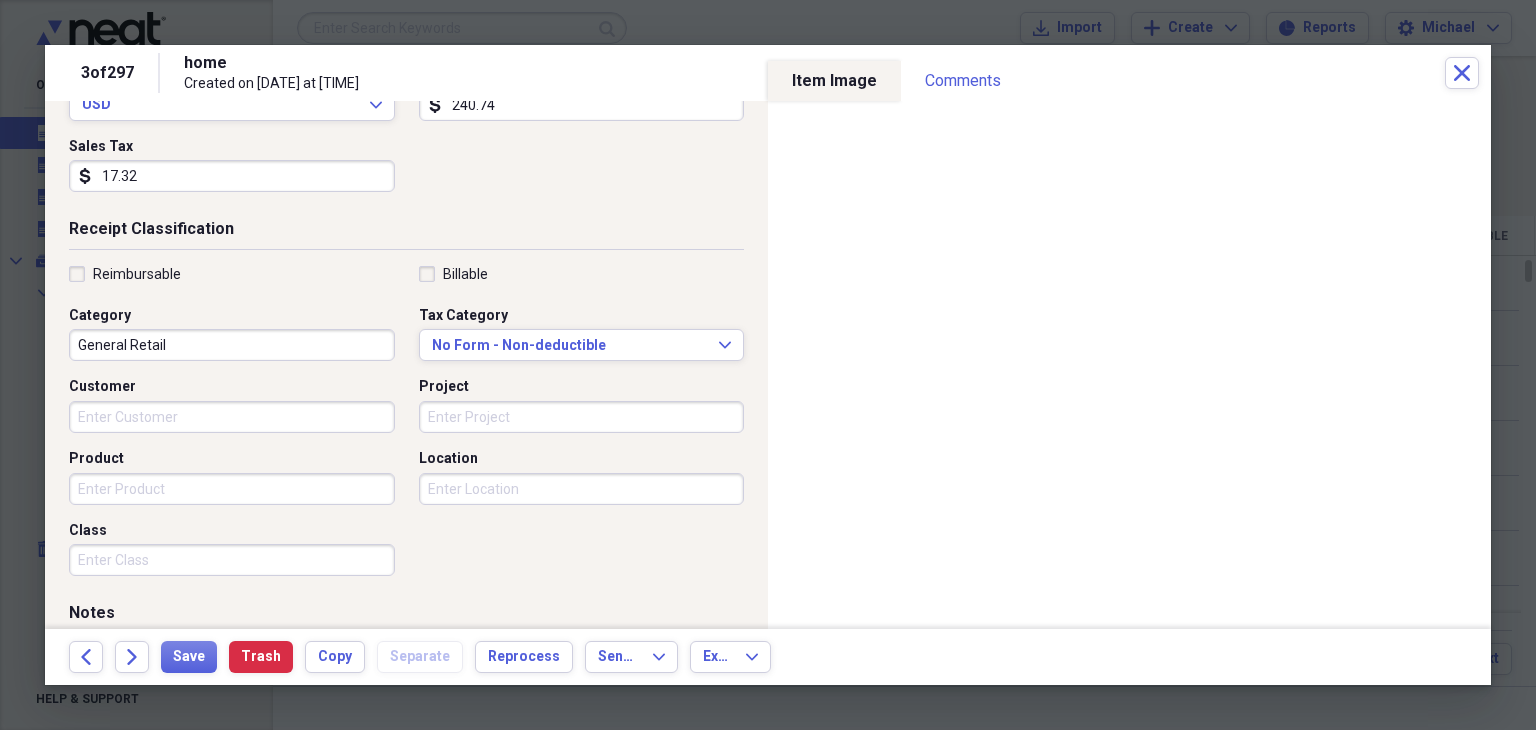 click on "General Retail" at bounding box center [232, 345] 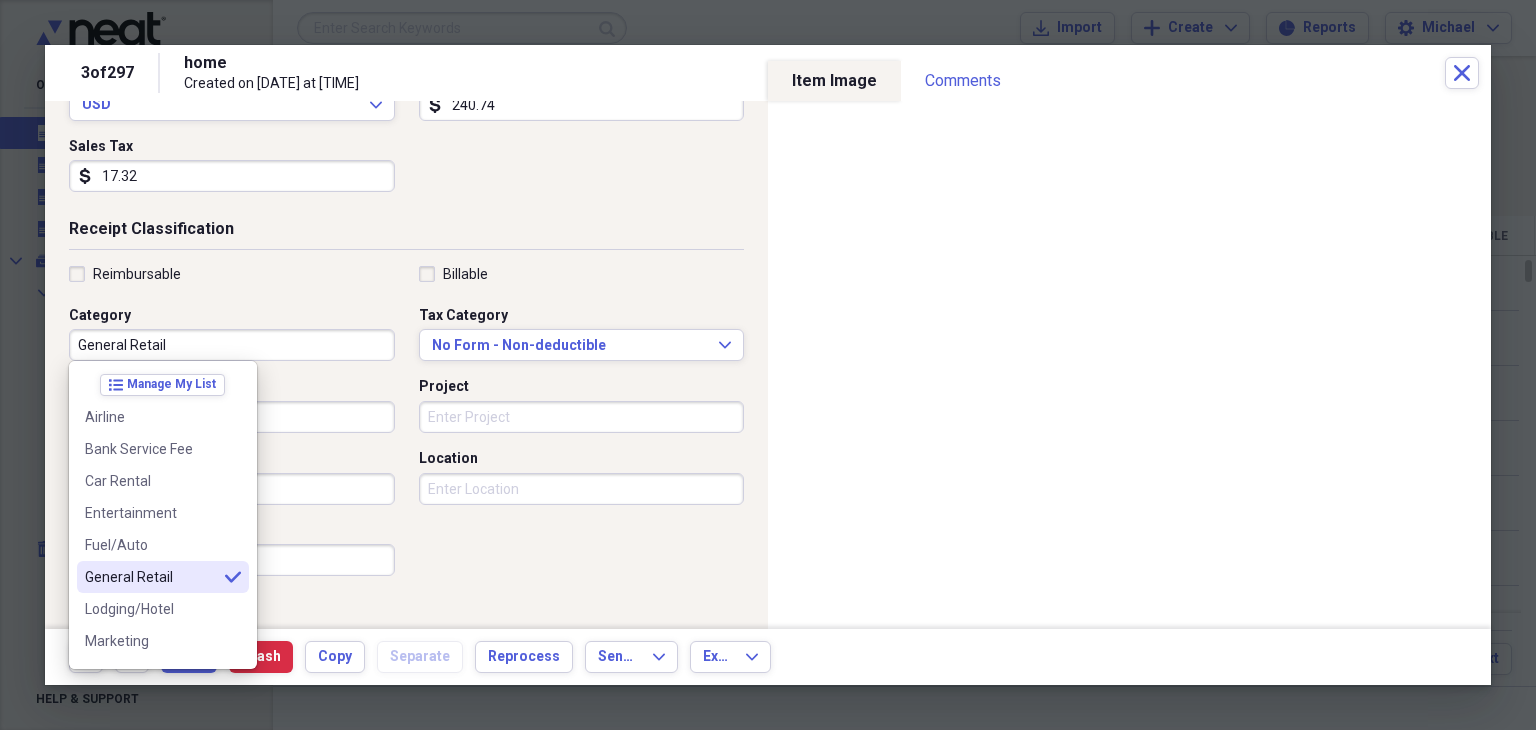 click on "General Retail" at bounding box center (232, 345) 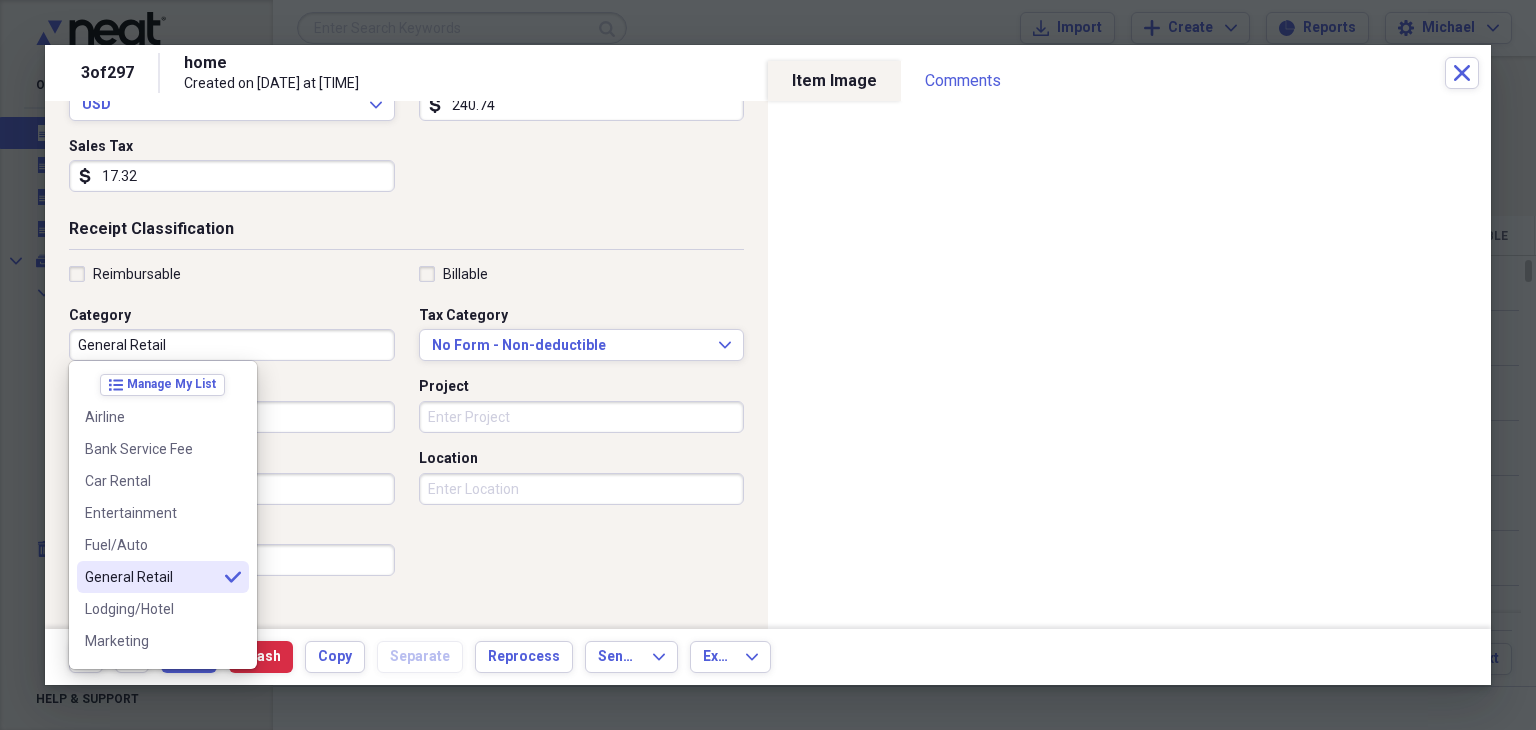 click on "Reimbursable Billable Category General Retail Tax Category No Form - Non-deductible Expand Customer Project Product Location Class" at bounding box center (406, 425) 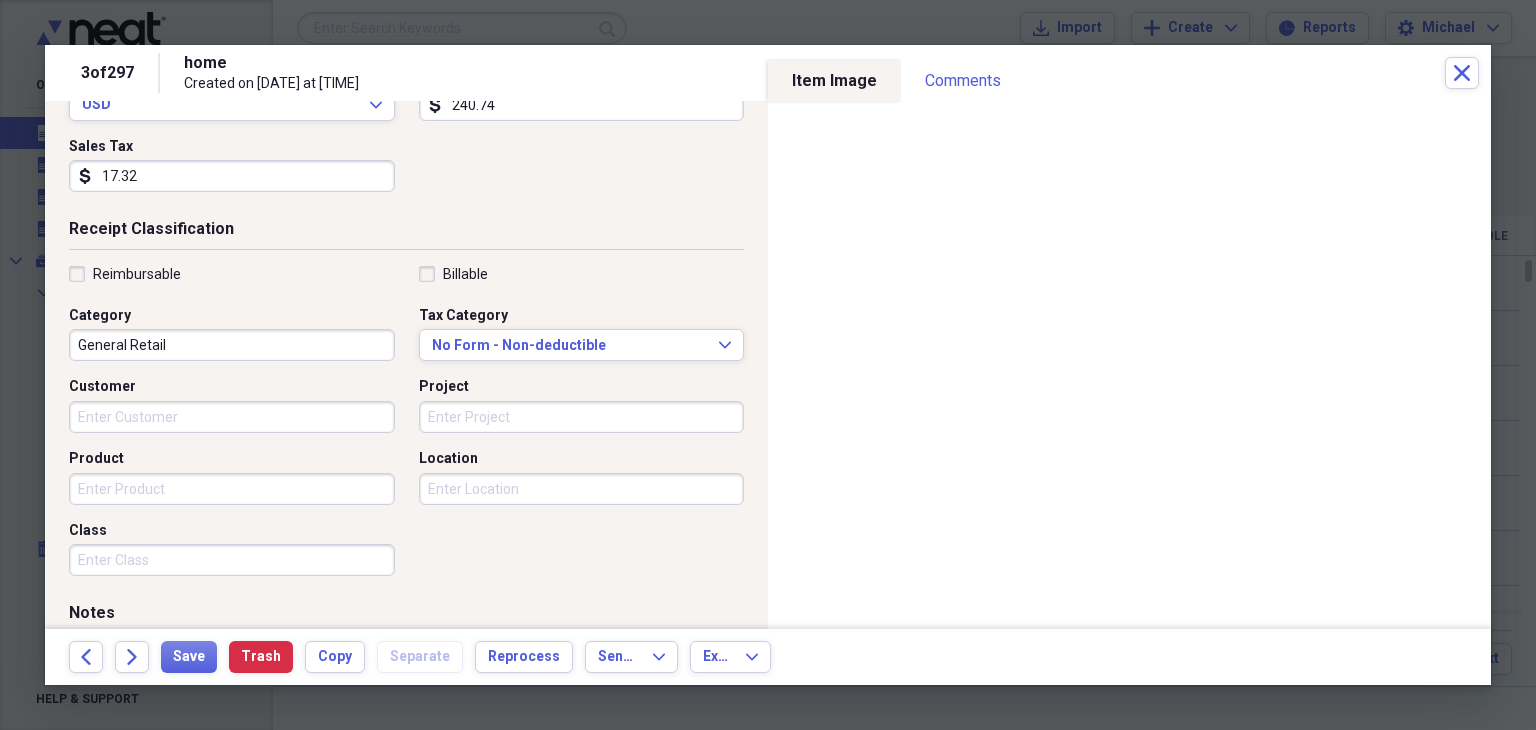 click on "Customer" at bounding box center (232, 417) 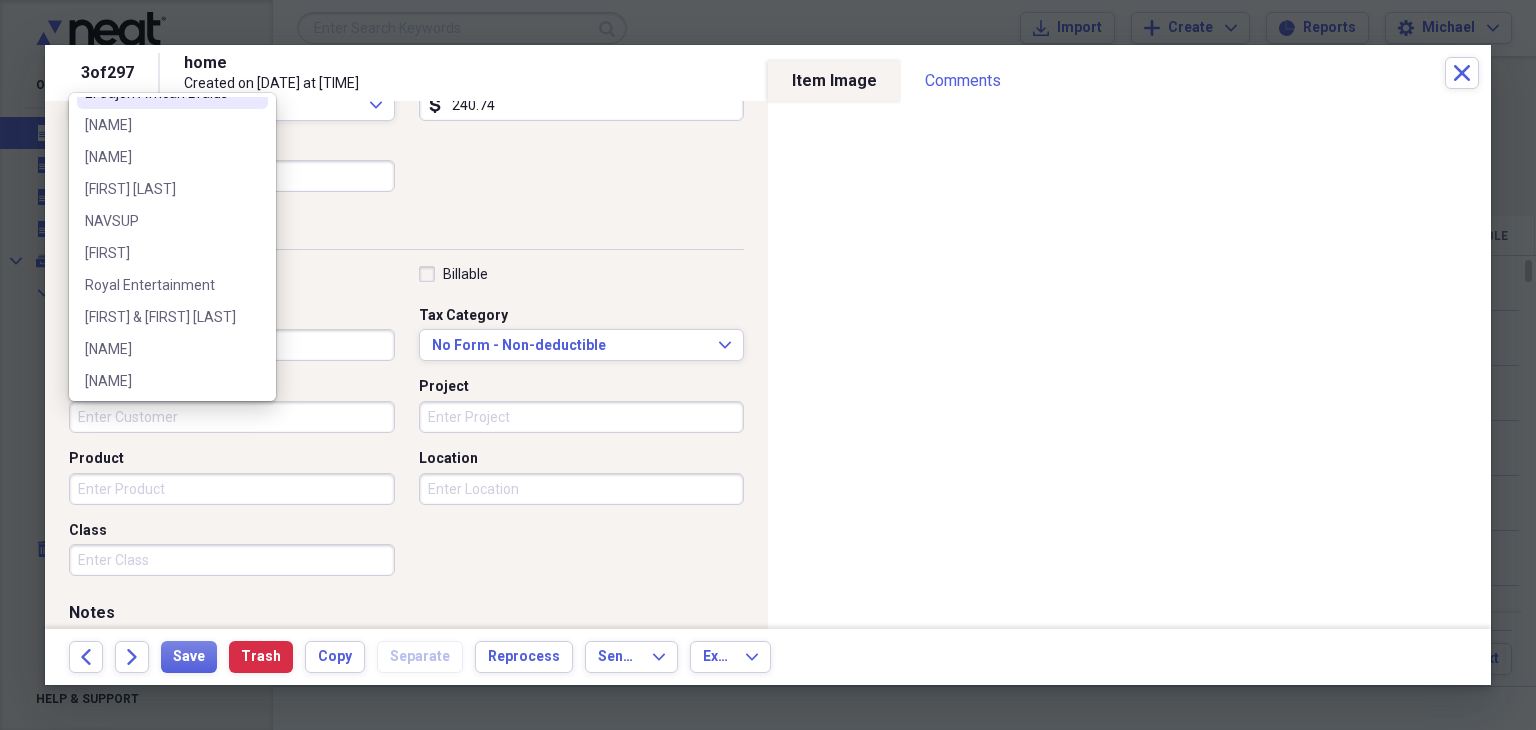 scroll, scrollTop: 188, scrollLeft: 0, axis: vertical 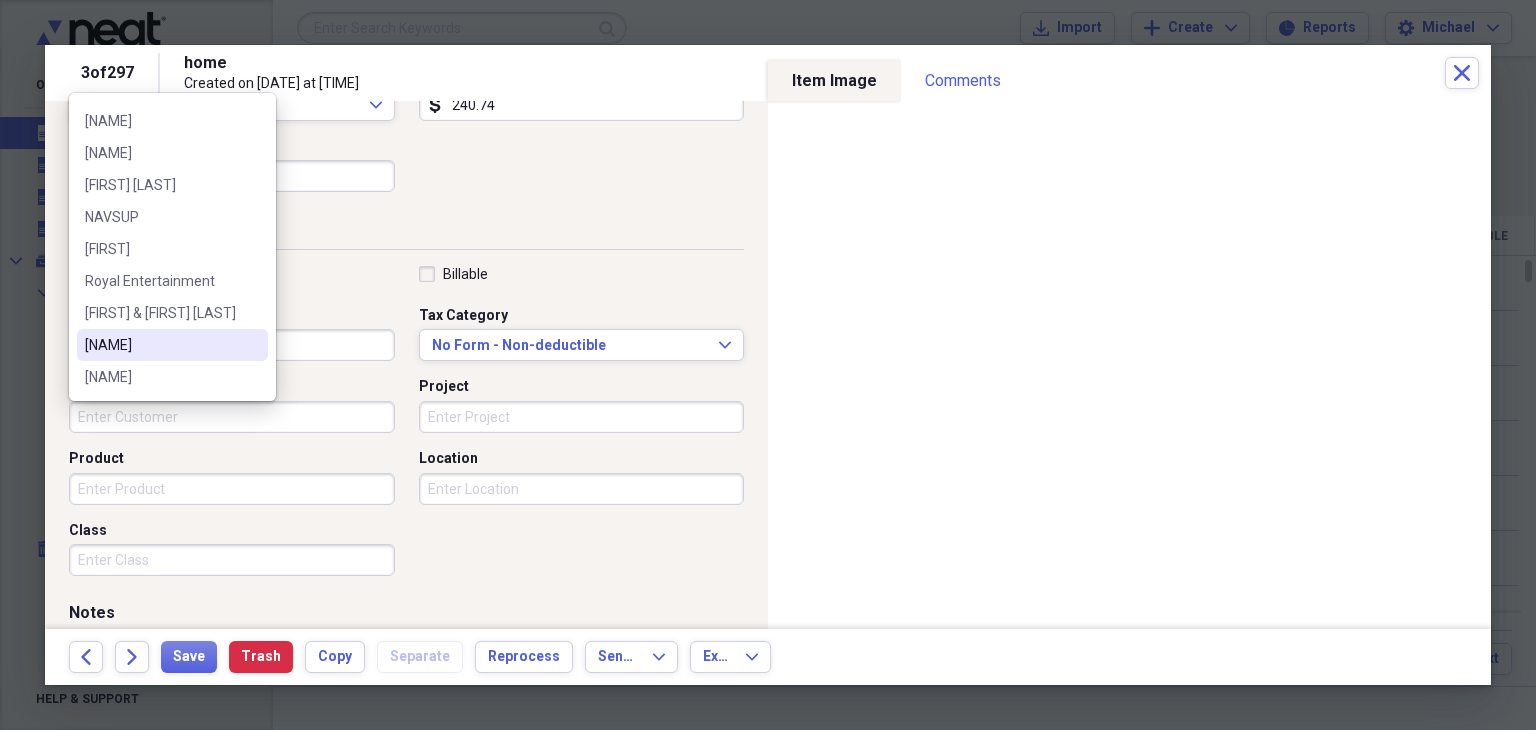 click on "[NAME]" at bounding box center [160, 345] 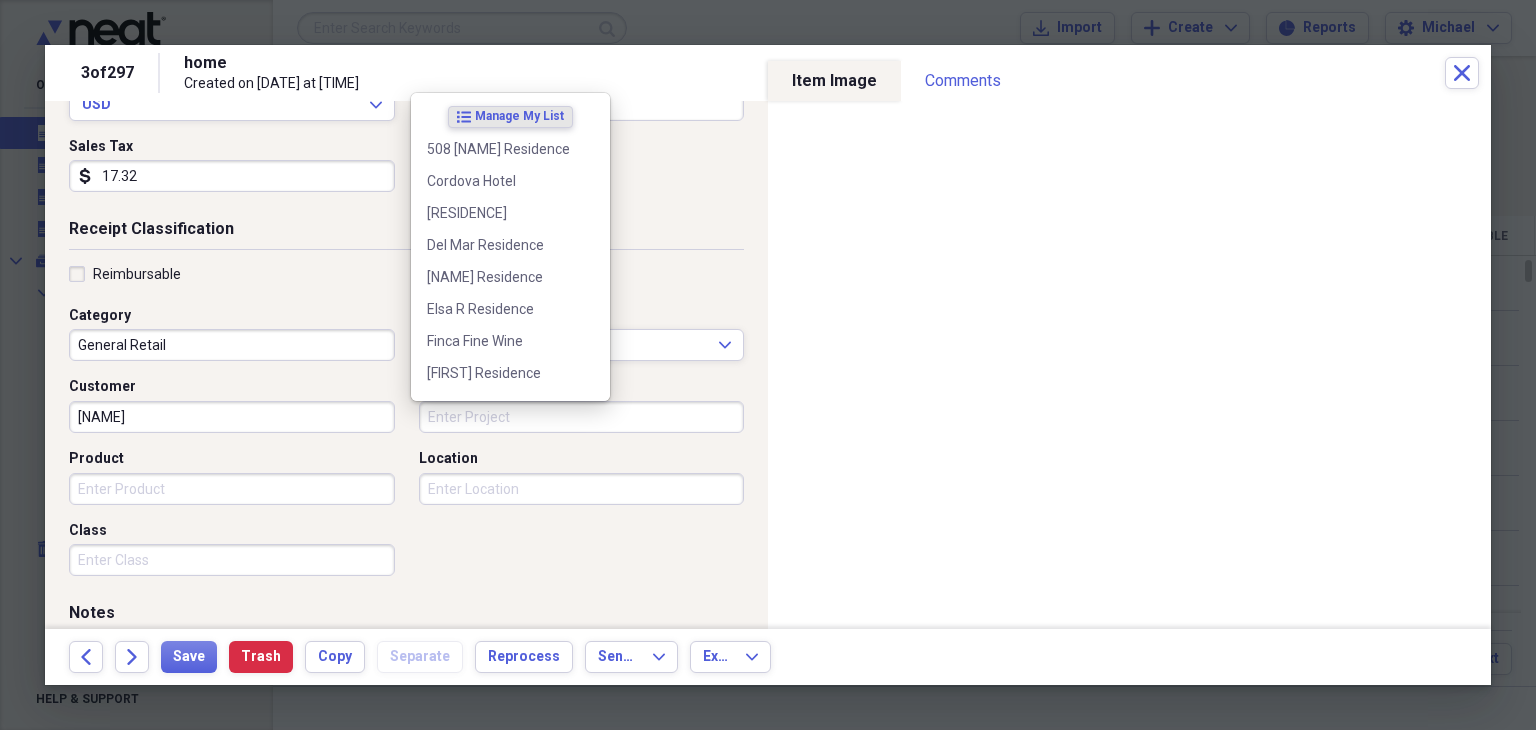 click on "Project" at bounding box center [582, 417] 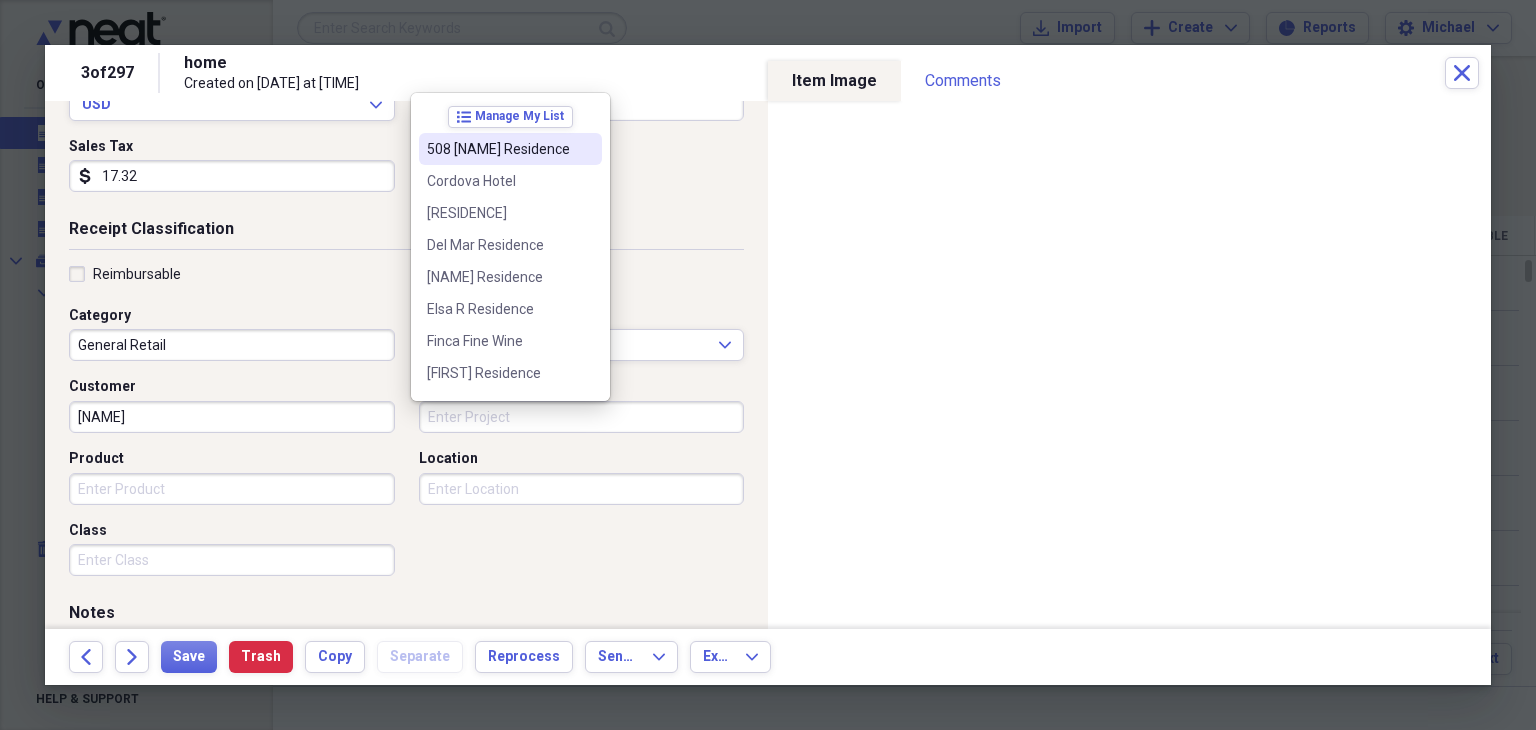 click on "508 [NAME] Residence" at bounding box center (498, 149) 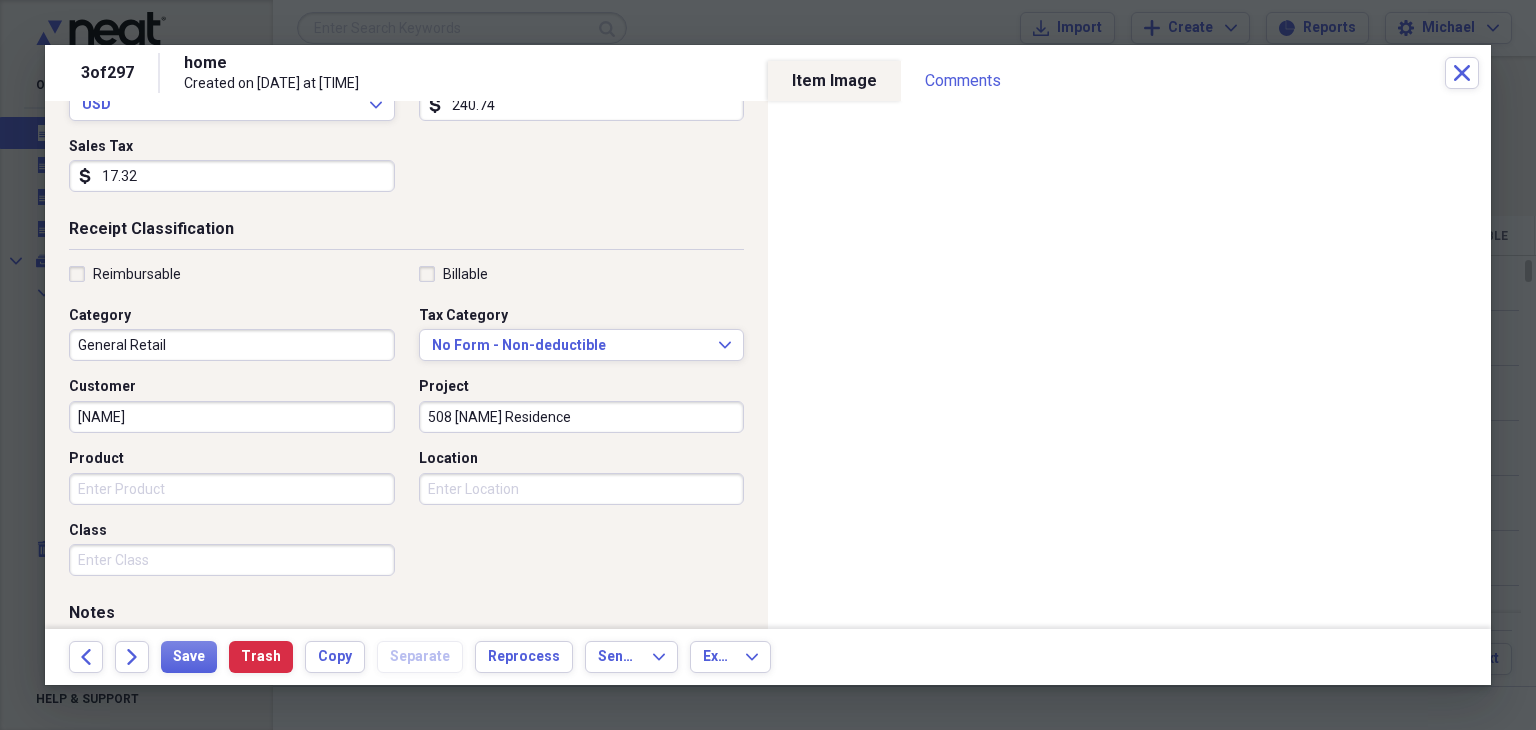 click on "Customer [NAME] Project 508 [NAME] Residence Product Location Class" at bounding box center (406, 425) 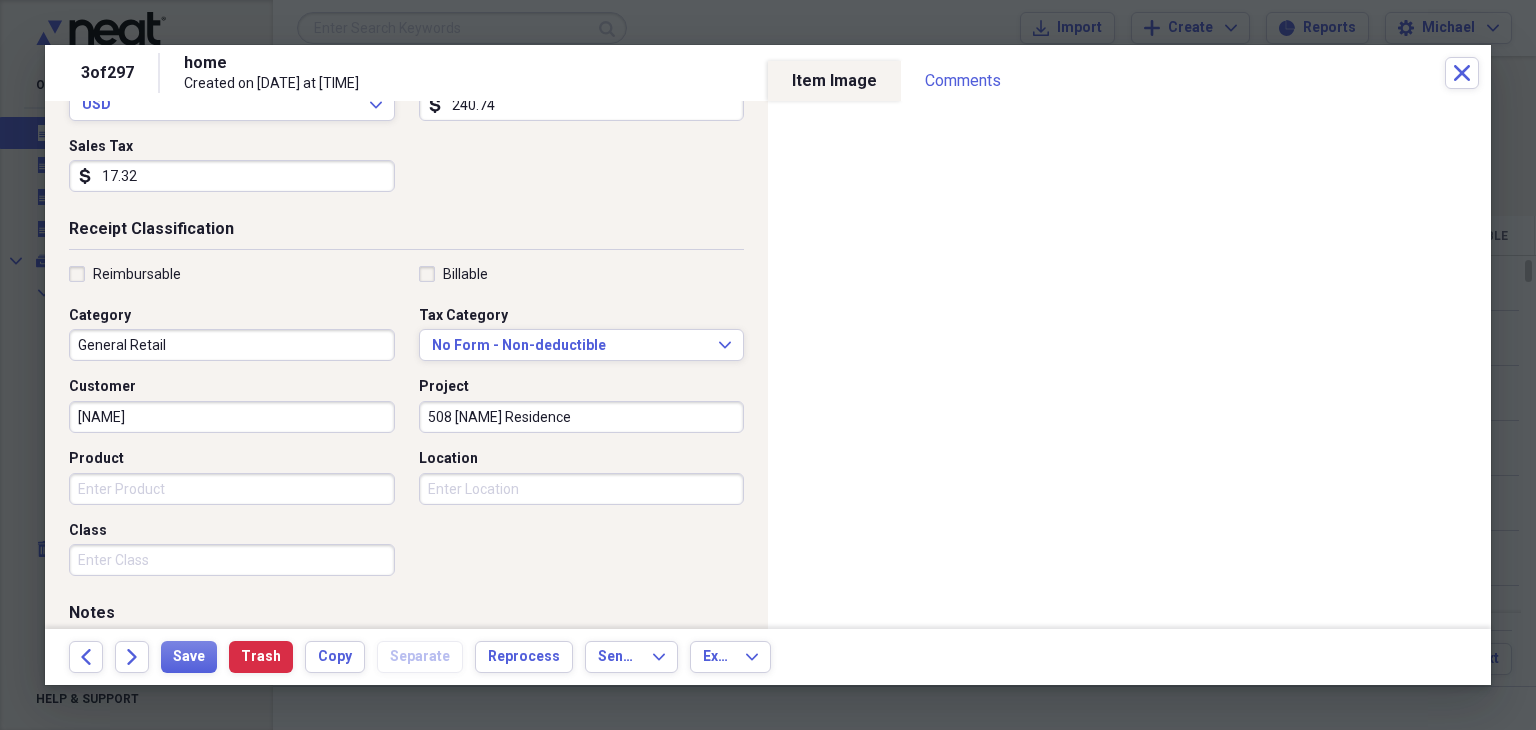 click on "Customer [NAME] Project 508 [NAME] Residence Product Location Class" at bounding box center [406, 425] 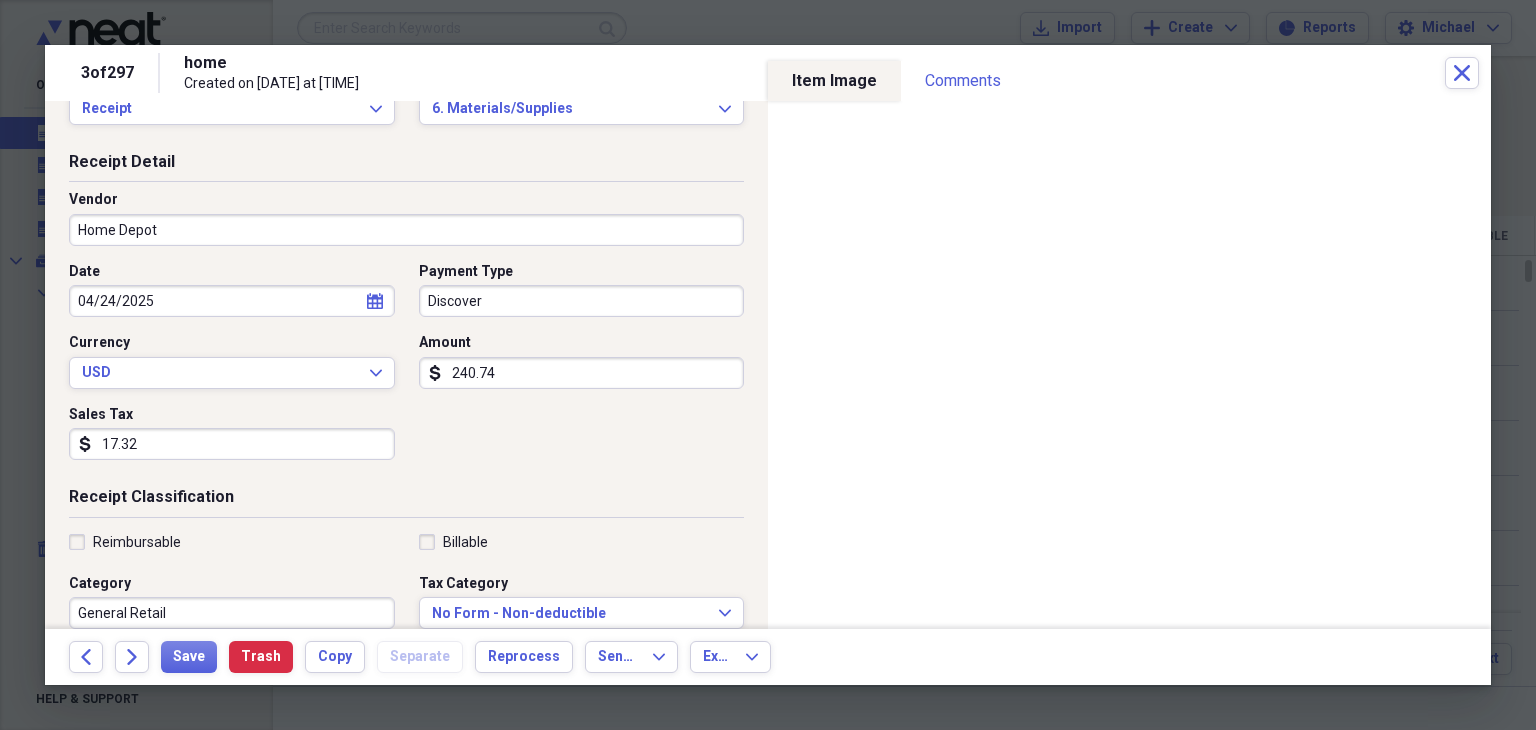 scroll, scrollTop: 56, scrollLeft: 0, axis: vertical 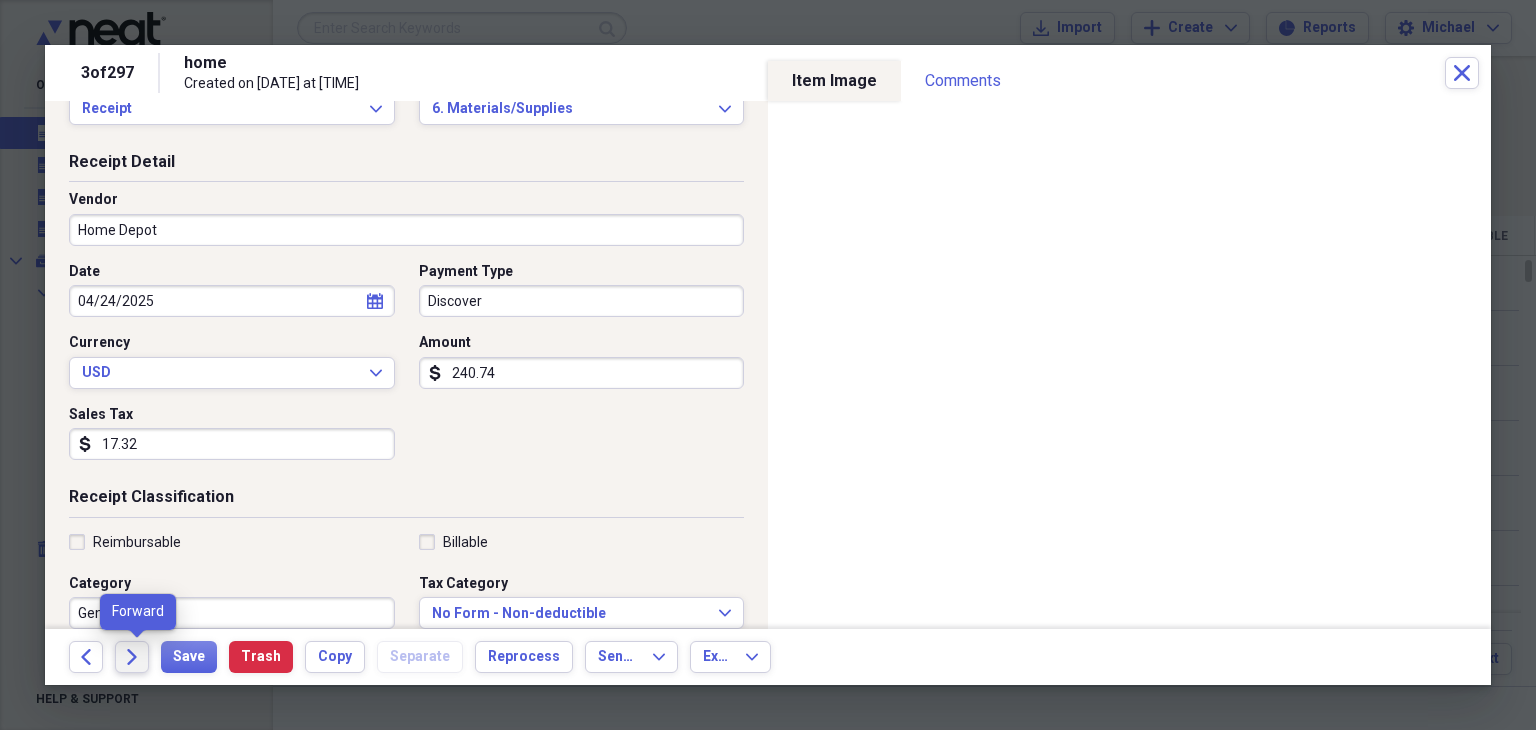 click 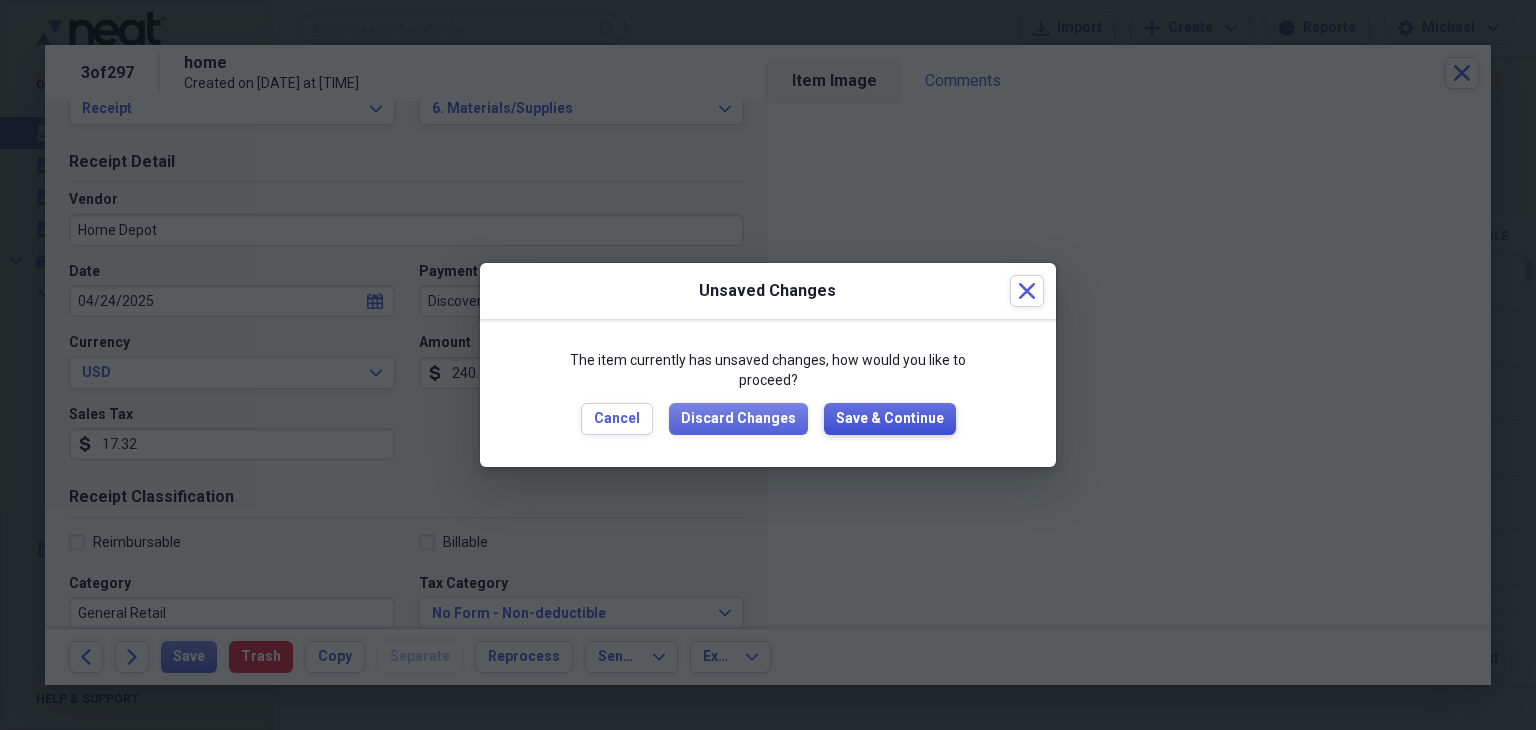 click on "Save & Continue" at bounding box center (890, 419) 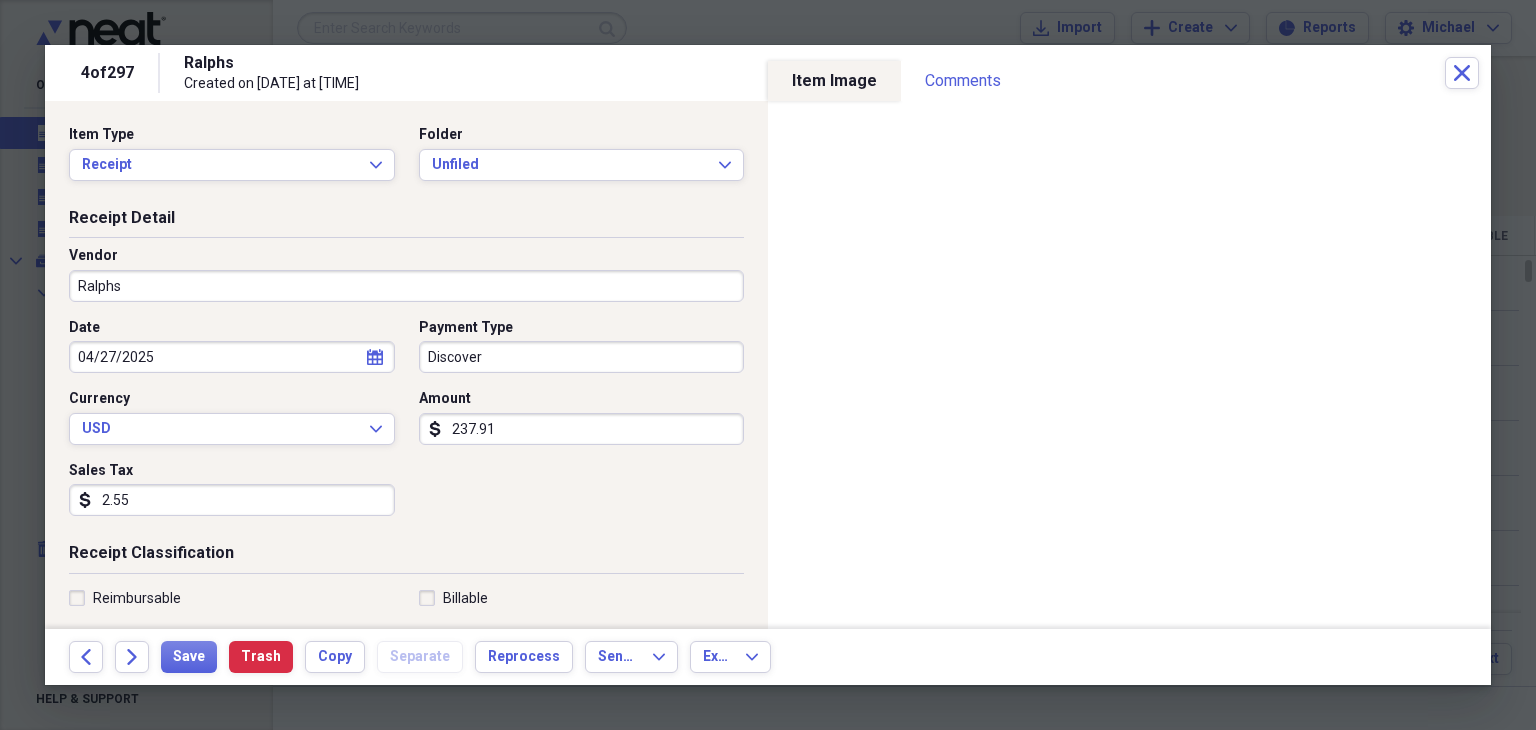 click on "Item Type Receipt Expand Folder Unfiled Expand" at bounding box center [406, 161] 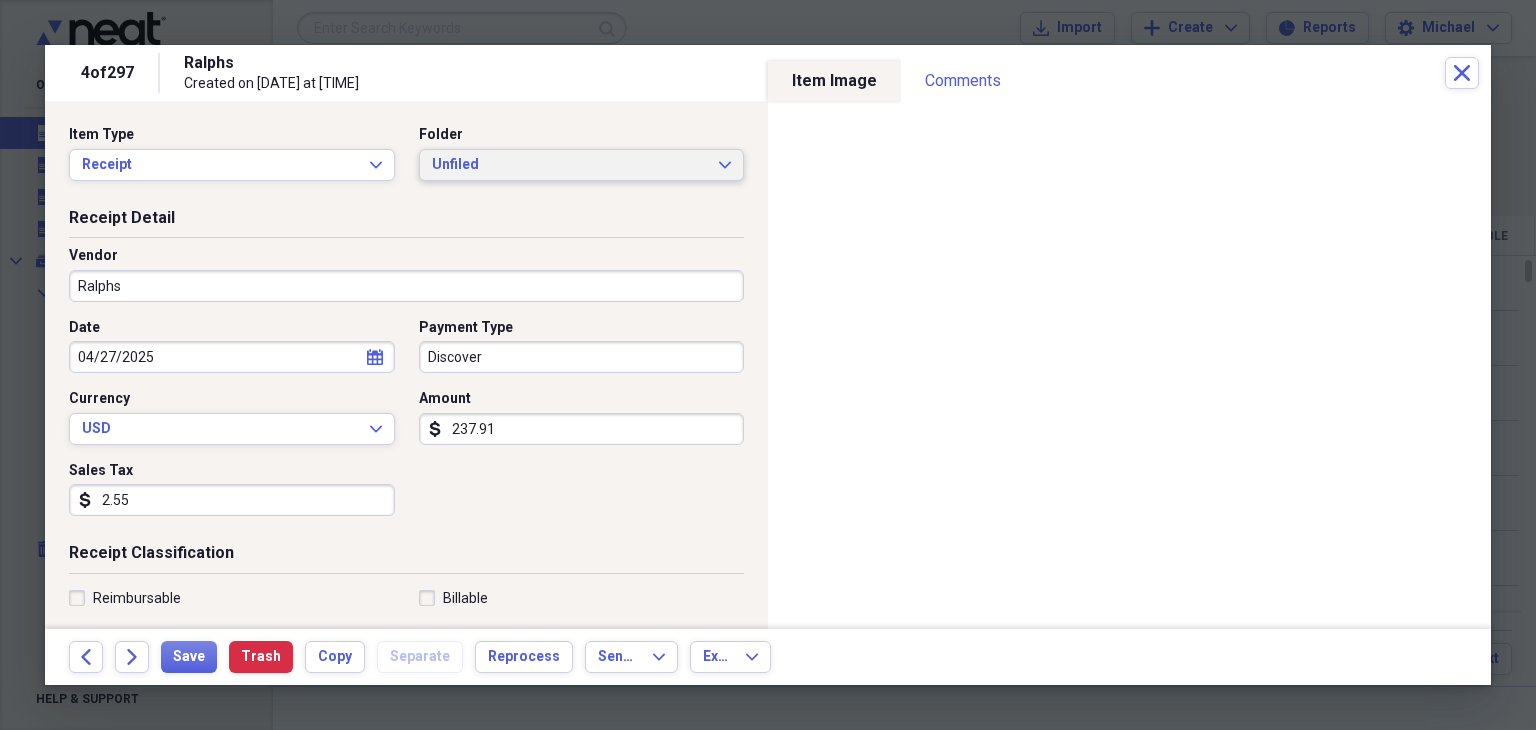 click on "Unfiled Expand" at bounding box center (582, 165) 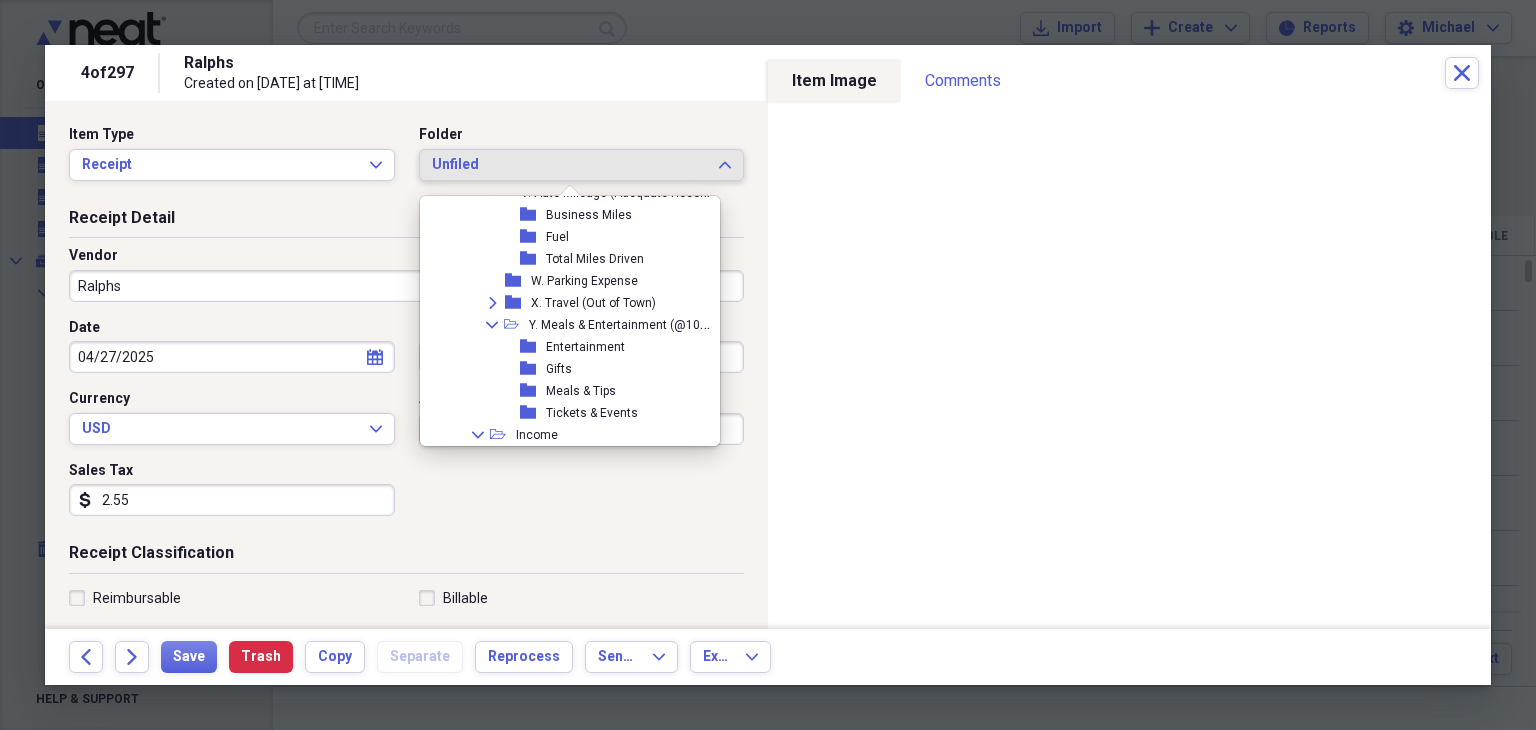 scroll, scrollTop: 976, scrollLeft: 0, axis: vertical 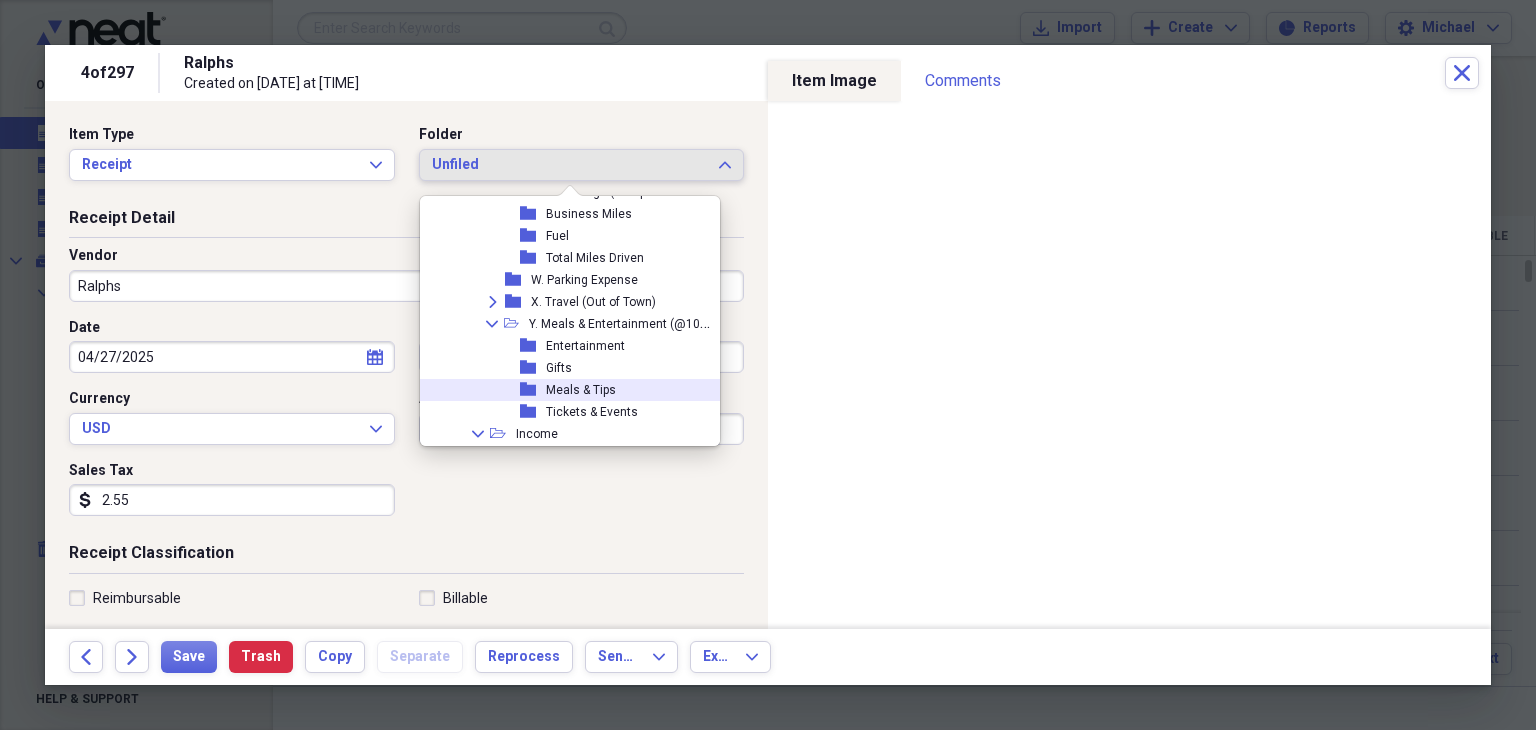 click on "Meals & Tips" at bounding box center [581, 390] 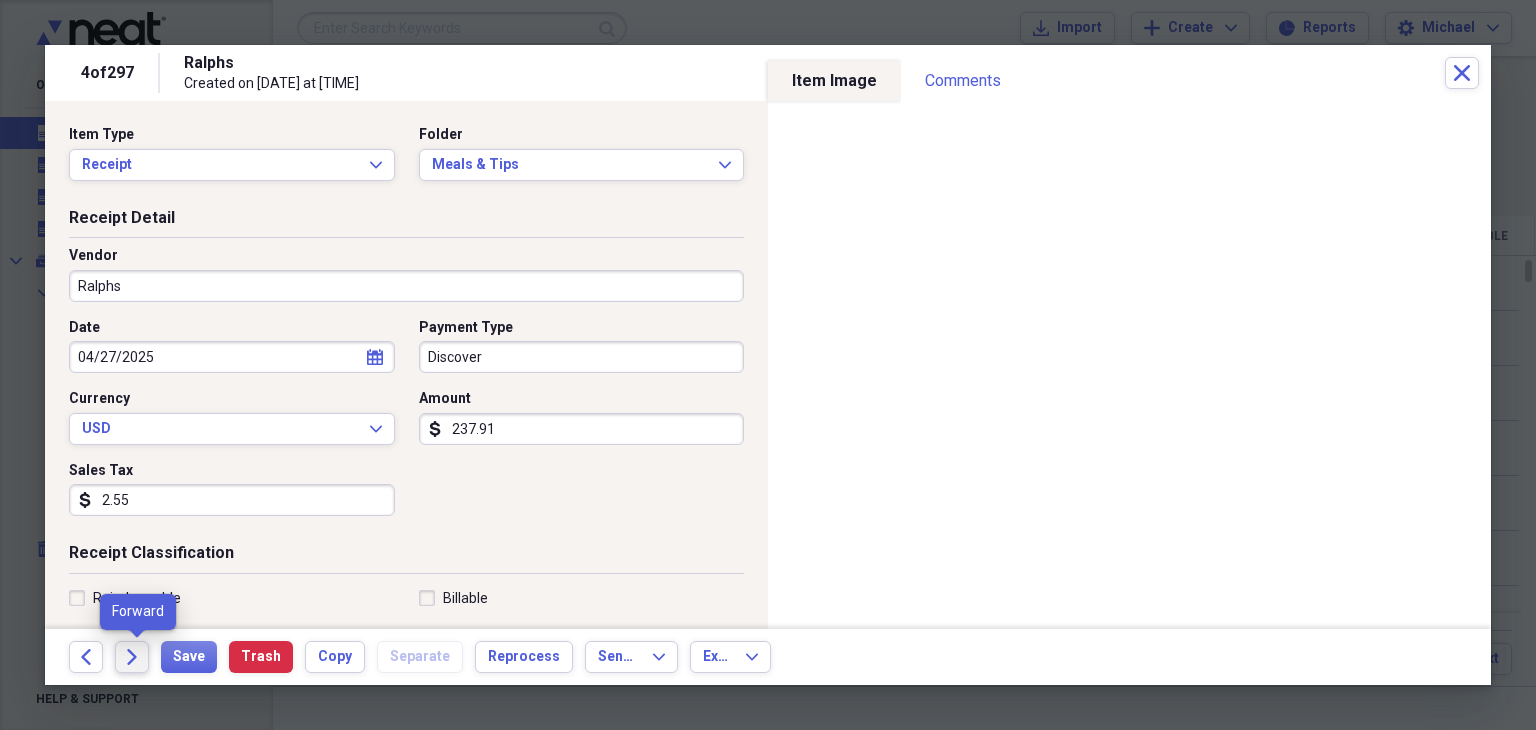 click on "Forward" at bounding box center [132, 657] 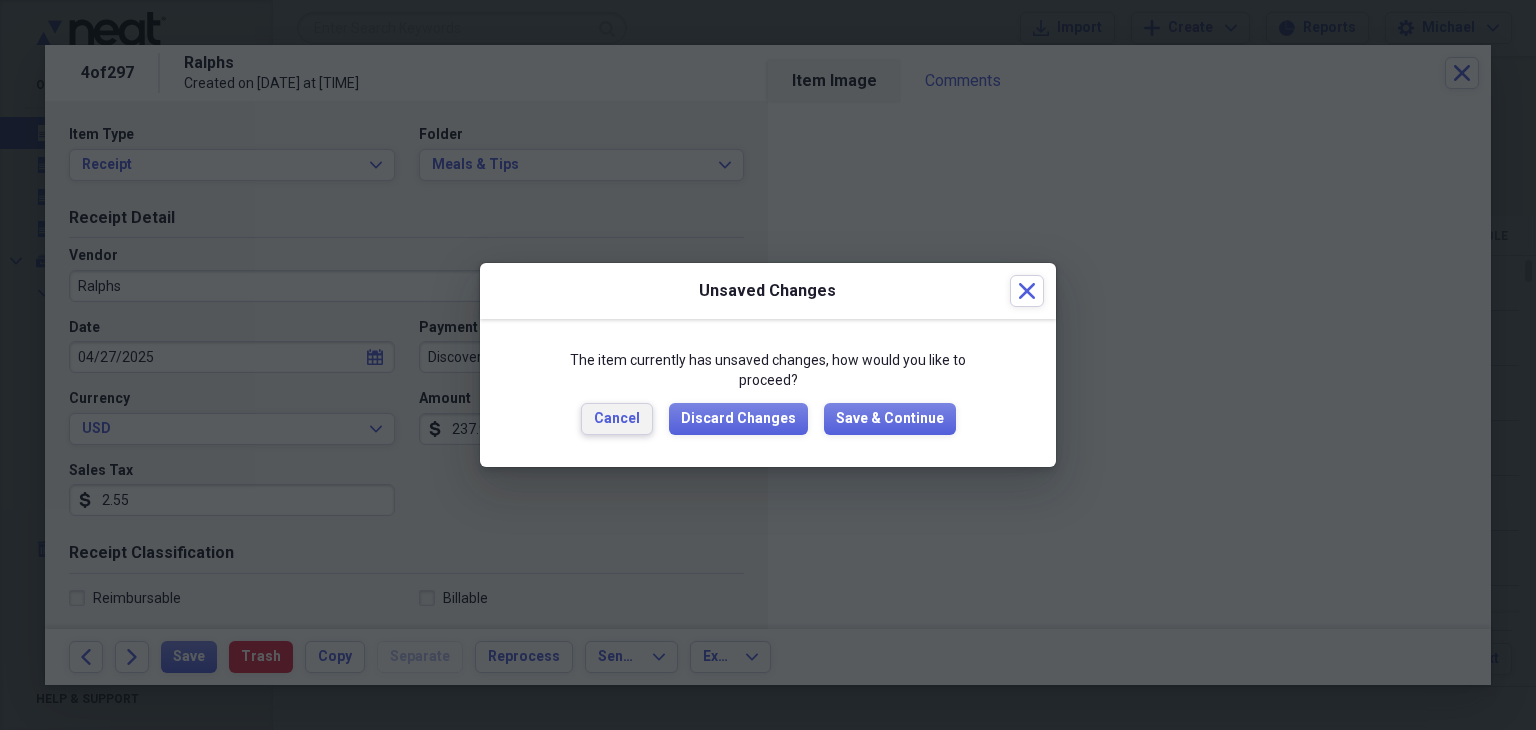 click on "Cancel" at bounding box center [617, 419] 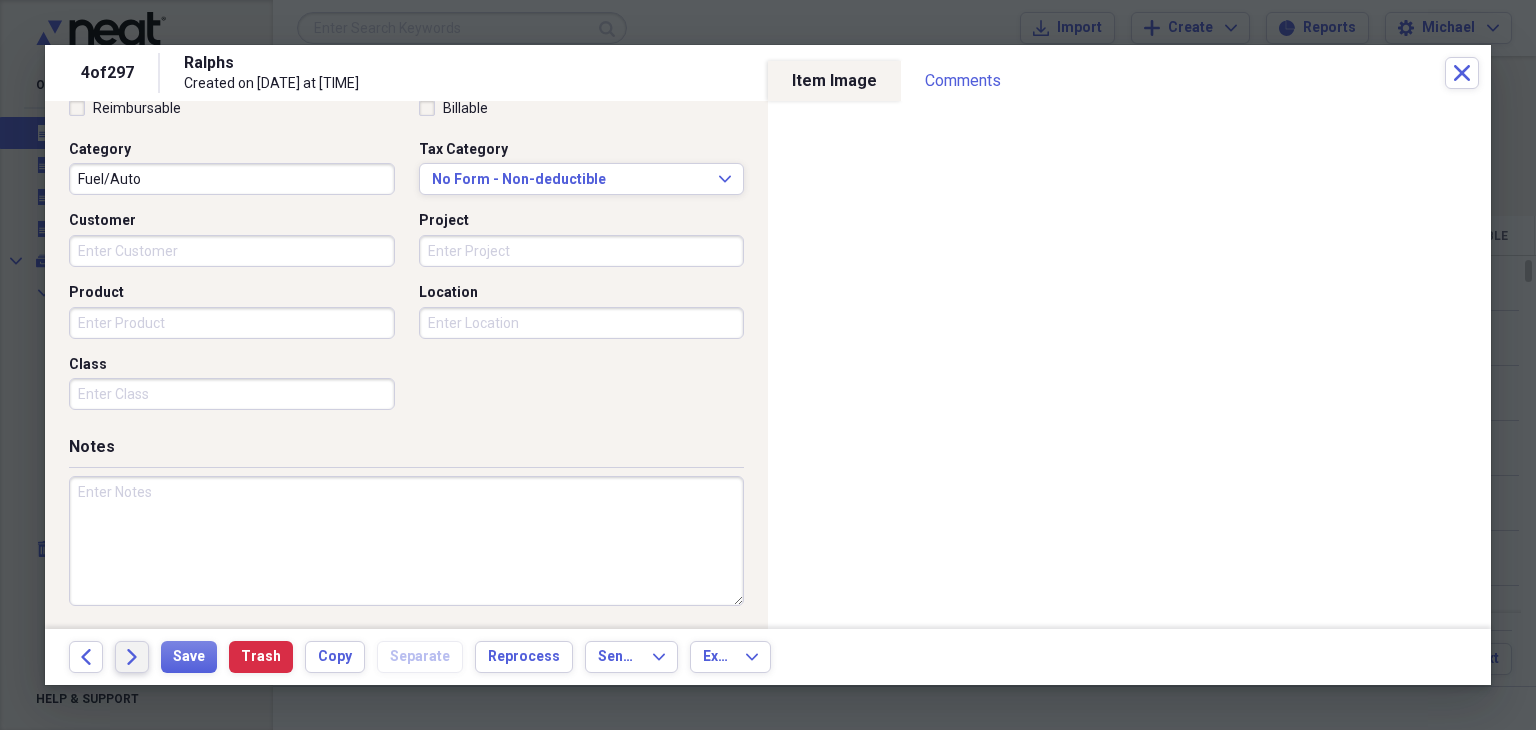 scroll, scrollTop: 492, scrollLeft: 0, axis: vertical 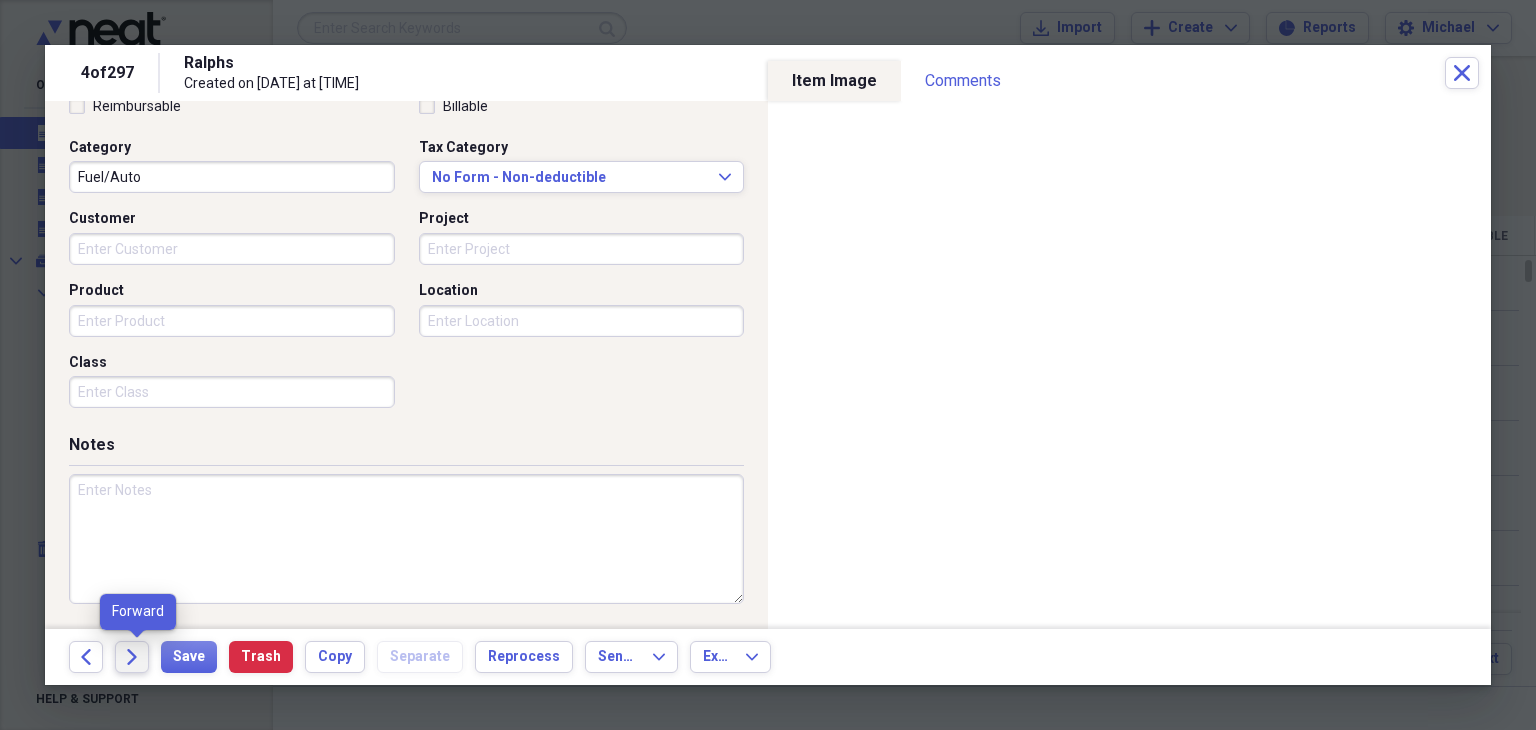 click on "Forward" at bounding box center [132, 657] 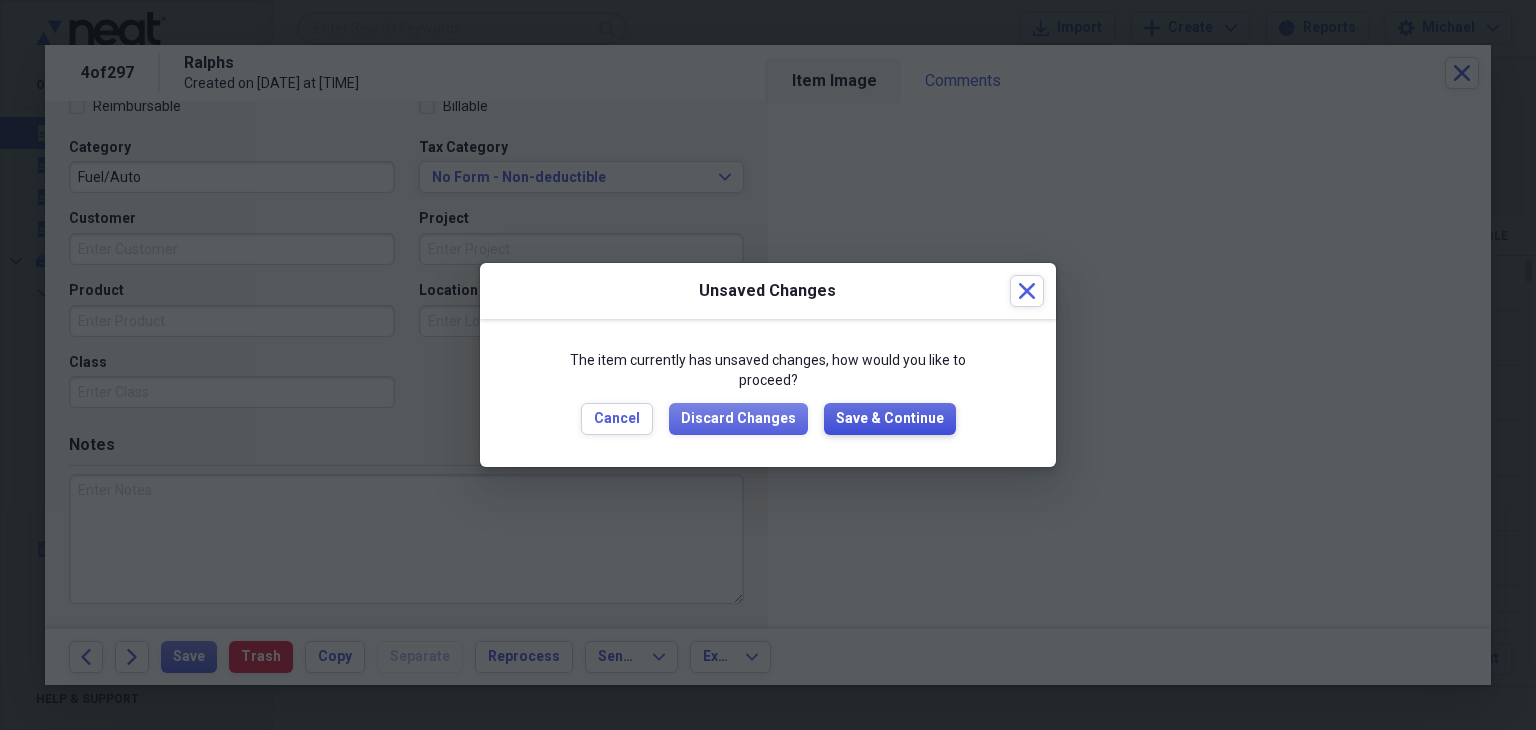 click on "Save & Continue" at bounding box center (890, 419) 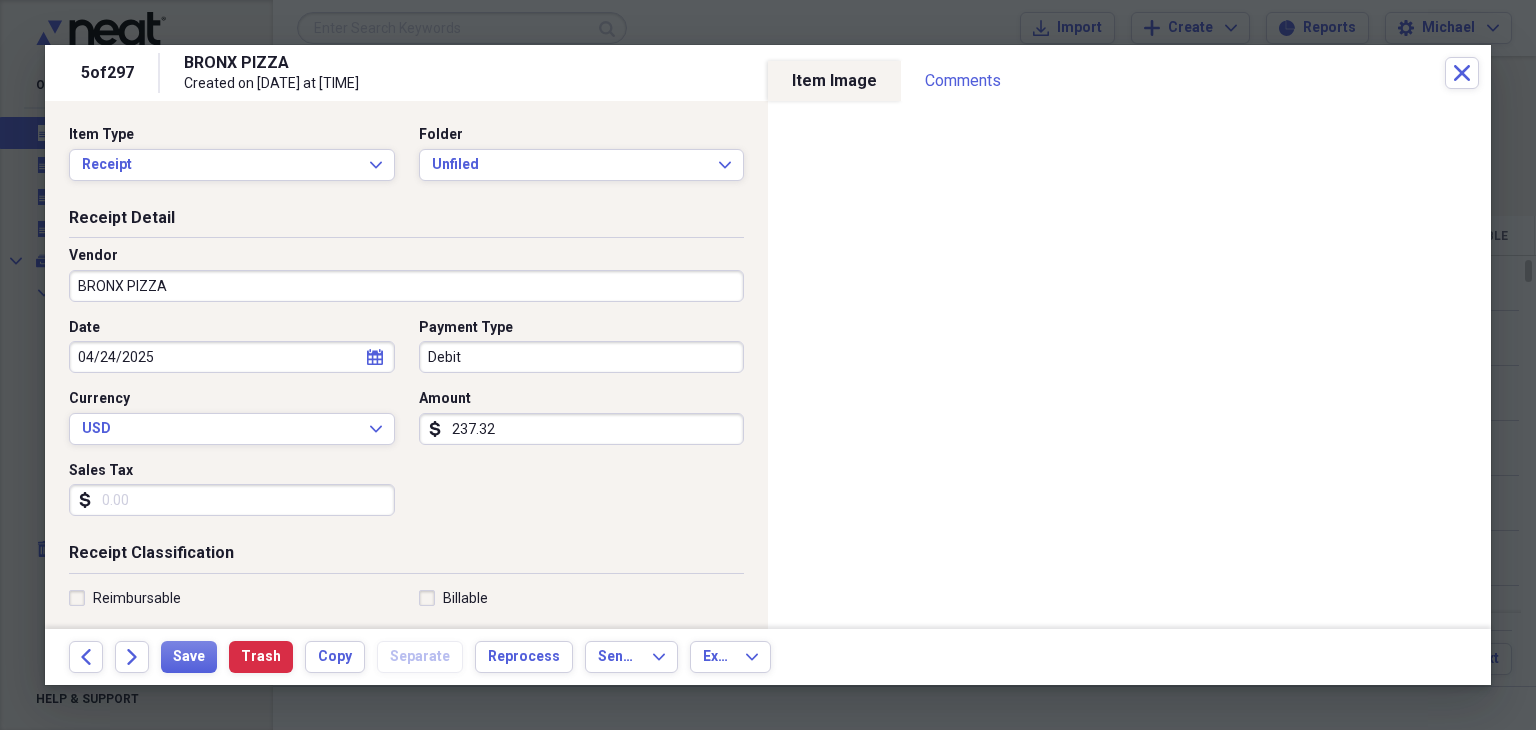 click on "BRONX PIZZA" at bounding box center [406, 286] 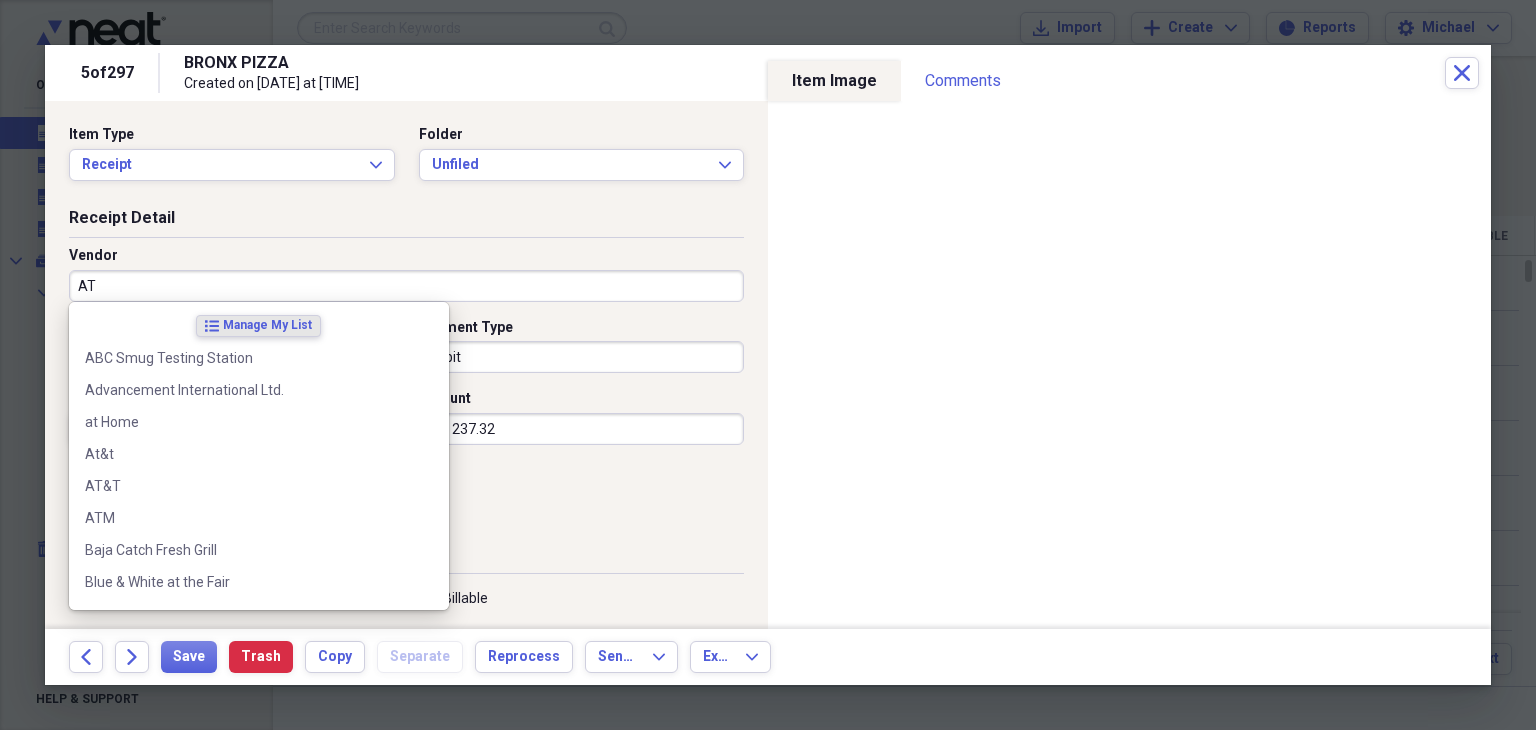 type on "ATM" 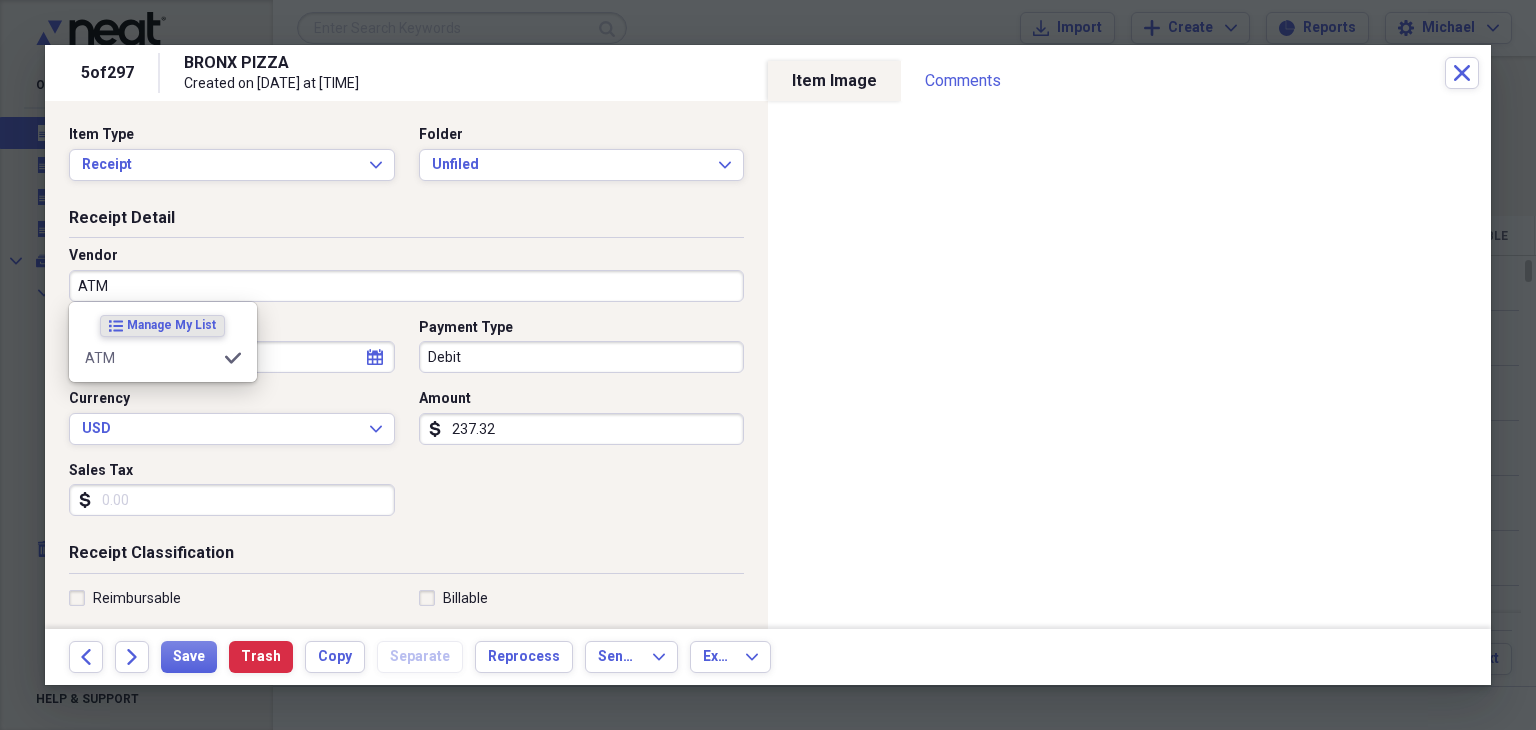 type on "None" 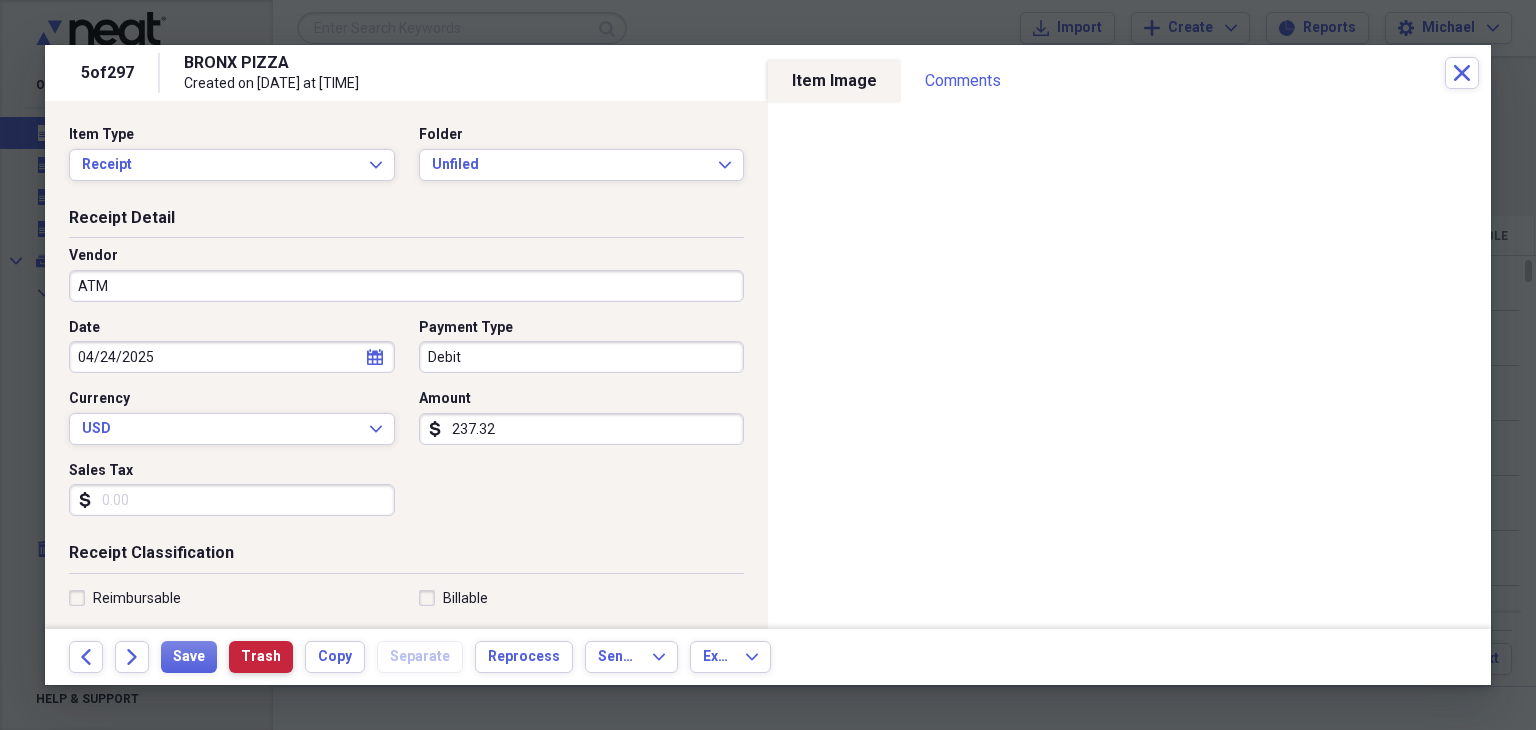click on "Trash" at bounding box center [261, 657] 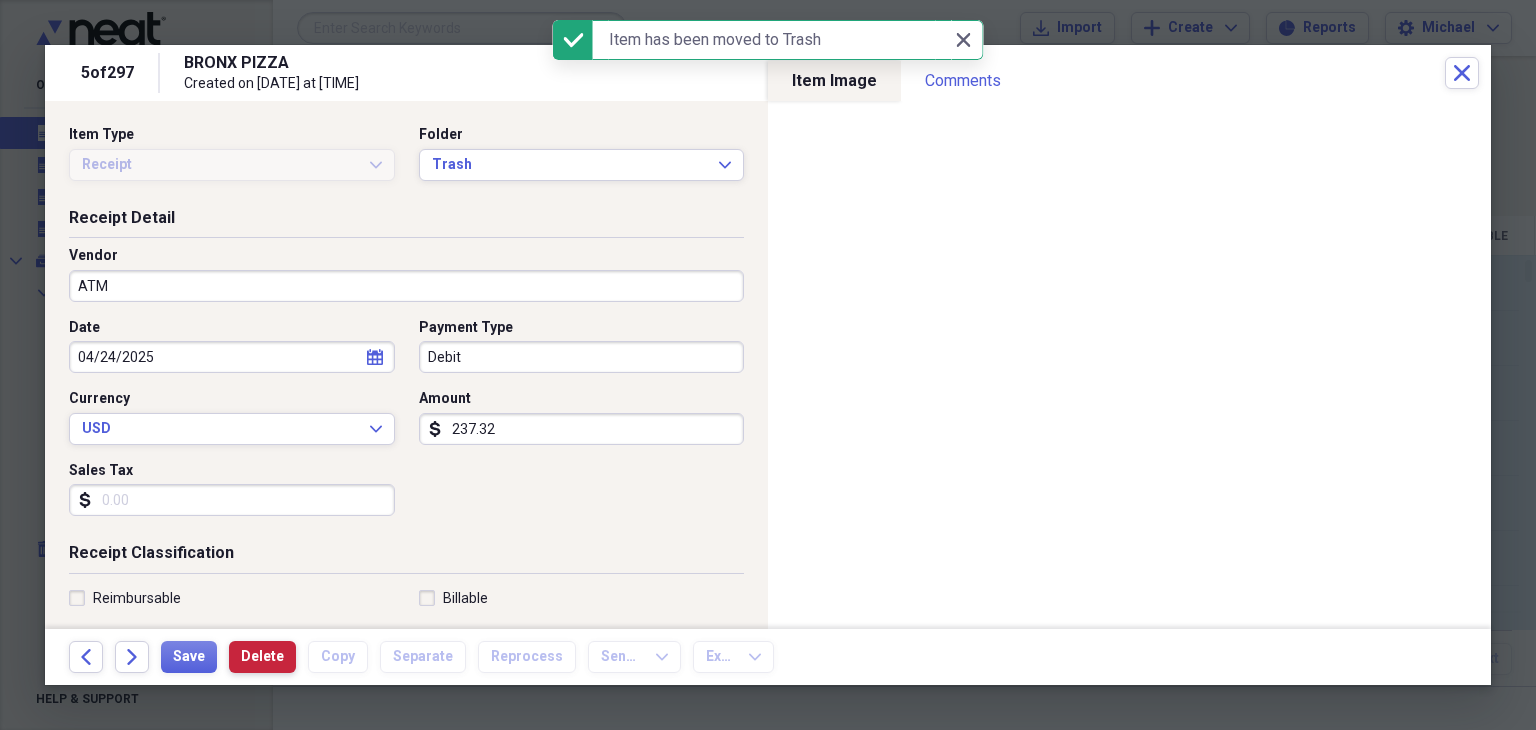 type on "BRONX PIZZA" 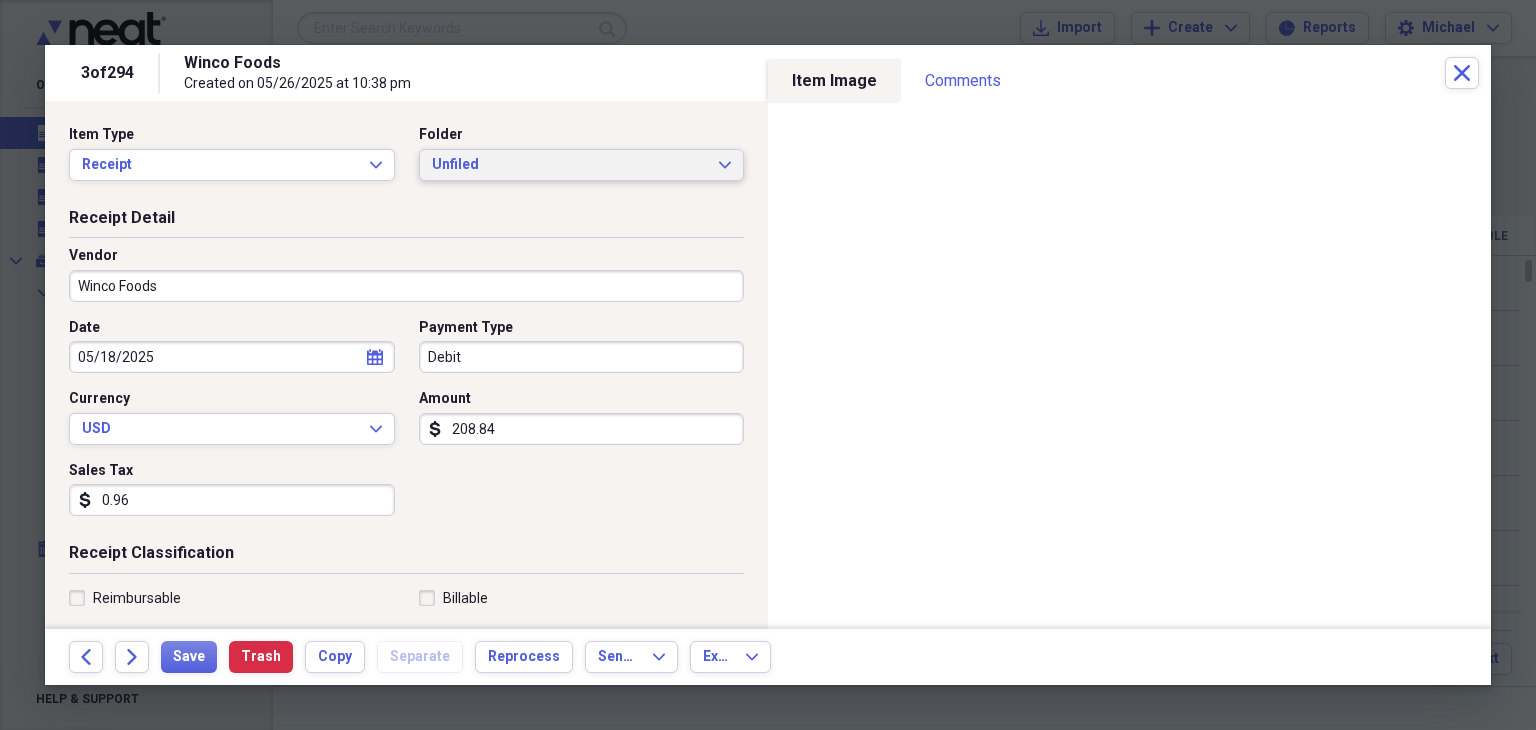 click on "Unfiled" at bounding box center [570, 165] 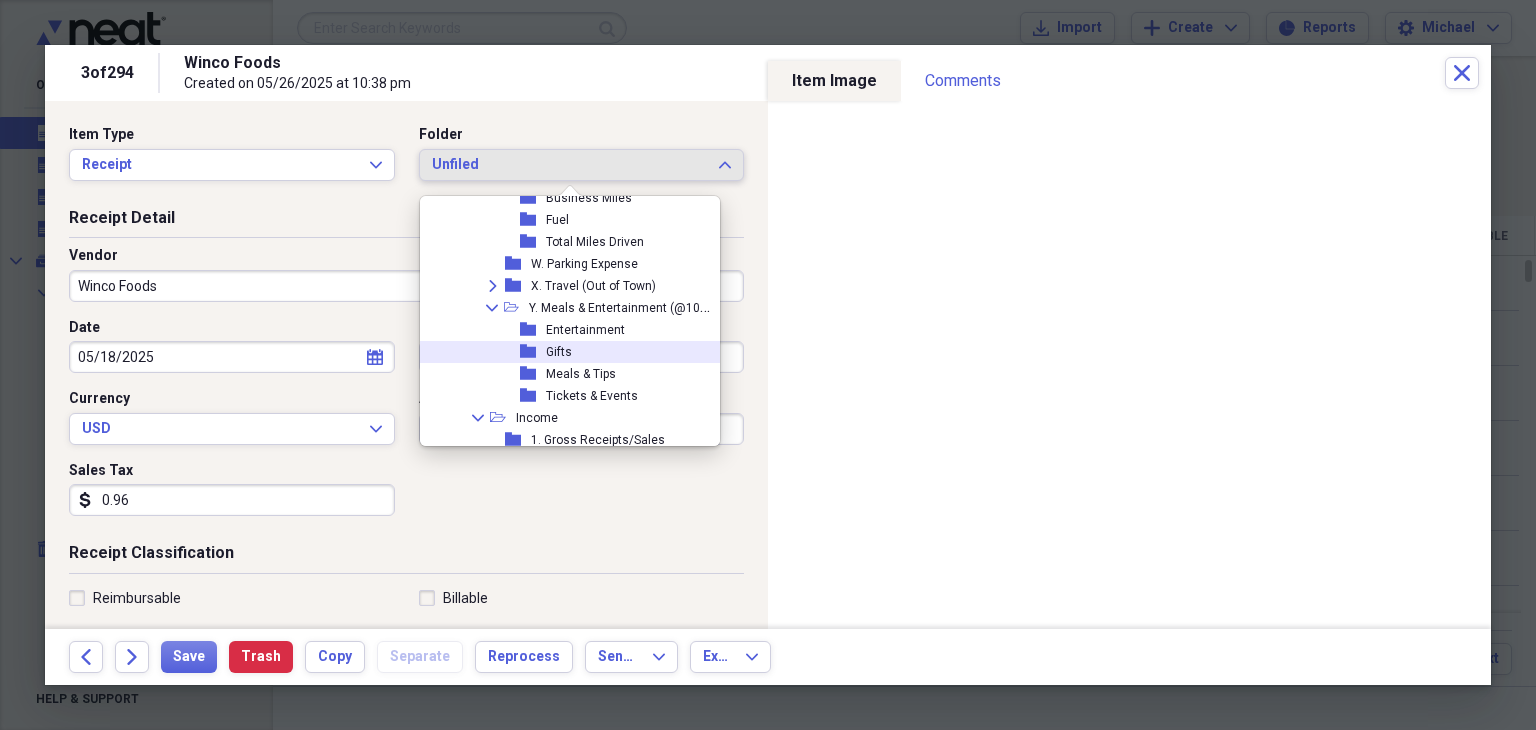 scroll, scrollTop: 992, scrollLeft: 0, axis: vertical 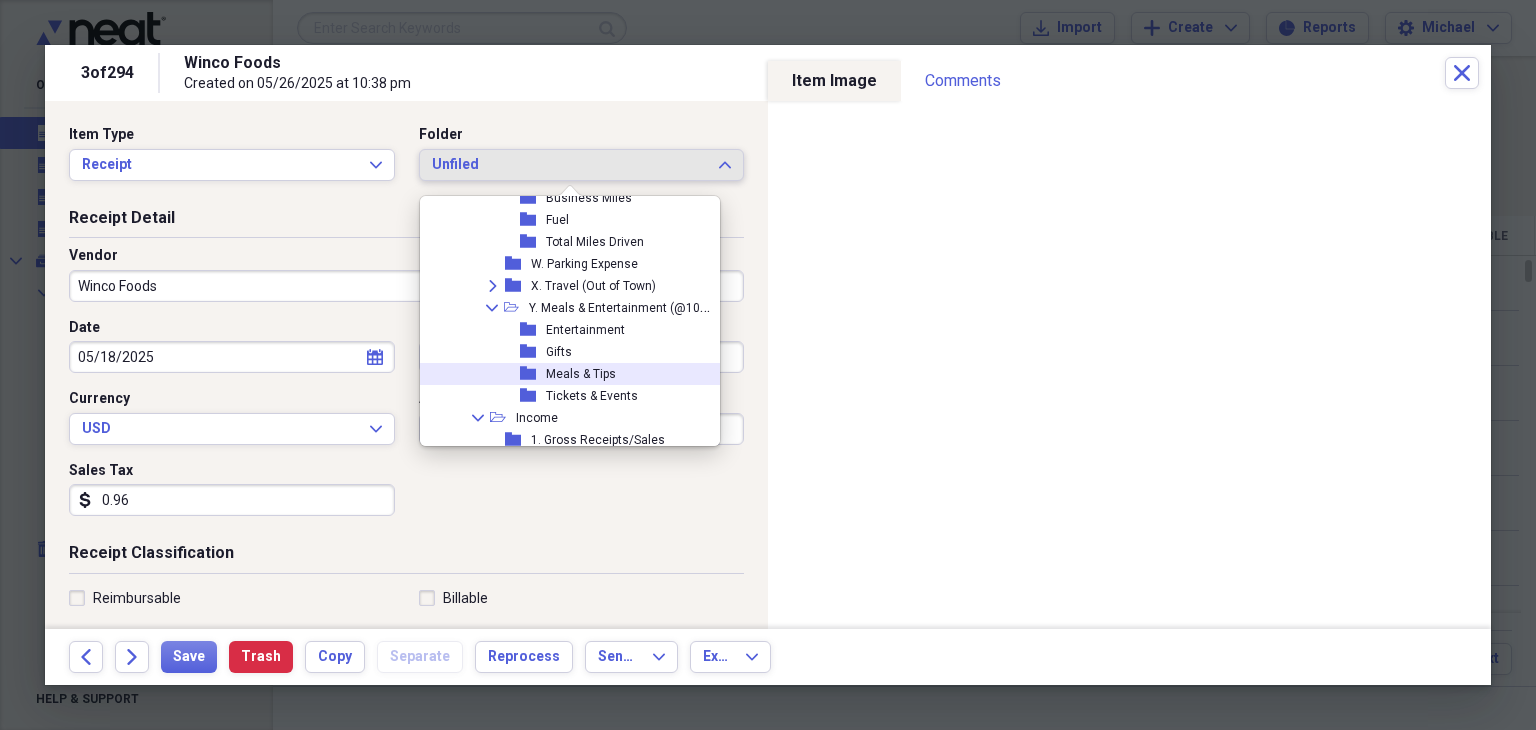 click on "Meals & Tips" at bounding box center [581, 374] 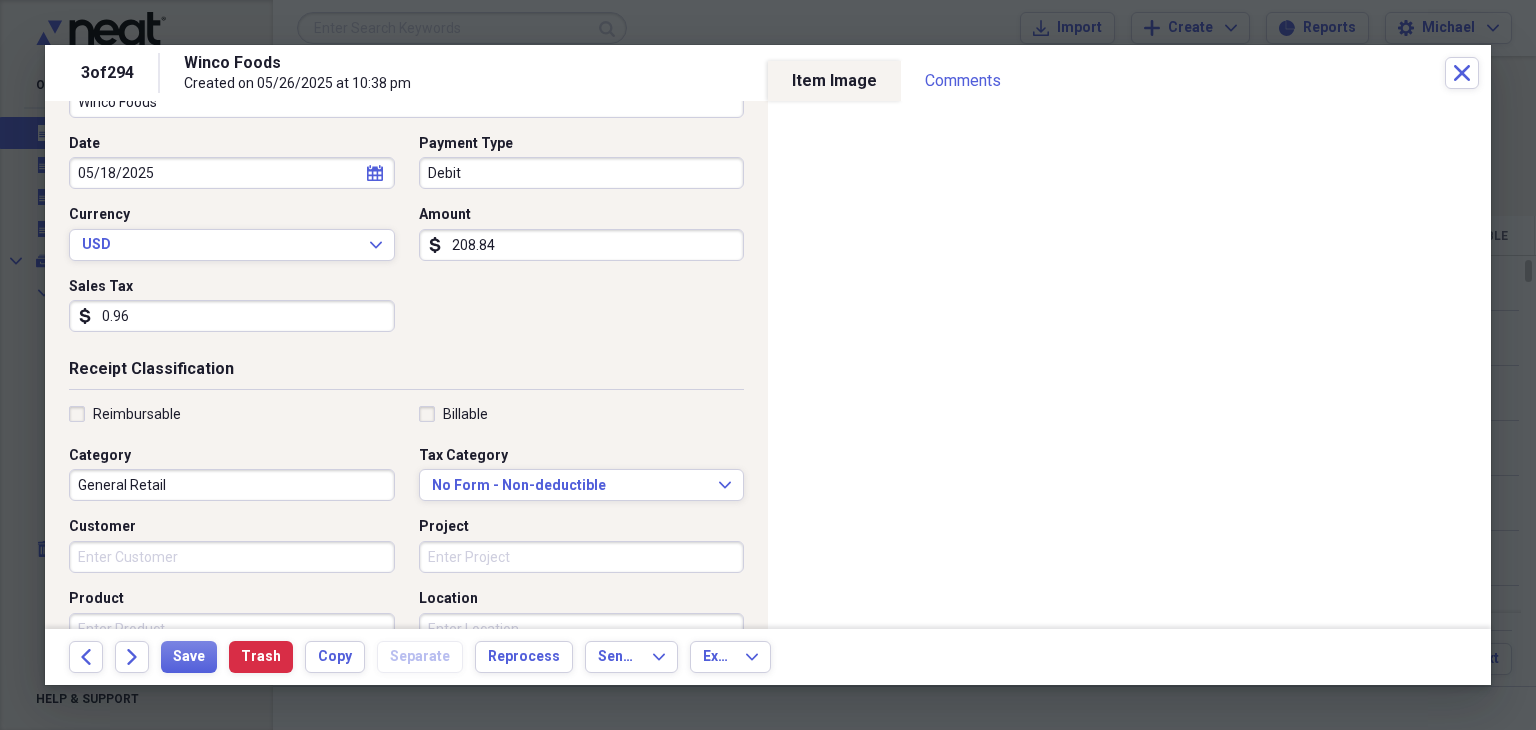 scroll, scrollTop: 184, scrollLeft: 0, axis: vertical 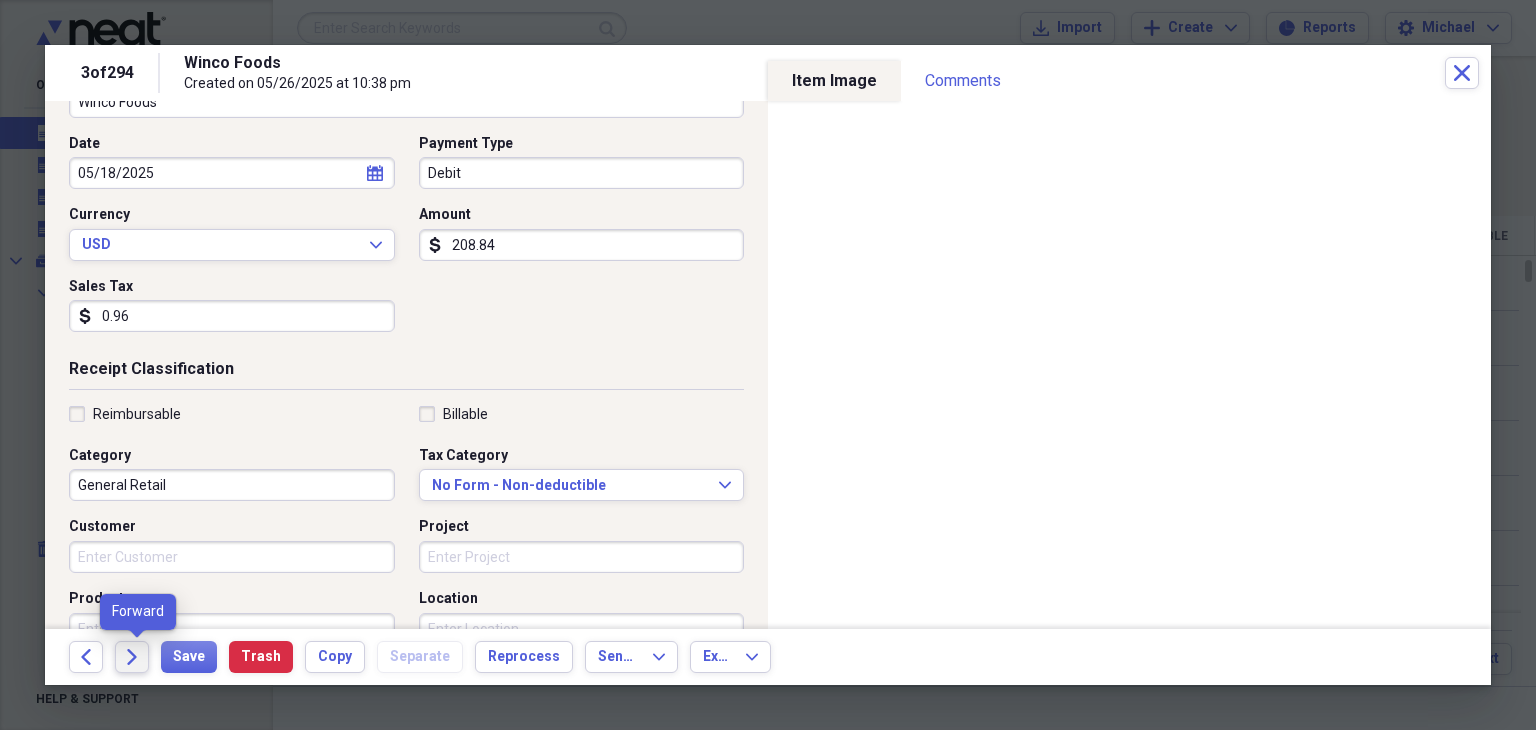 click on "Forward" at bounding box center [132, 657] 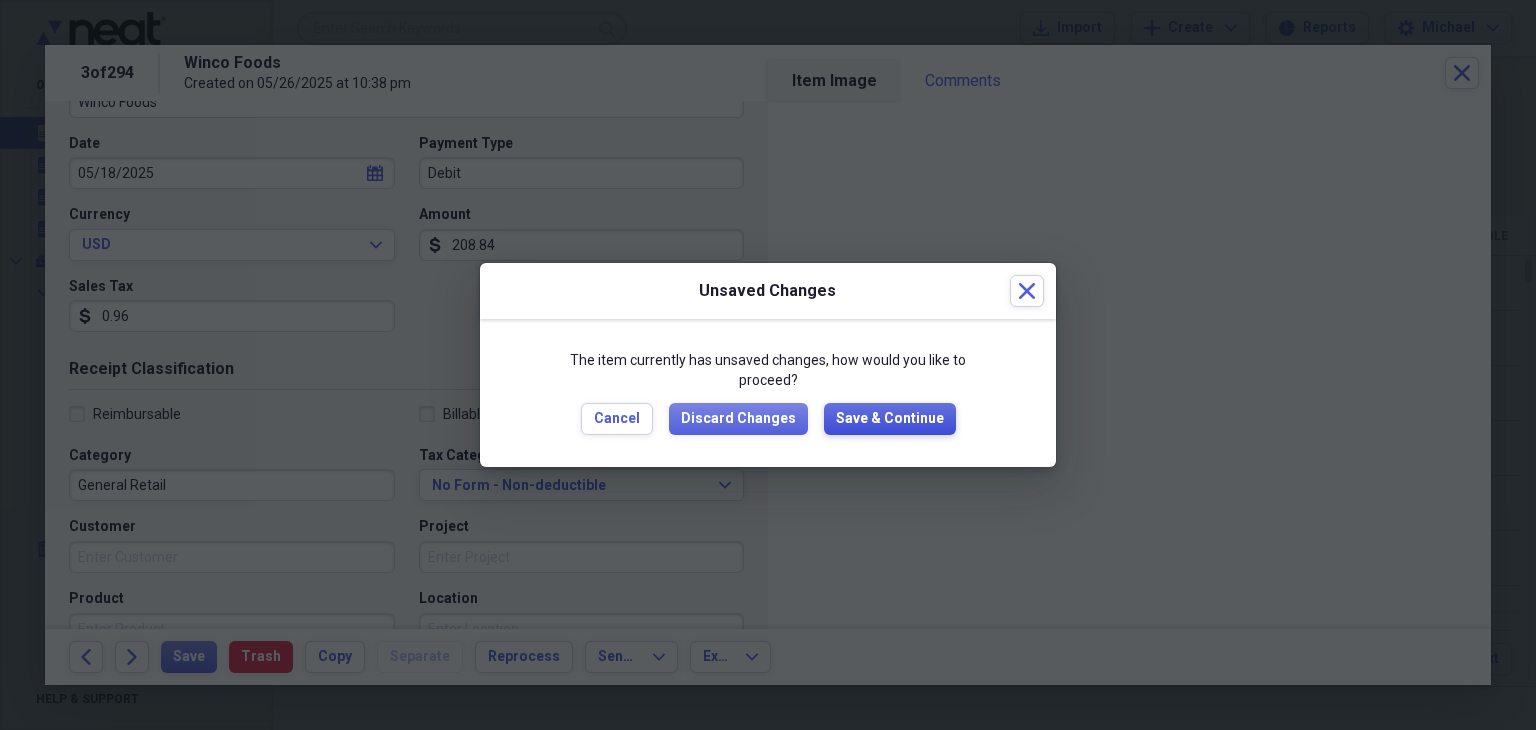 click on "Save & Continue" at bounding box center (890, 419) 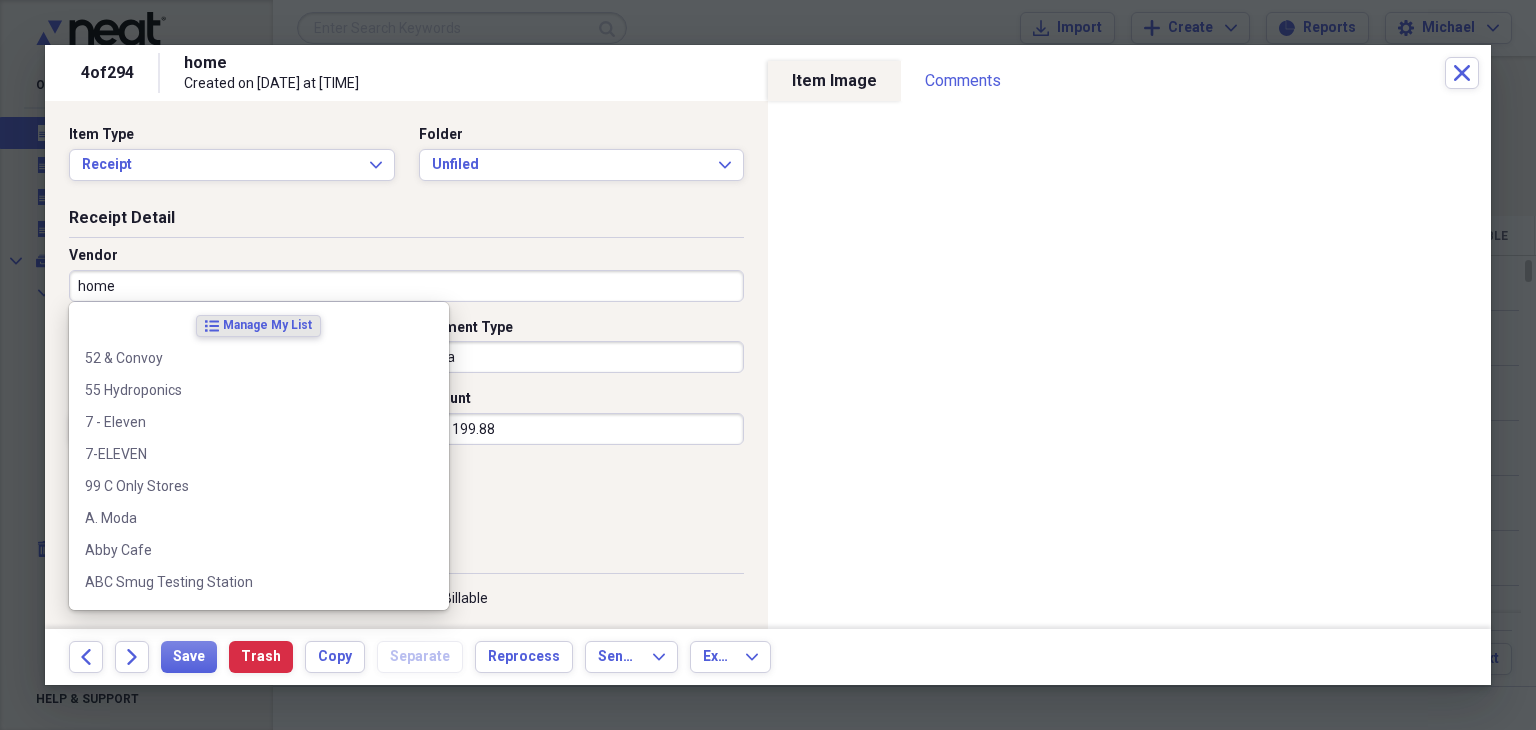 click on "home" at bounding box center [406, 286] 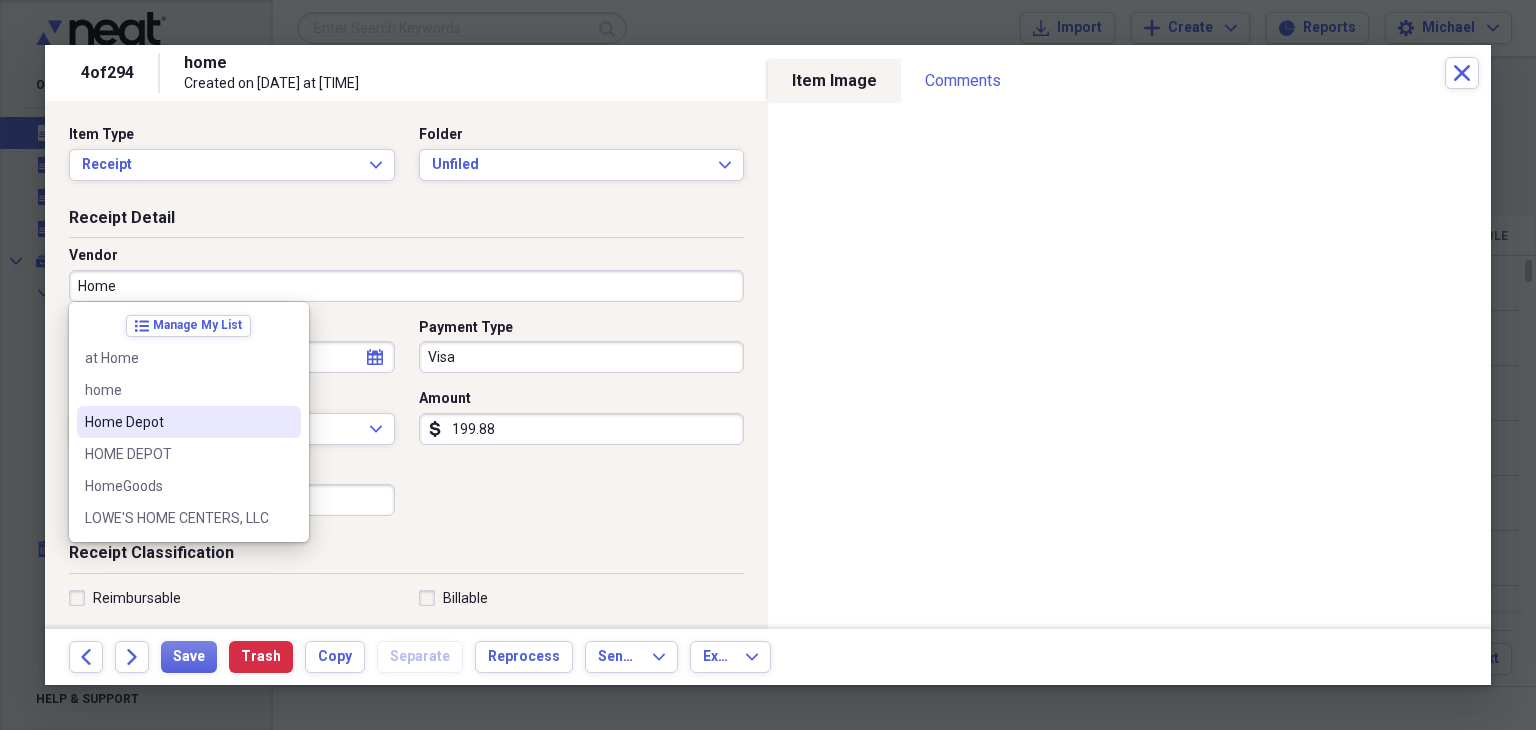 click on "Home Depot" at bounding box center [189, 422] 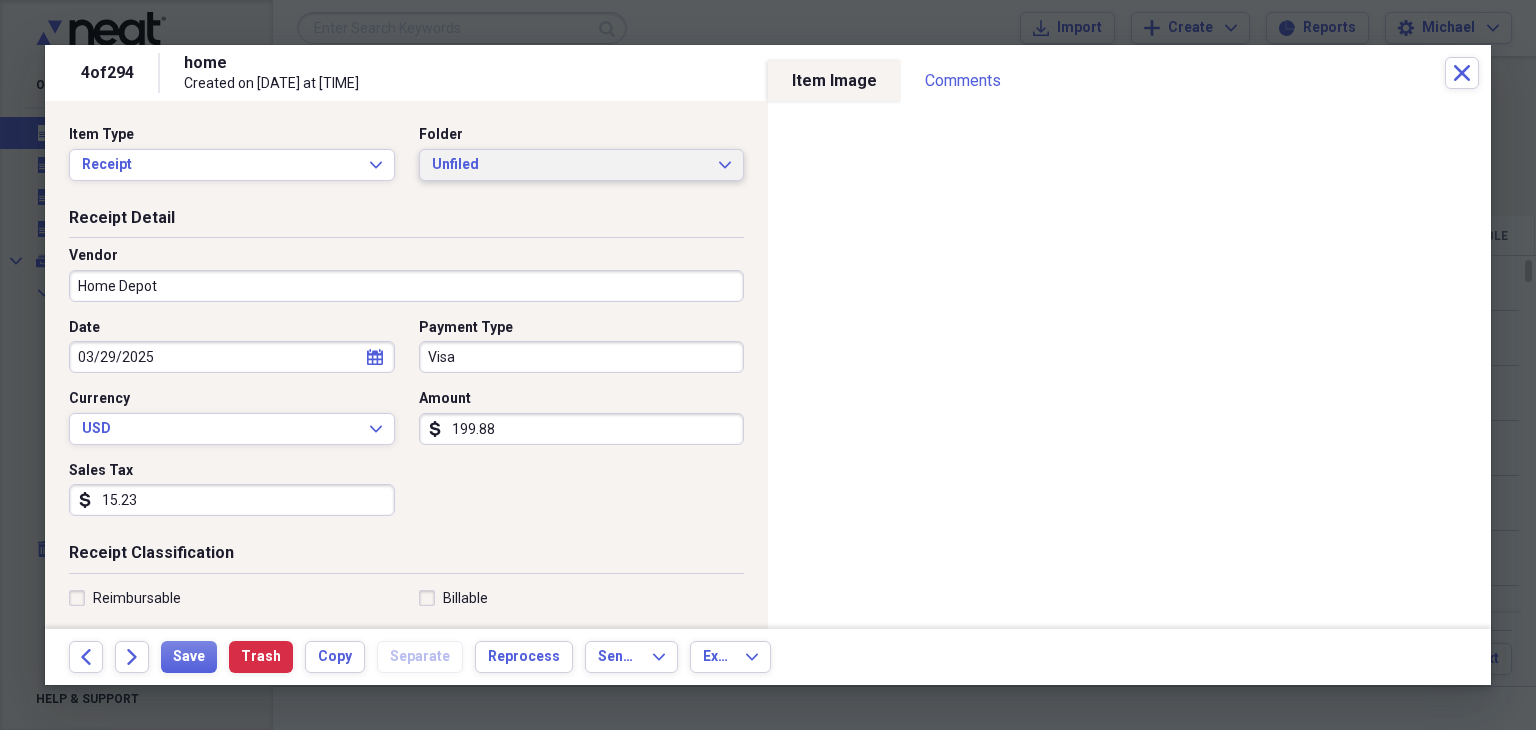 click on "Unfiled" at bounding box center [570, 165] 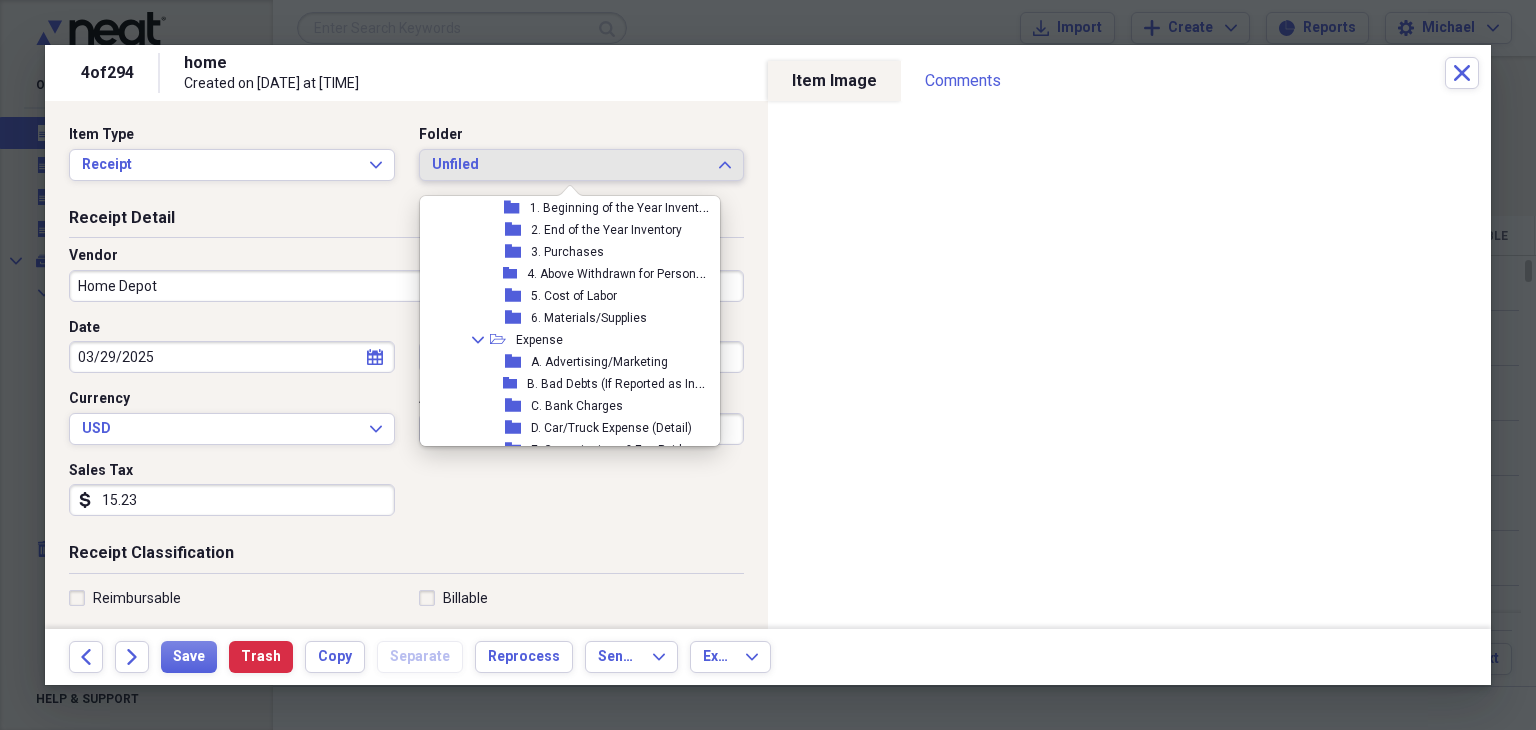 scroll, scrollTop: 256, scrollLeft: 0, axis: vertical 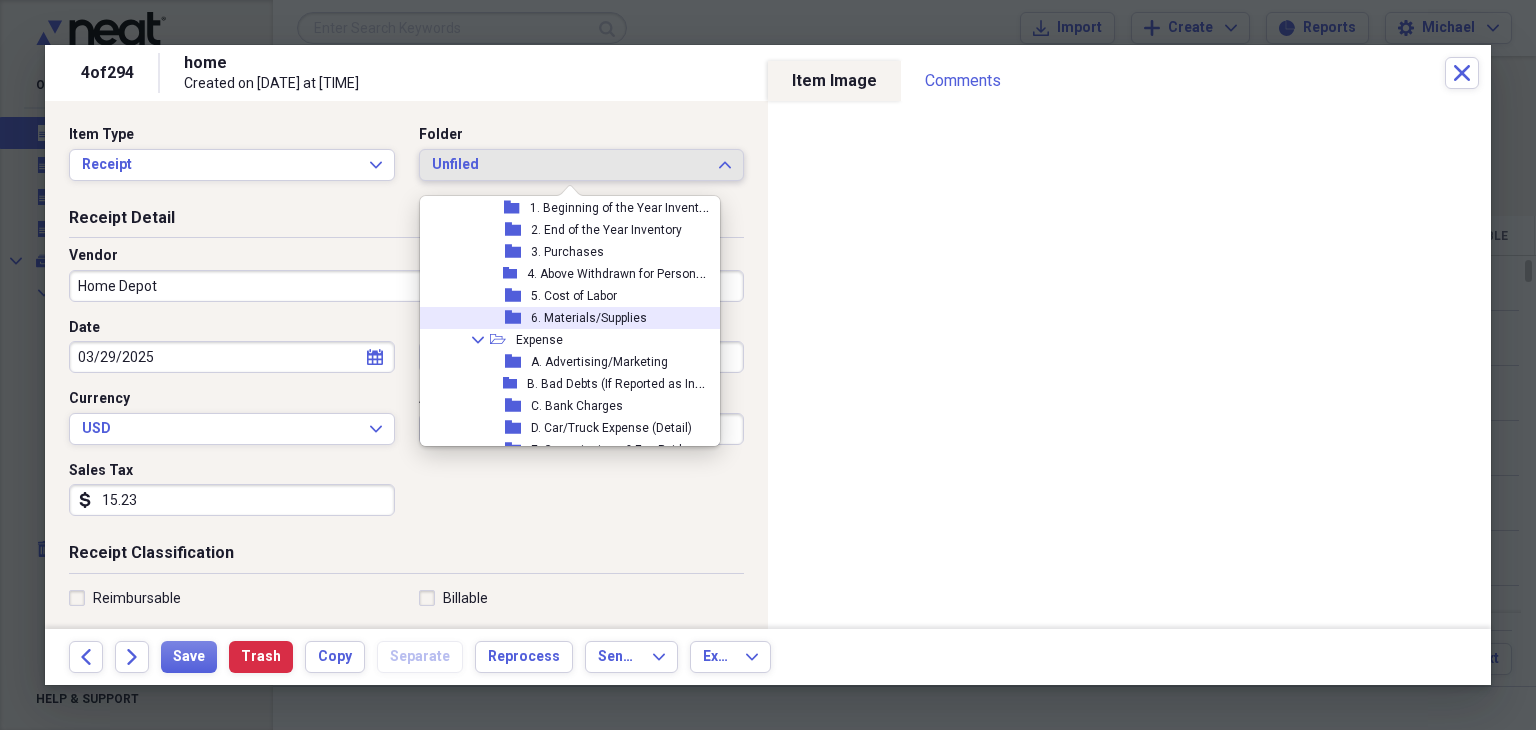 click on "6. Materials/Supplies" at bounding box center [589, 318] 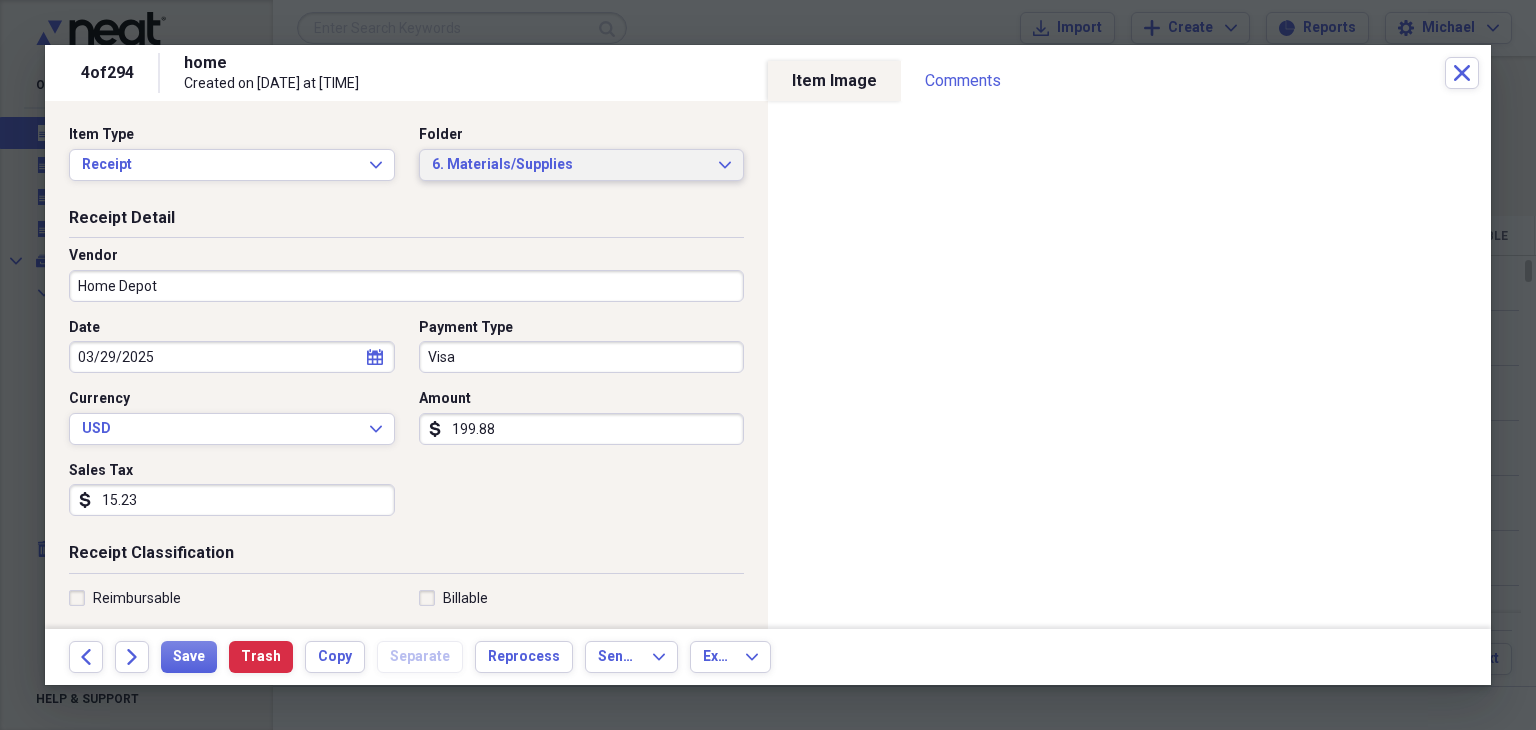 click on "6. Materials/Supplies Expand" at bounding box center (582, 165) 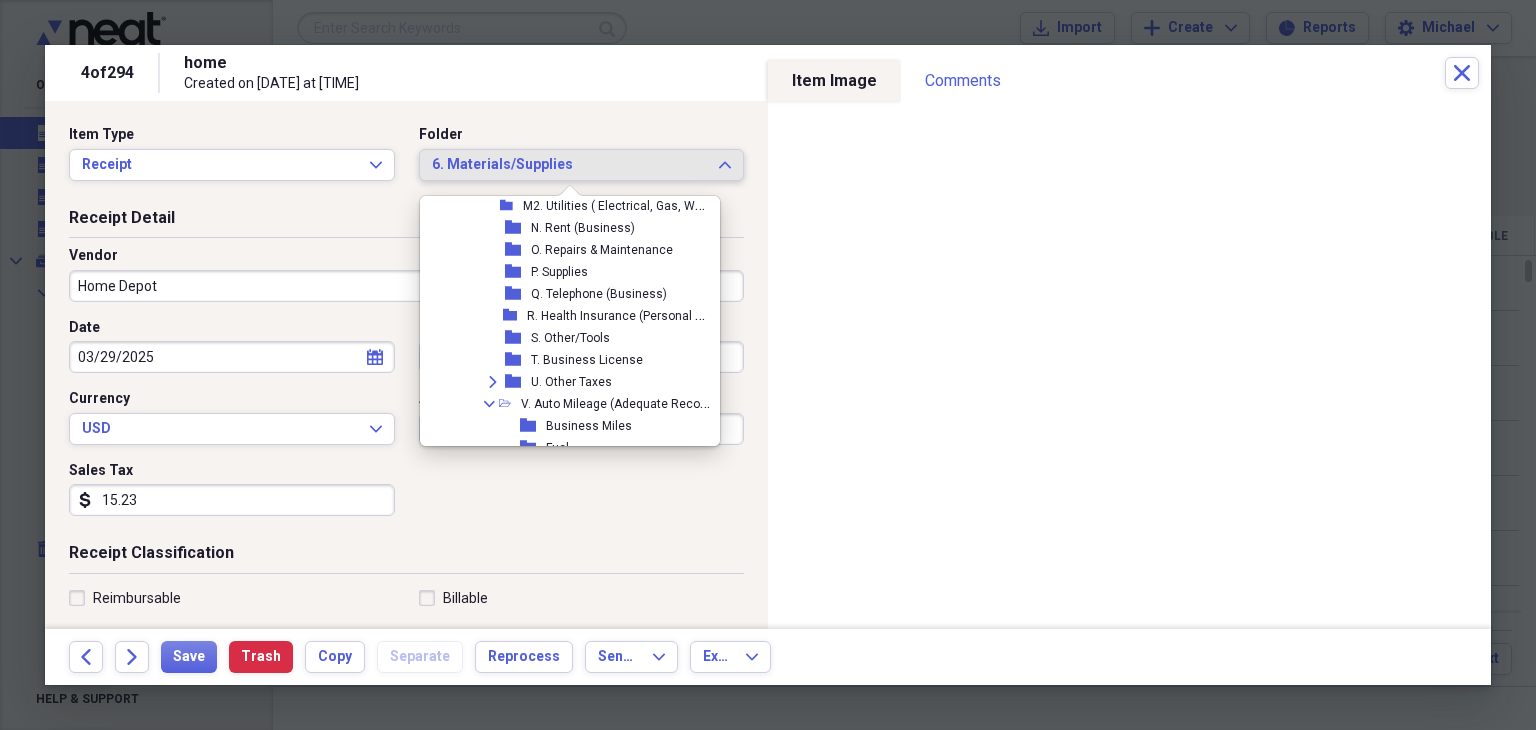 scroll, scrollTop: 768, scrollLeft: 0, axis: vertical 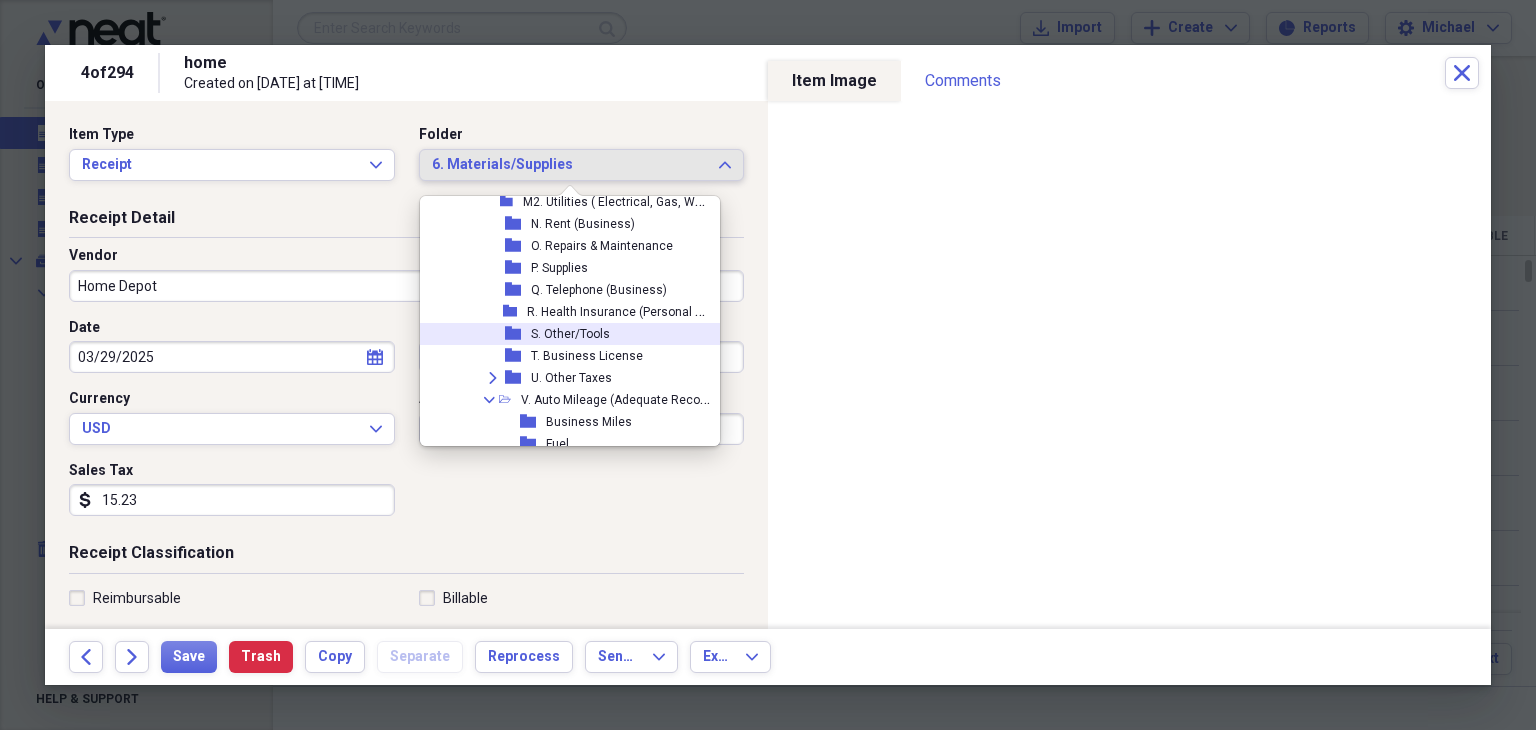 click on "S. Other/Tools" at bounding box center [570, 334] 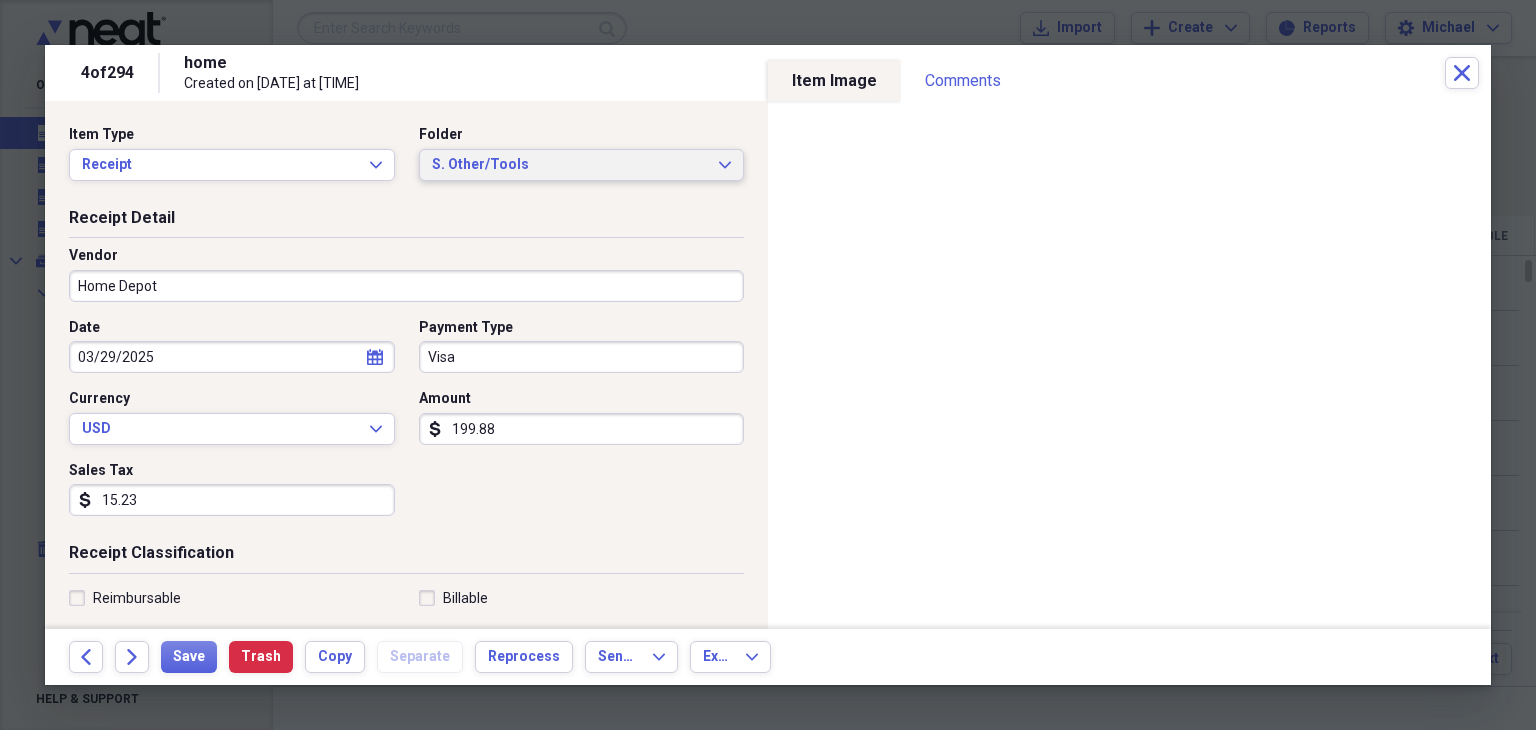 scroll, scrollTop: 160, scrollLeft: 0, axis: vertical 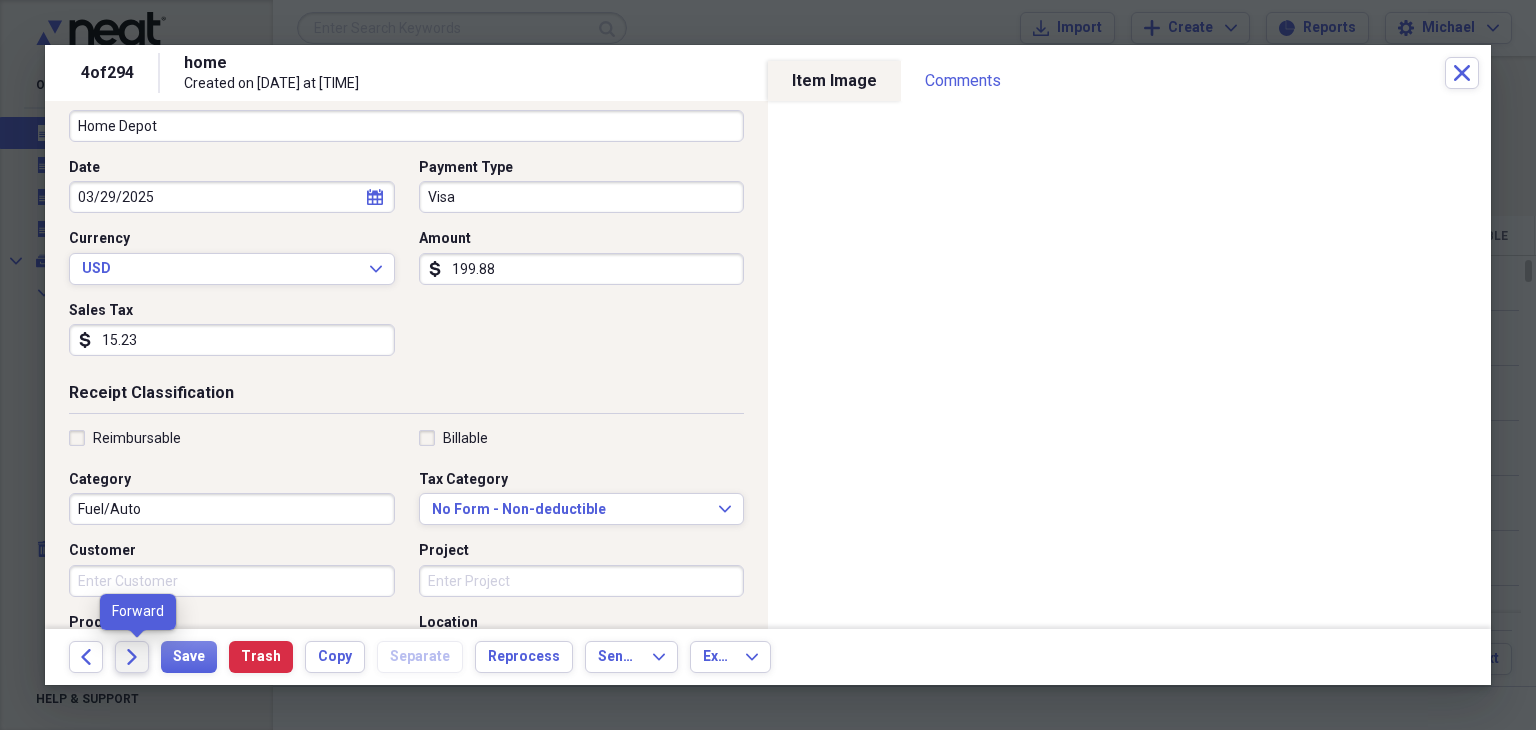 click on "Forward" at bounding box center (132, 657) 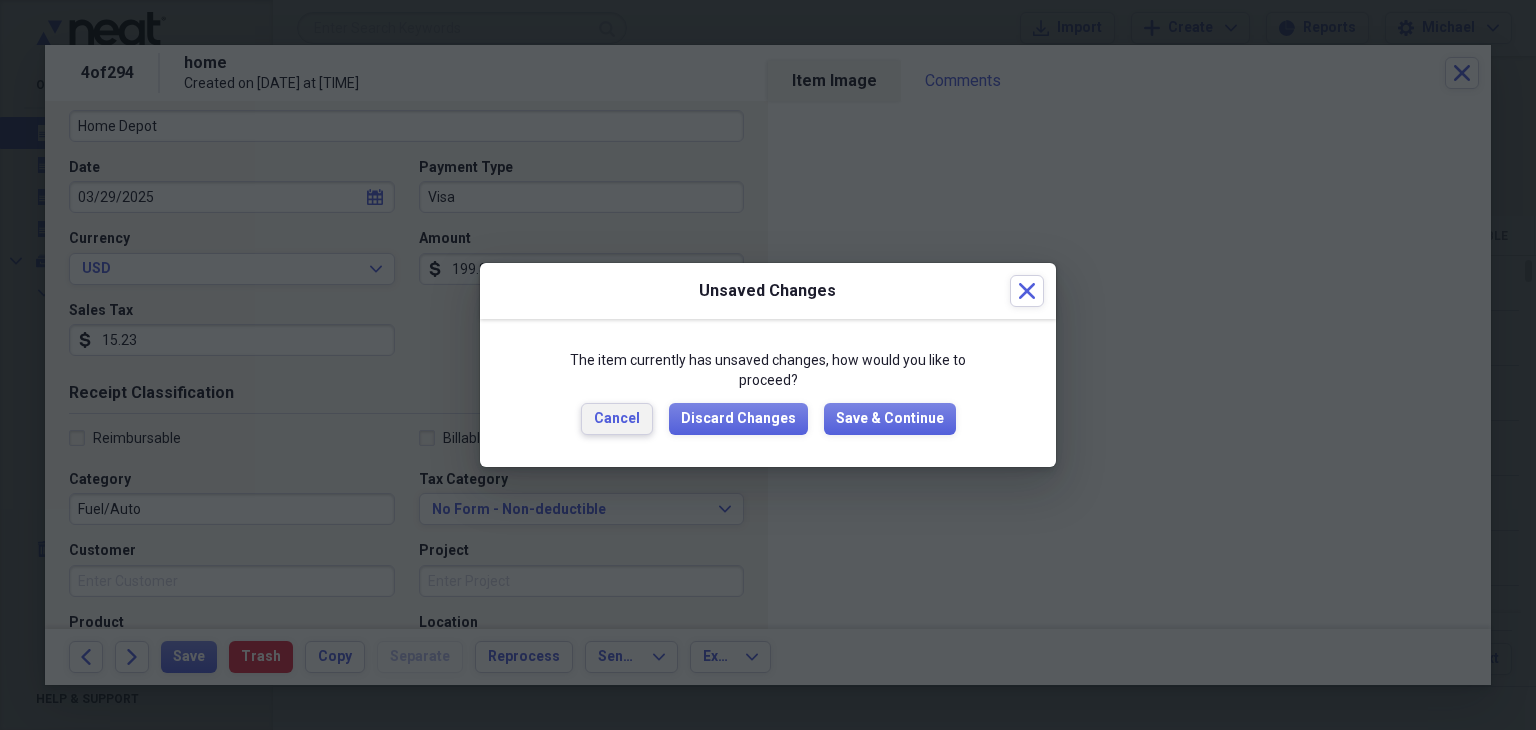 click on "Cancel" at bounding box center (617, 419) 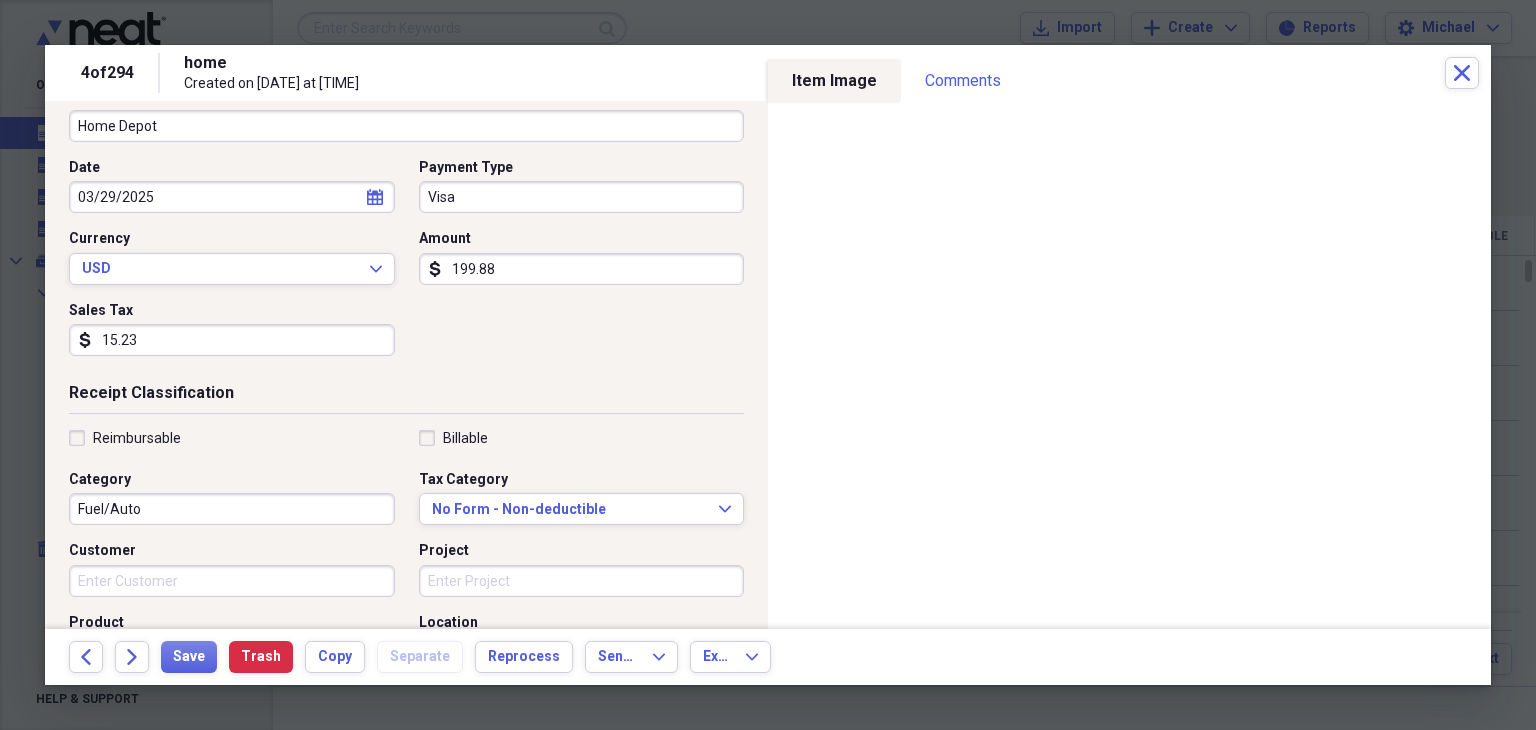 click on "Fuel/Auto" at bounding box center (232, 509) 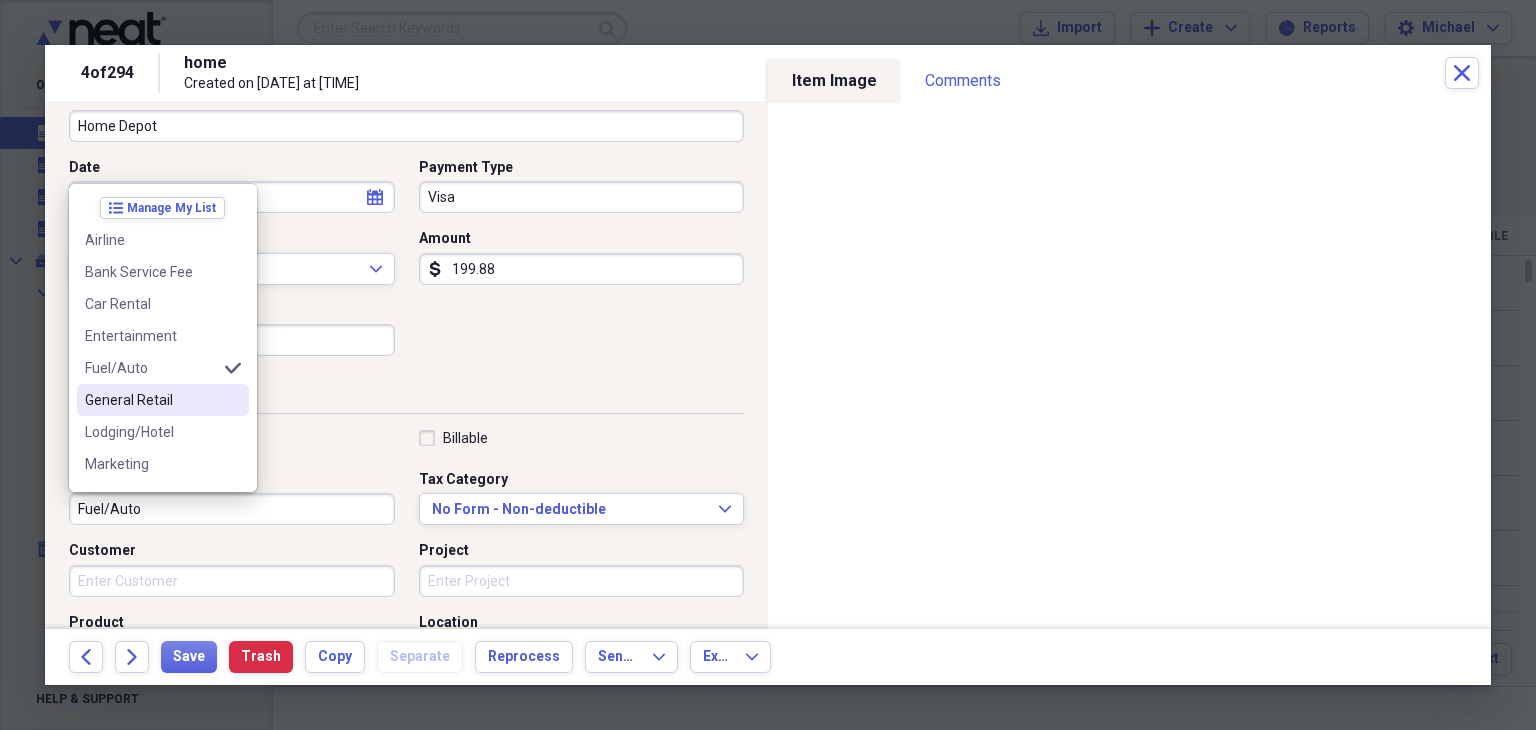 click on "General Retail" at bounding box center [151, 400] 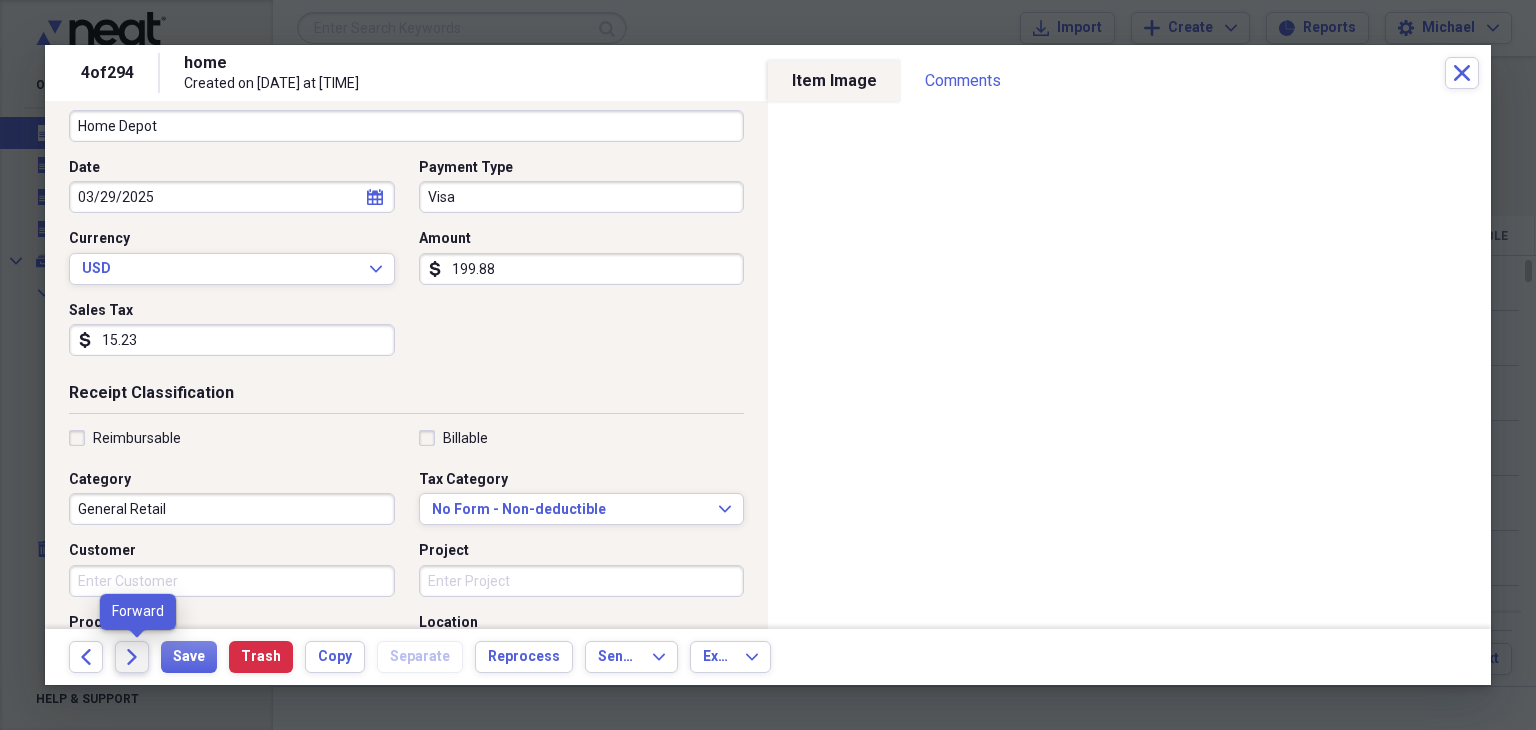 click on "Forward" 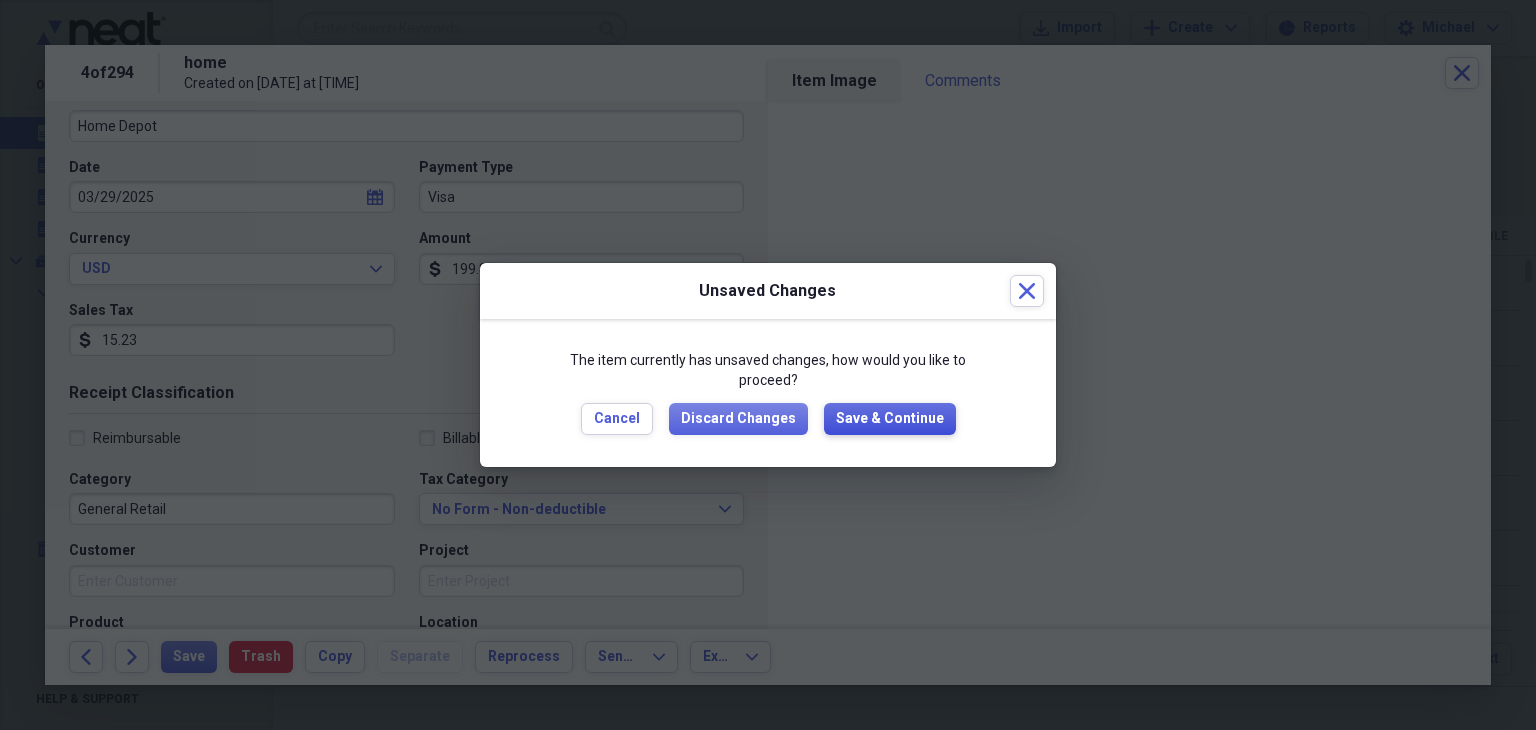 click on "Save & Continue" at bounding box center [890, 419] 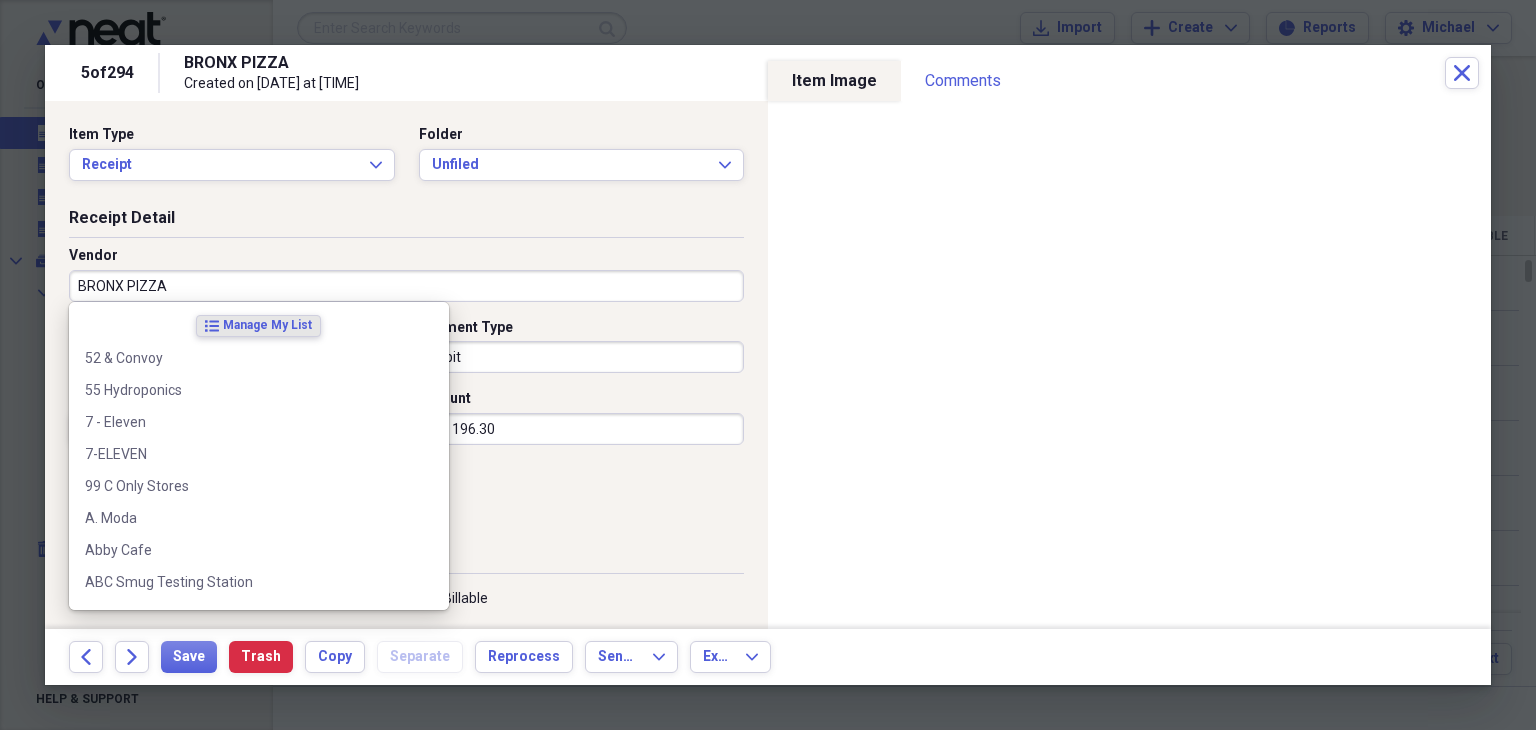 click on "BRONX PIZZA" at bounding box center (406, 286) 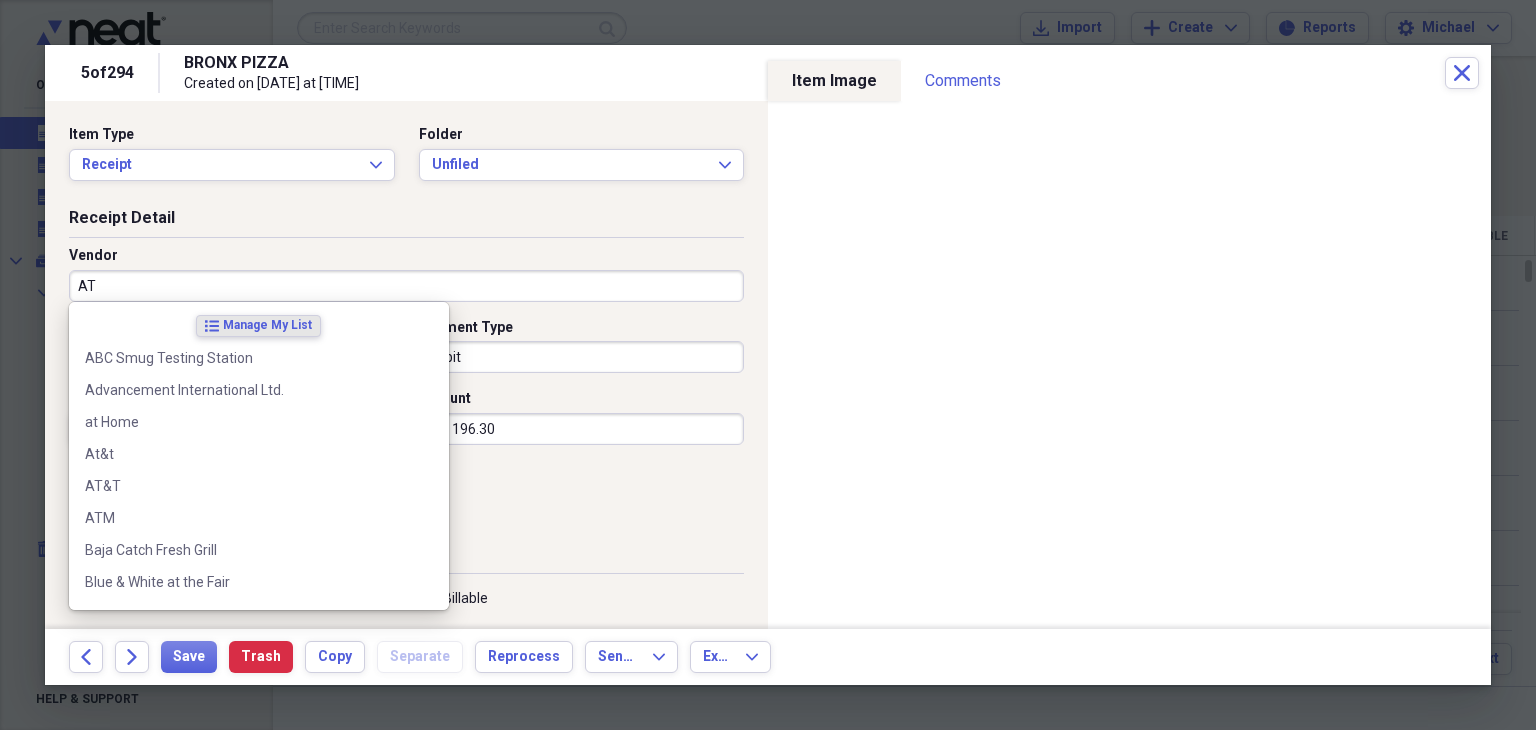 type on "ATM" 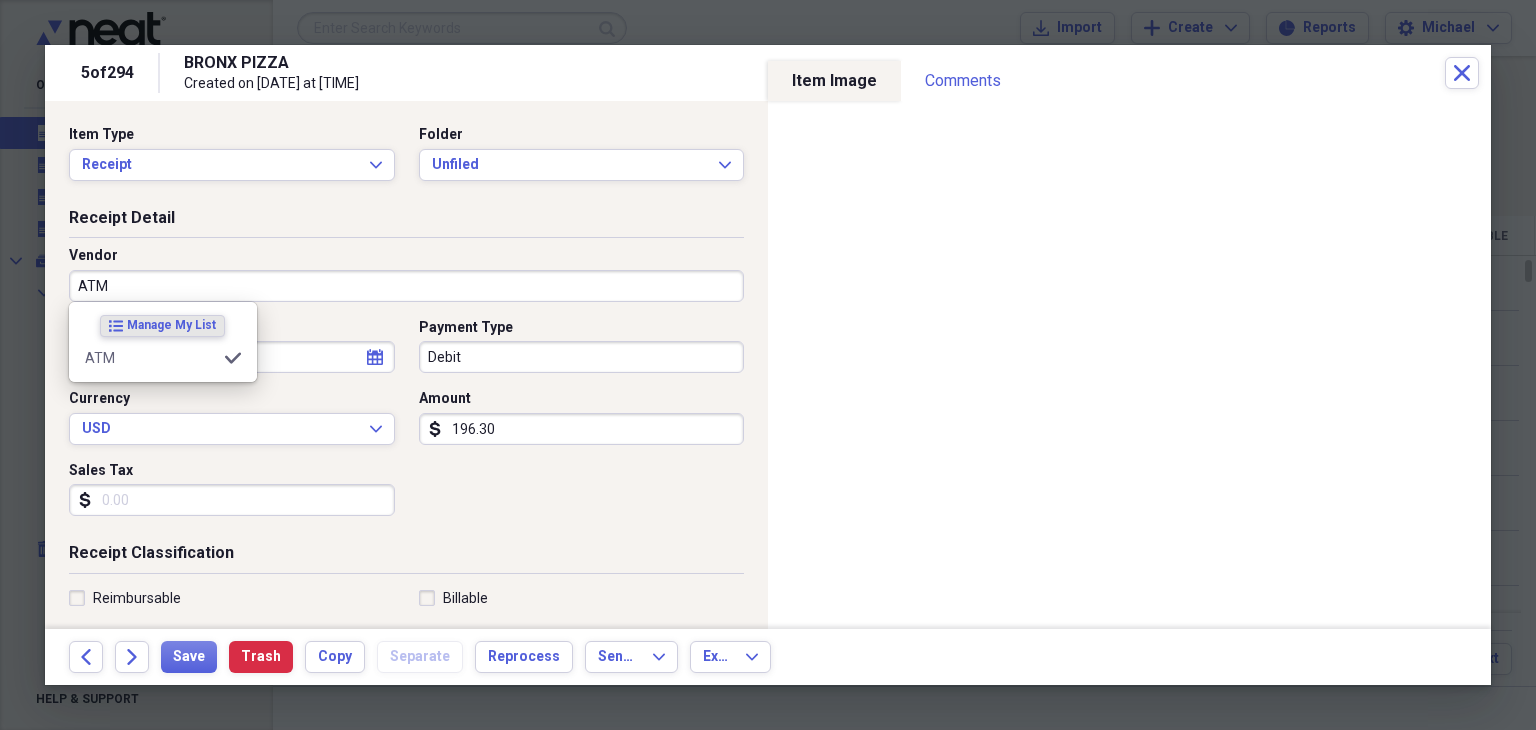 type on "None" 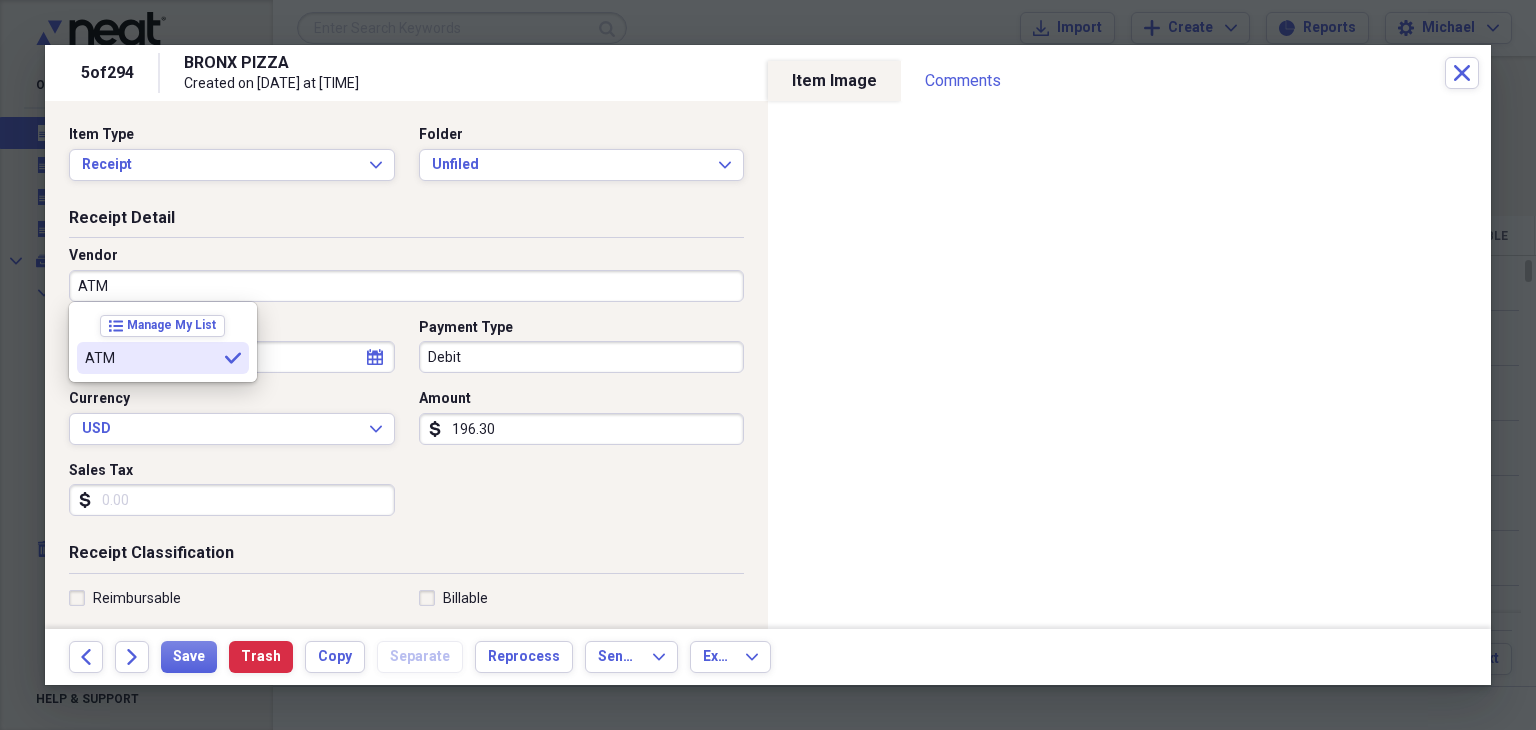 type on "ATM" 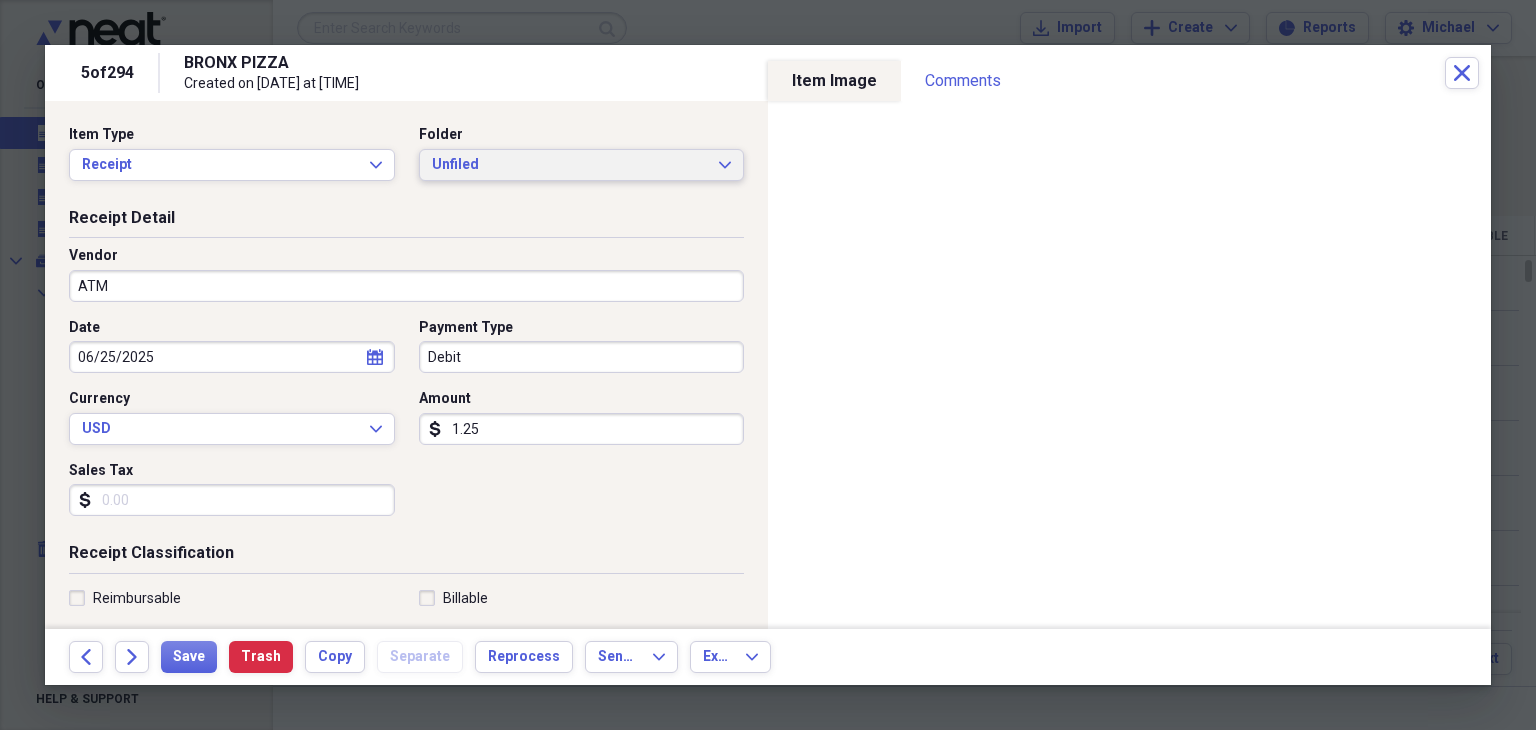 type on "1.25" 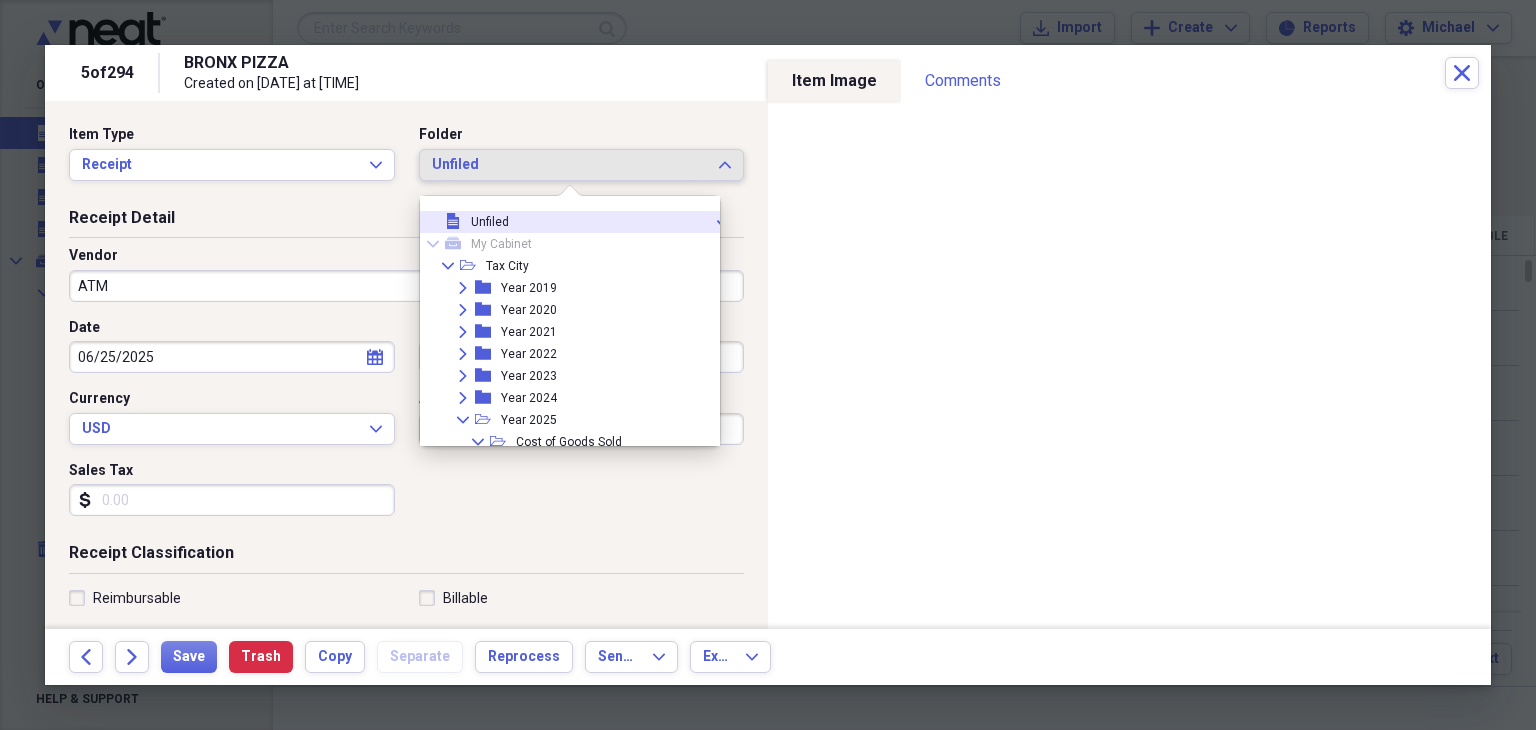 drag, startPoint x: 497, startPoint y: 197, endPoint x: 526, endPoint y: 302, distance: 108.93117 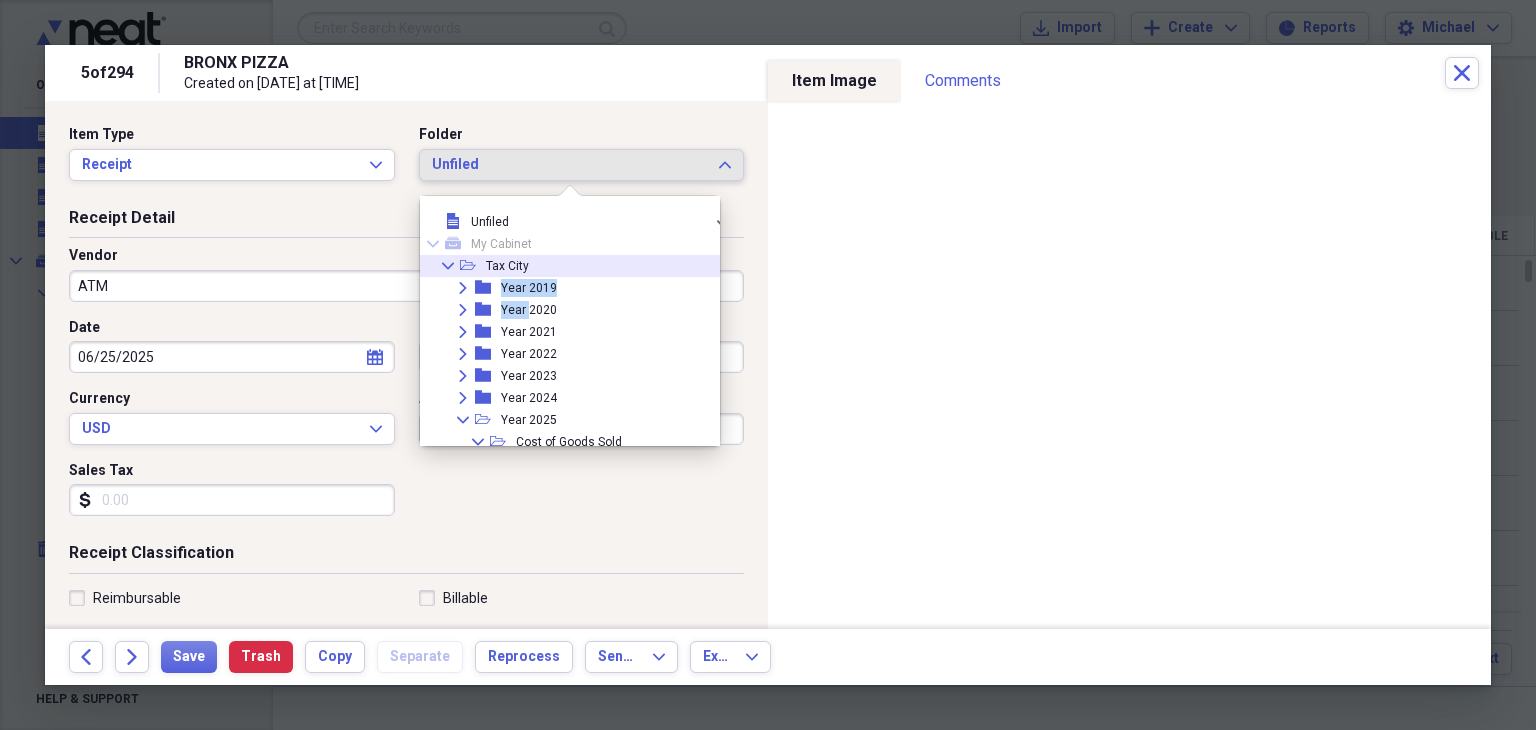 drag, startPoint x: 526, startPoint y: 302, endPoint x: 536, endPoint y: 78, distance: 224.2231 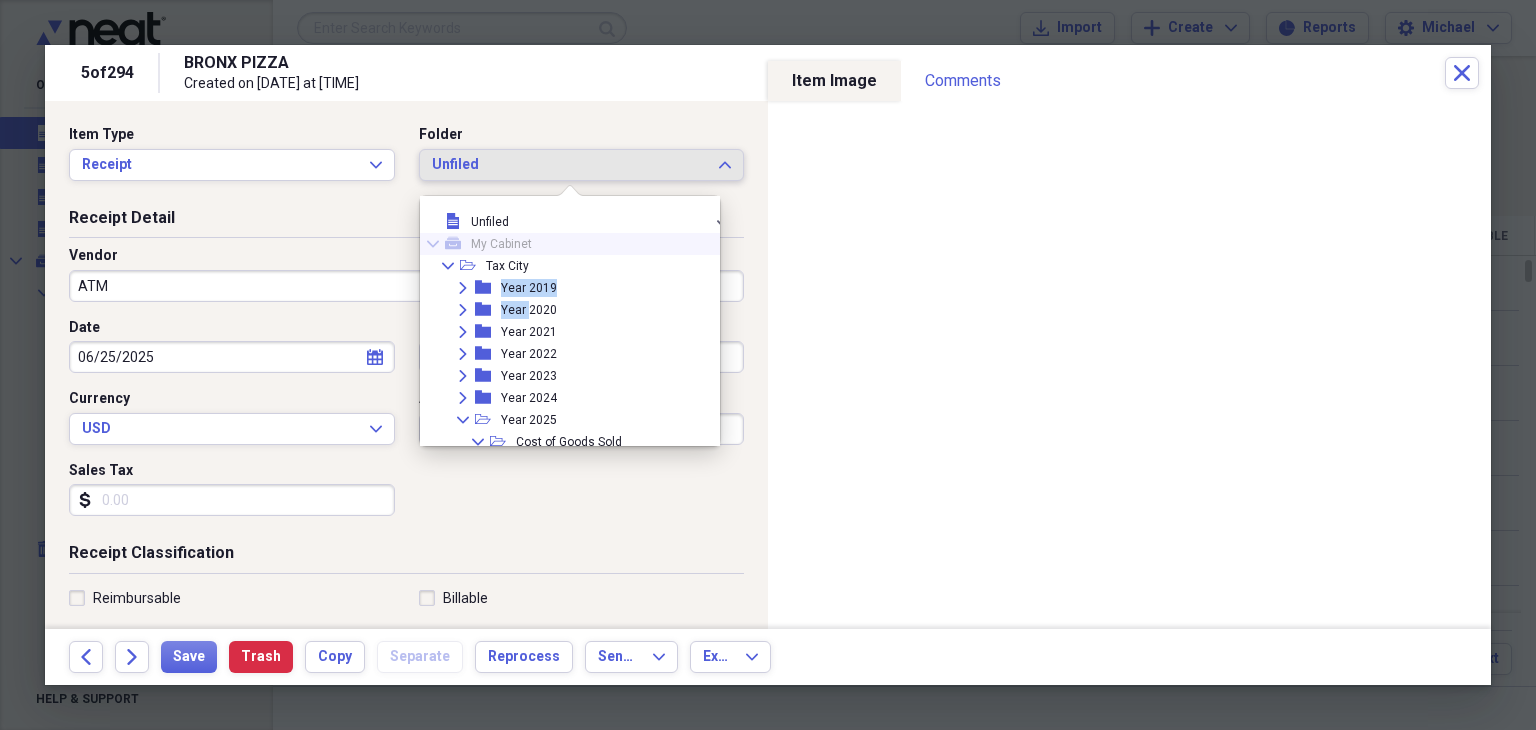 drag, startPoint x: 524, startPoint y: 249, endPoint x: 524, endPoint y: 274, distance: 25 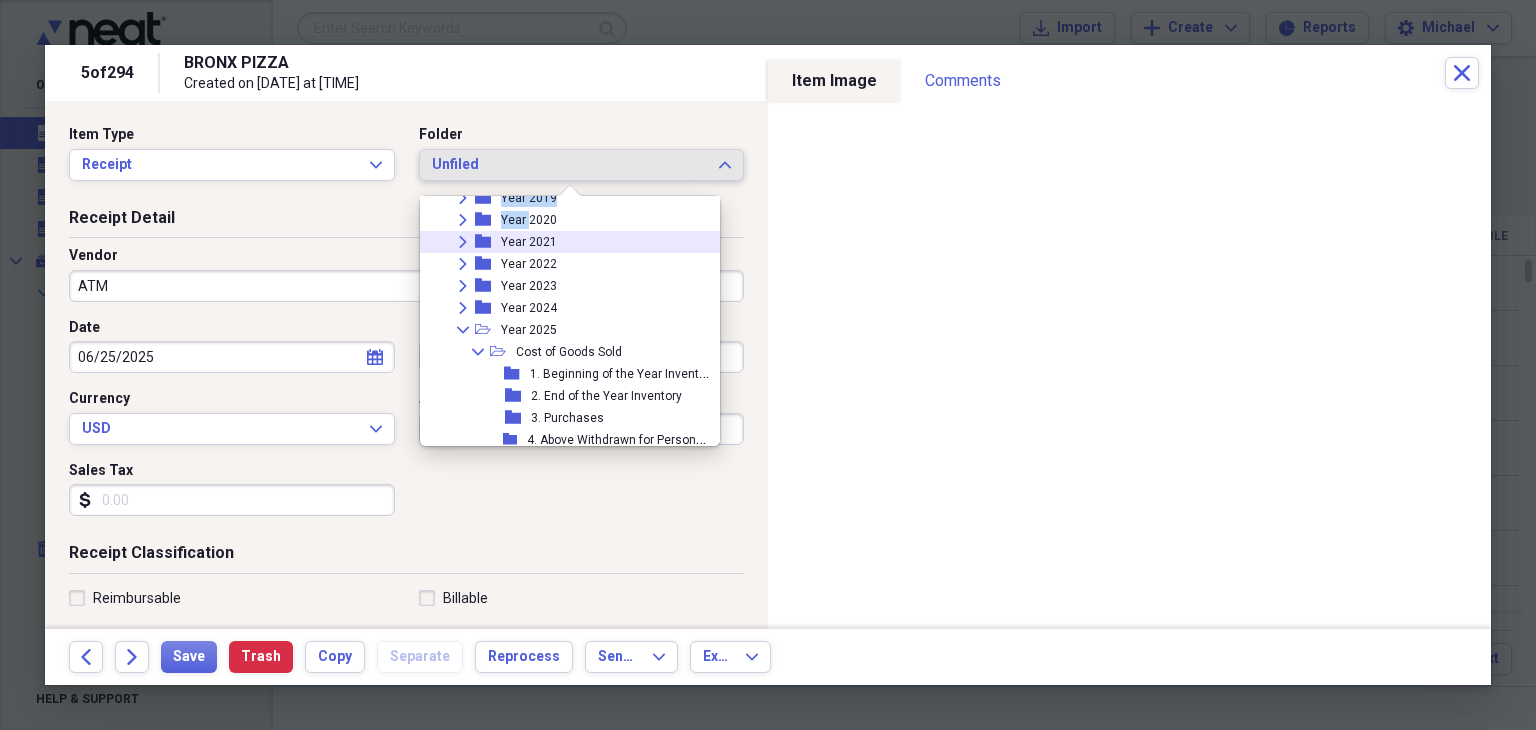 scroll, scrollTop: 93, scrollLeft: 0, axis: vertical 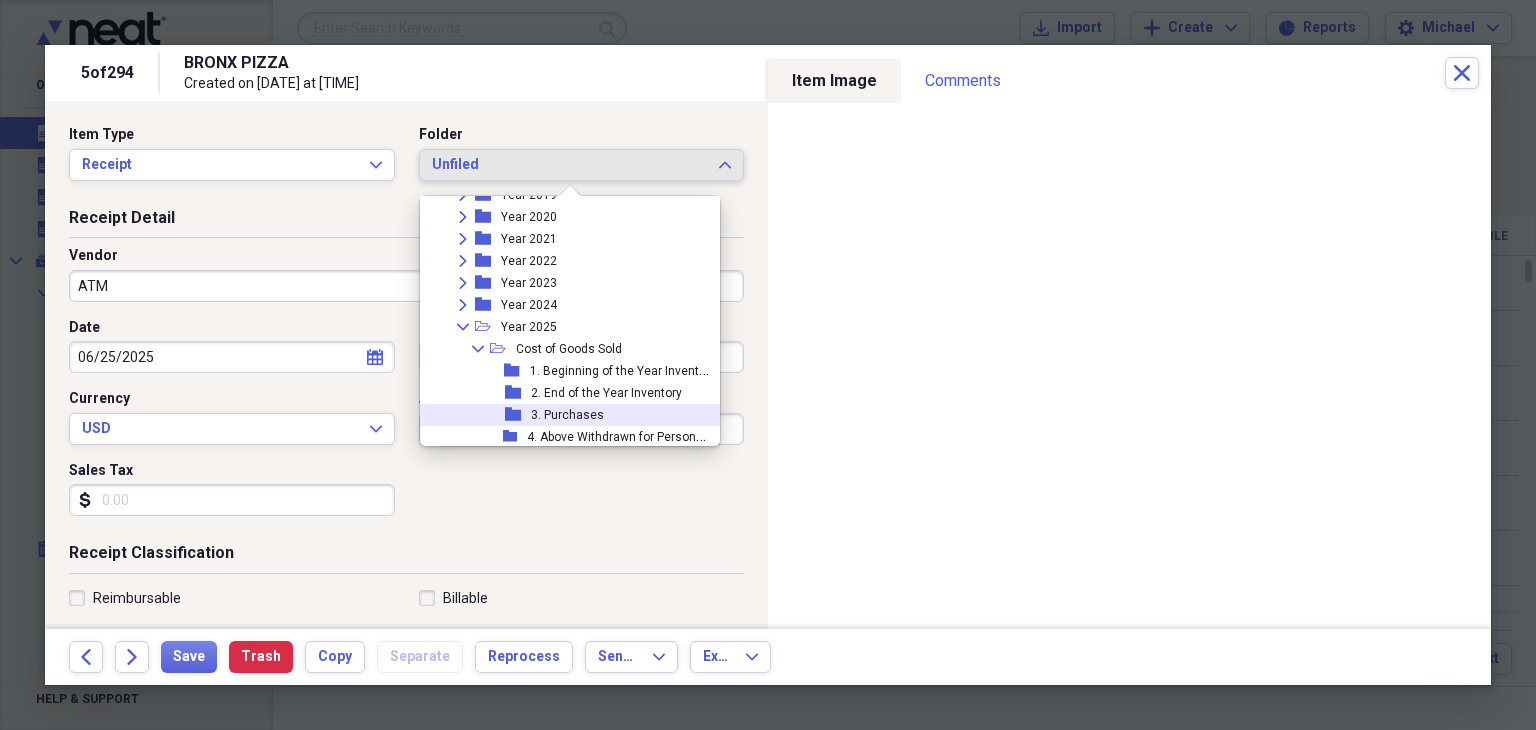 drag, startPoint x: 479, startPoint y: 417, endPoint x: 489, endPoint y: 392, distance: 26.925823 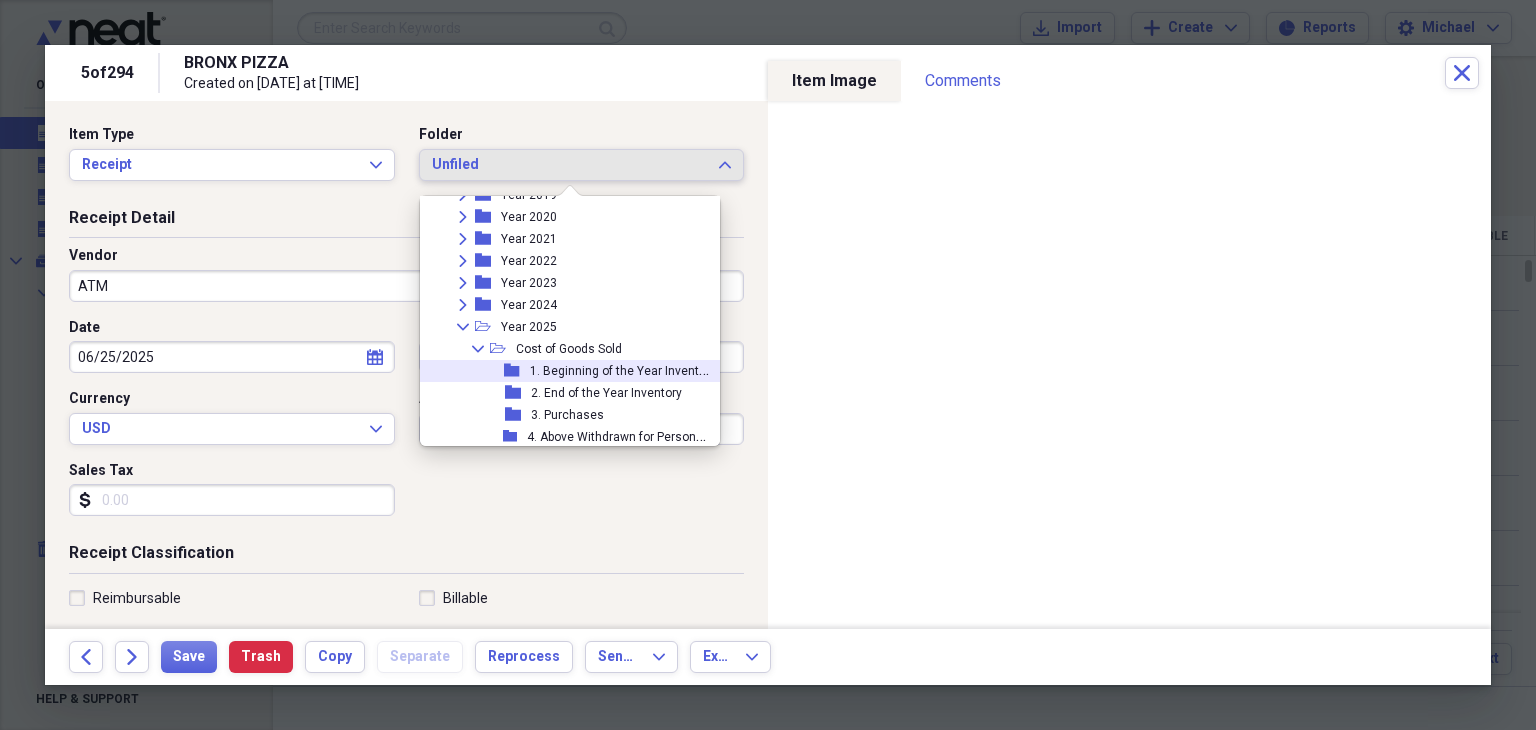 drag, startPoint x: 490, startPoint y: 392, endPoint x: 483, endPoint y: 369, distance: 24.04163 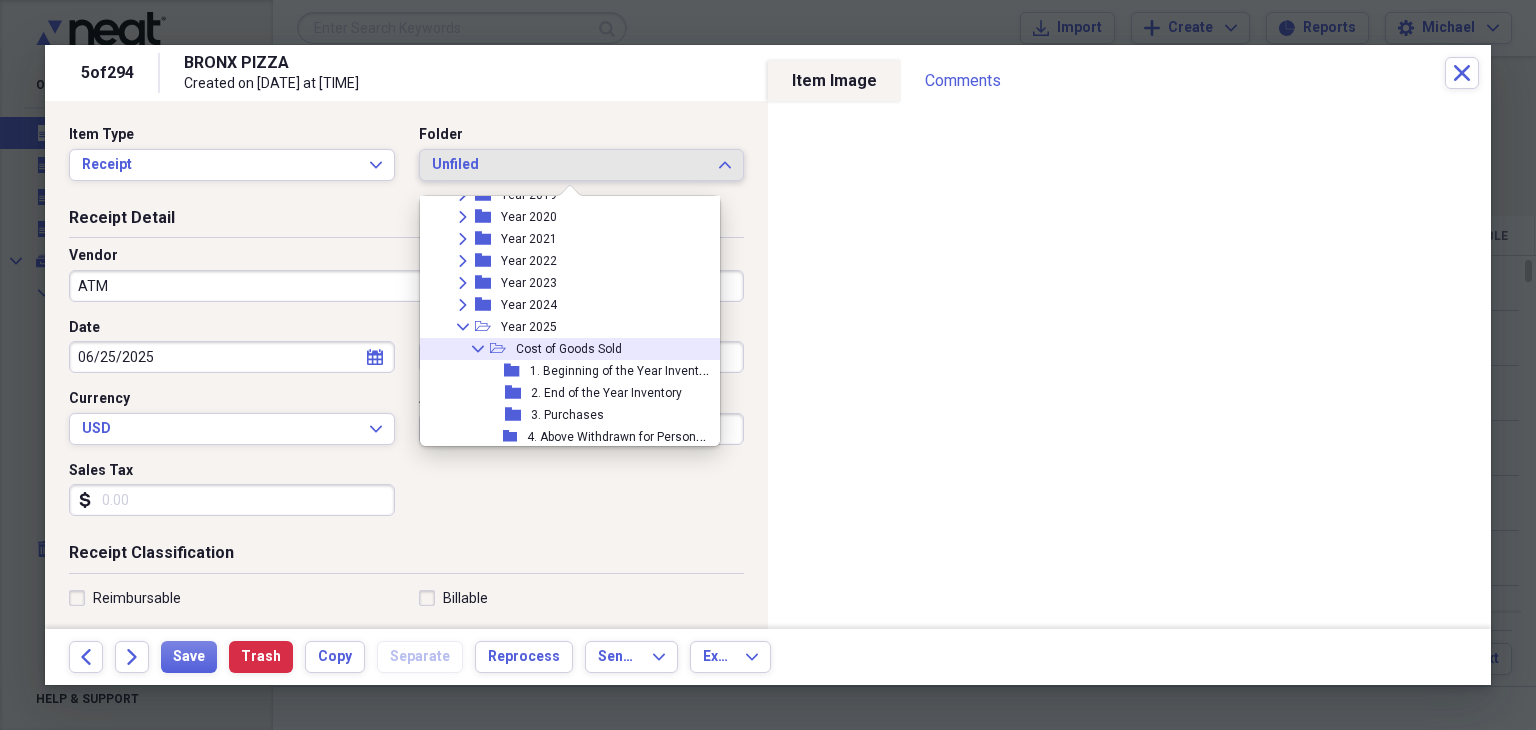 drag, startPoint x: 483, startPoint y: 369, endPoint x: 466, endPoint y: 334, distance: 38.910152 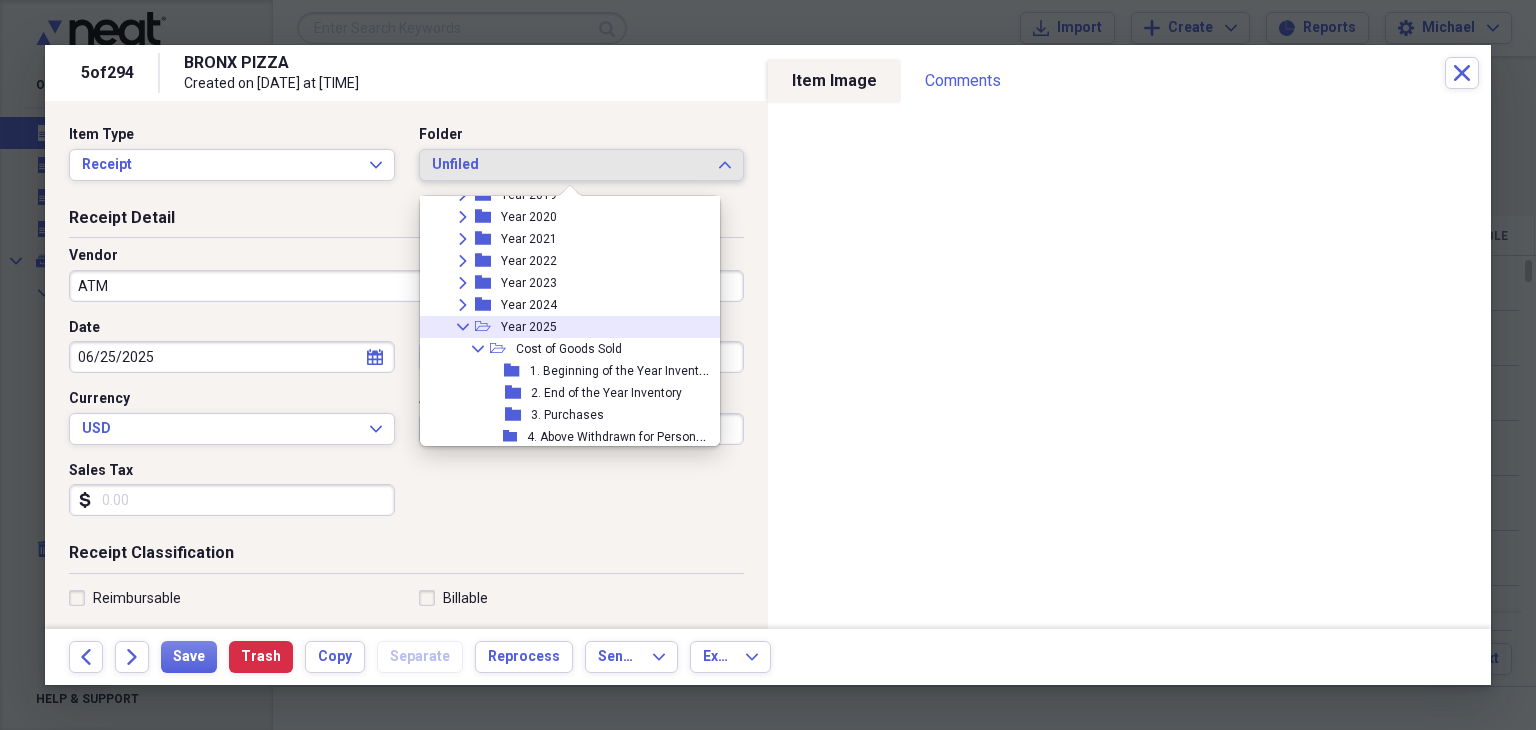 click on "Collapse" at bounding box center [463, 327] 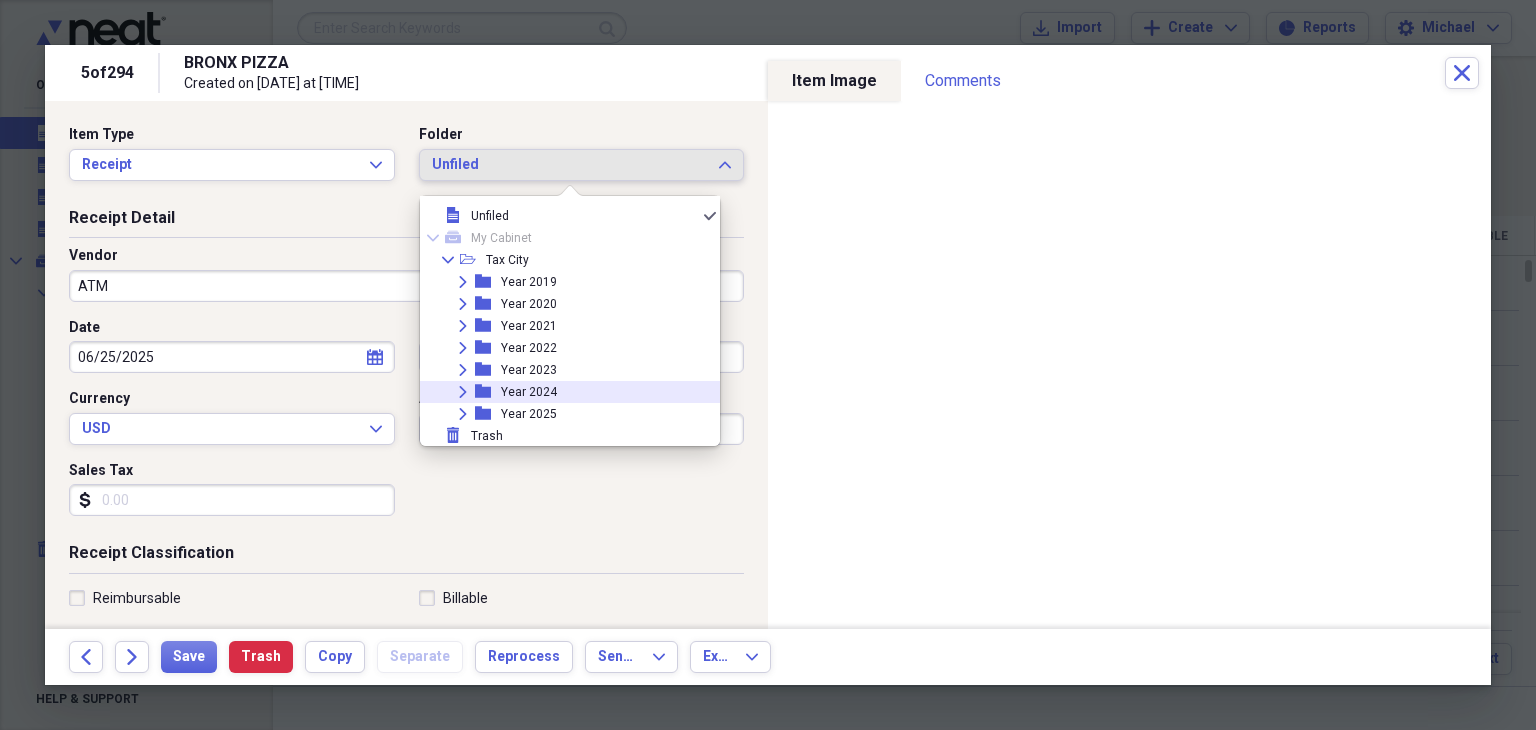 drag, startPoint x: 466, startPoint y: 334, endPoint x: 467, endPoint y: 419, distance: 85.00588 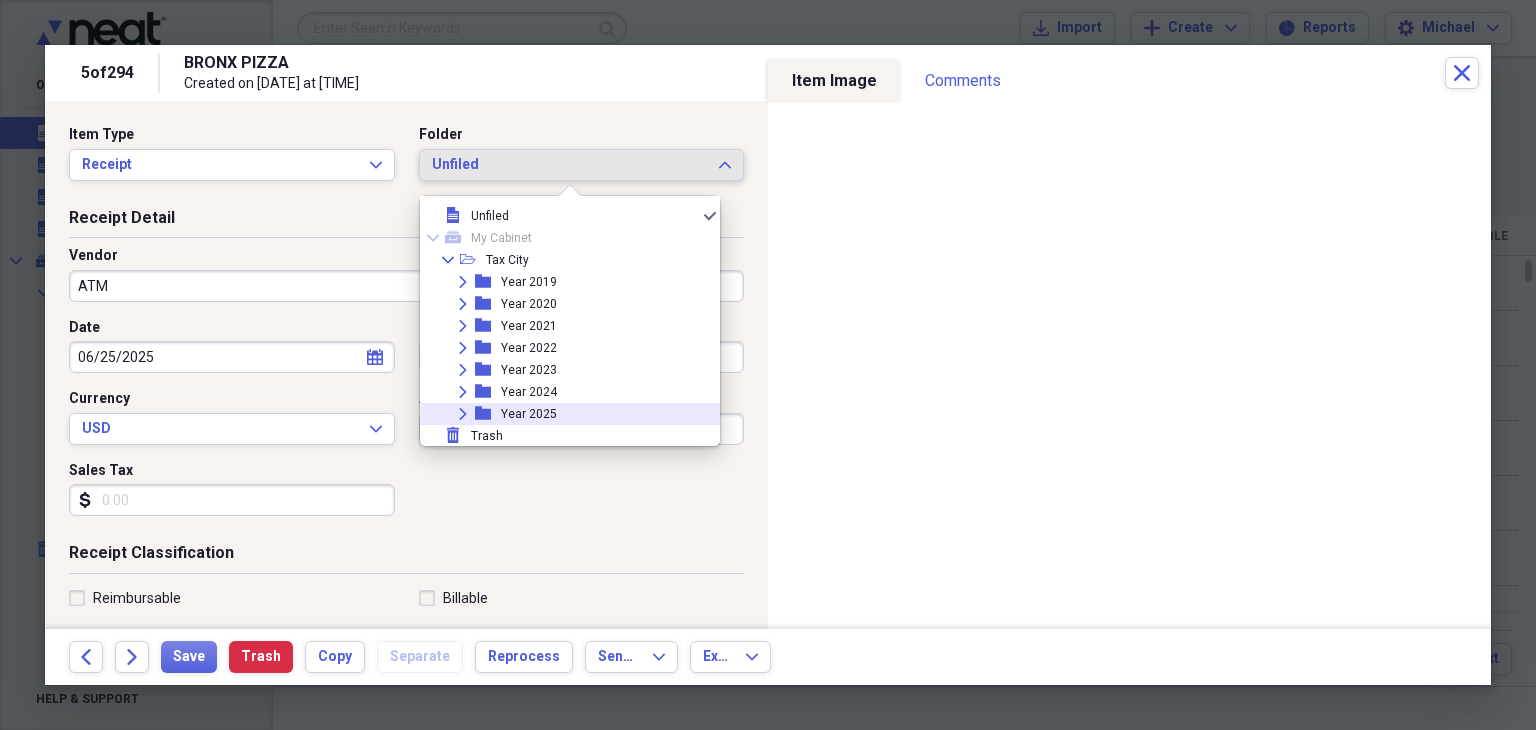 click on "Expand" at bounding box center (463, 414) 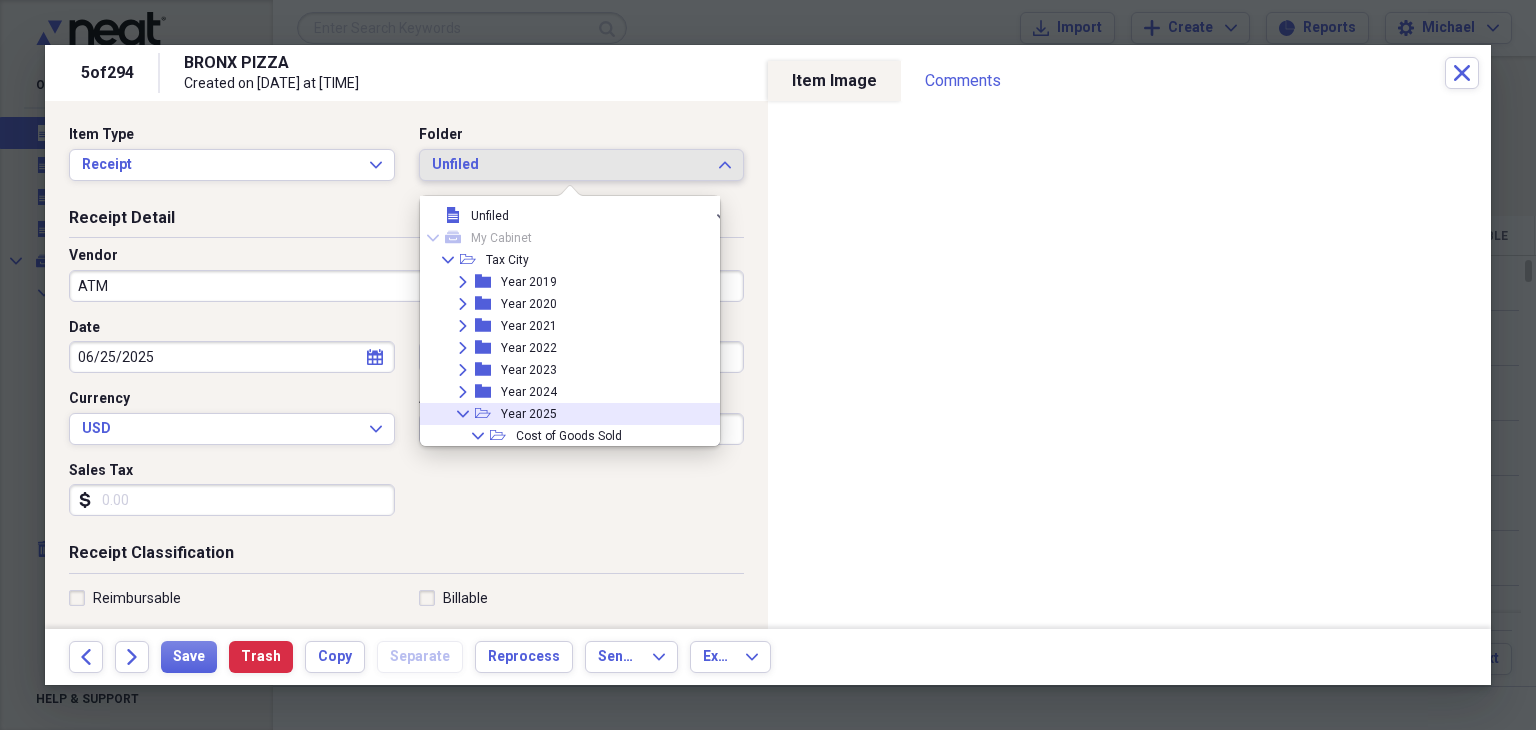 click on "Collapse" at bounding box center [463, 414] 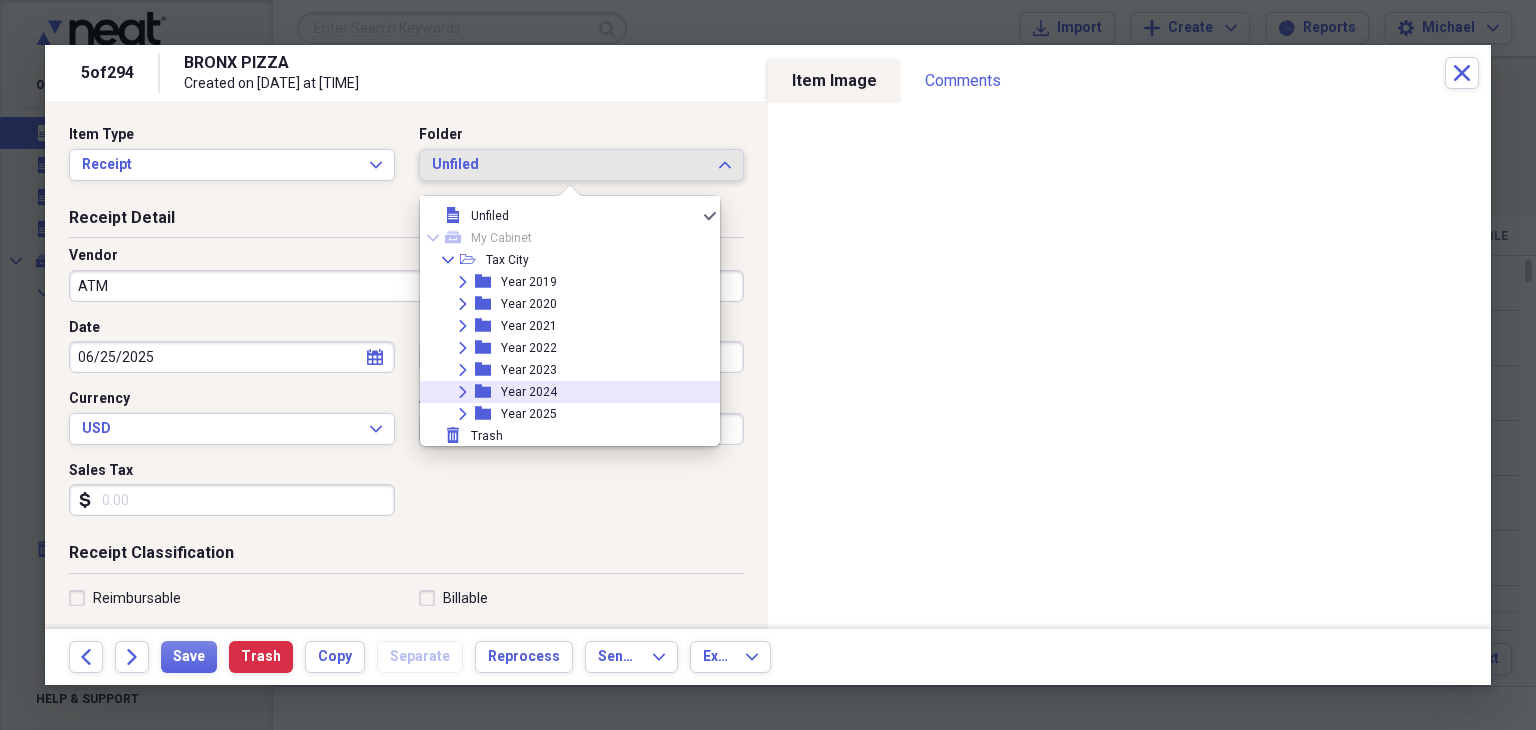 drag, startPoint x: 467, startPoint y: 419, endPoint x: 712, endPoint y: 340, distance: 257.42184 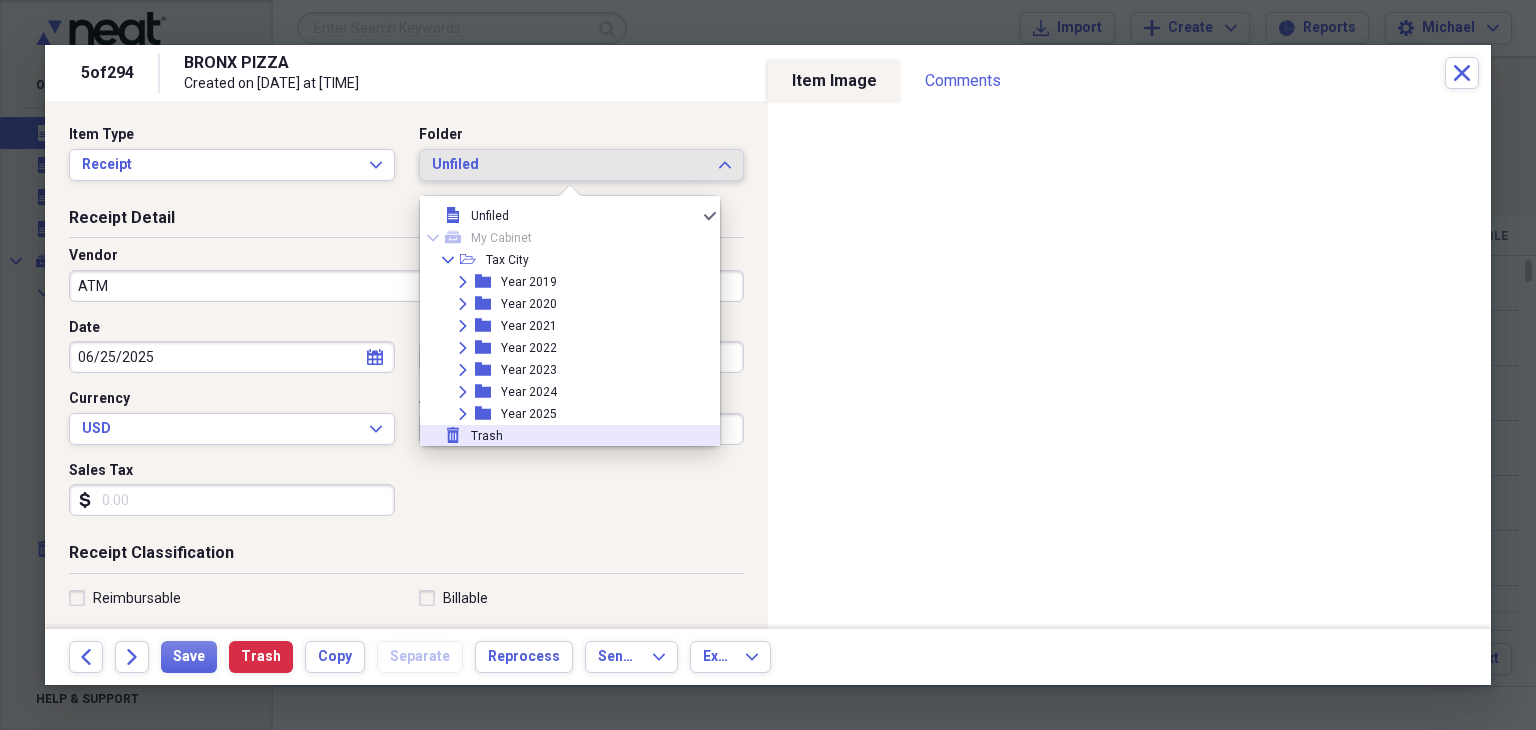 drag, startPoint x: 703, startPoint y: 419, endPoint x: 402, endPoint y: 458, distance: 303.51605 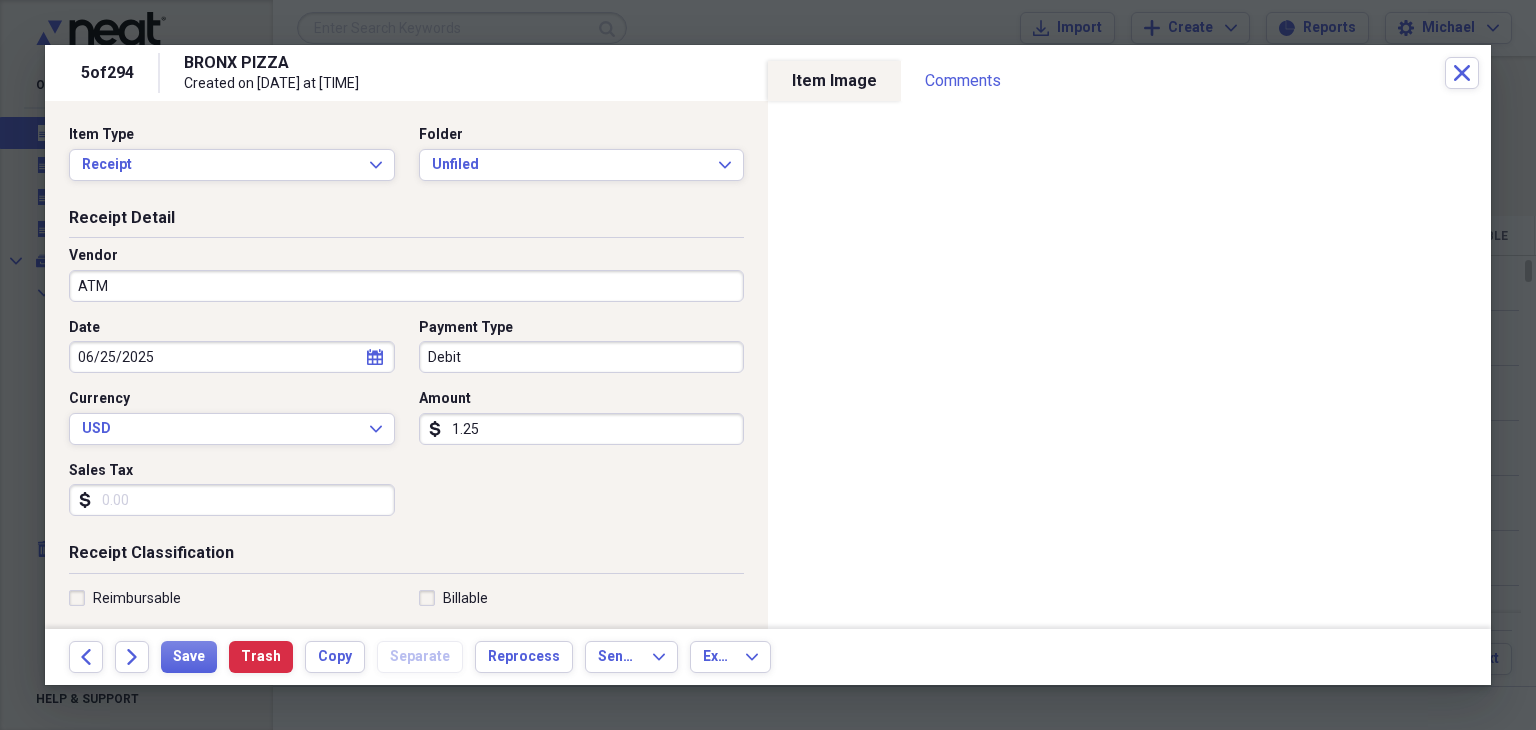 scroll, scrollTop: 0, scrollLeft: 0, axis: both 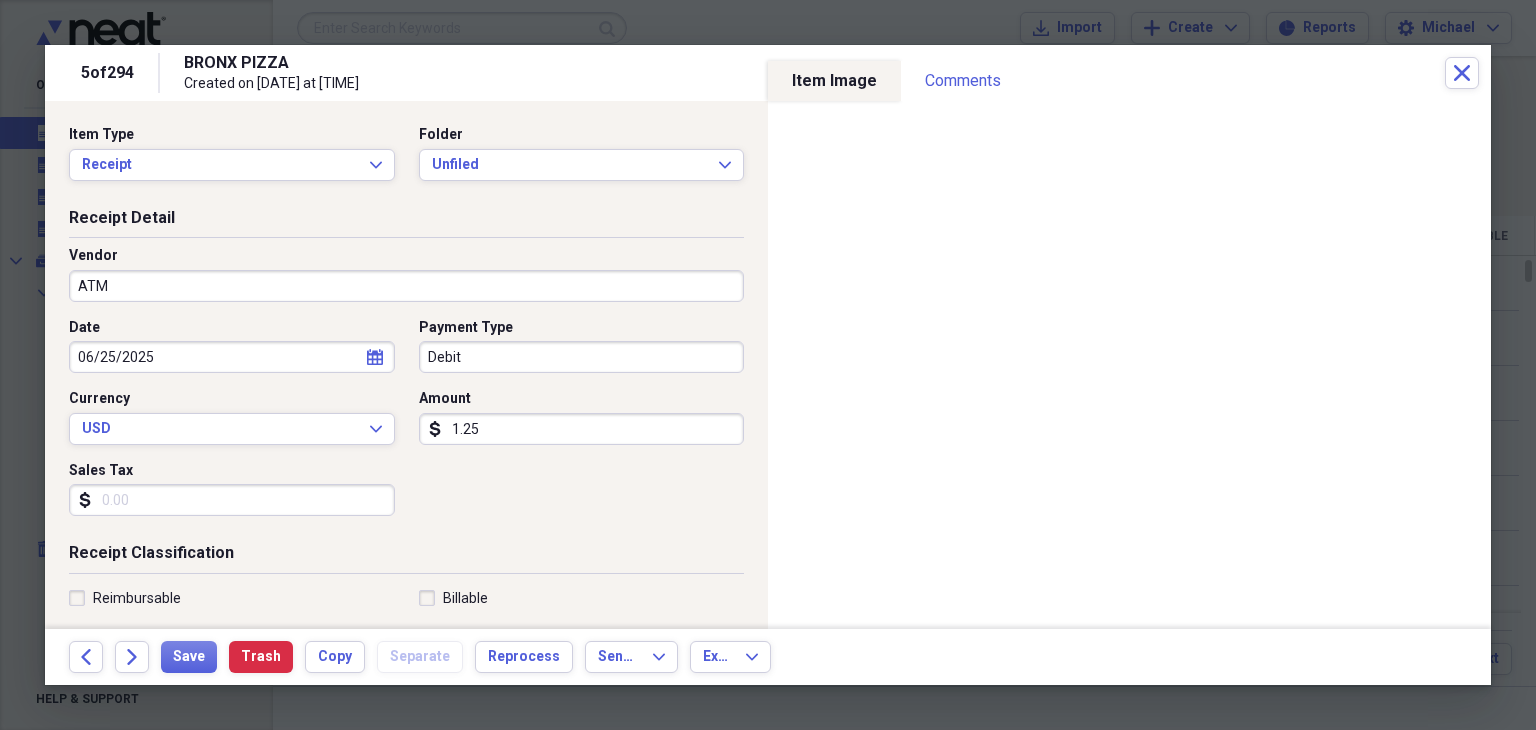 drag, startPoint x: 402, startPoint y: 458, endPoint x: 502, endPoint y: 259, distance: 222.71281 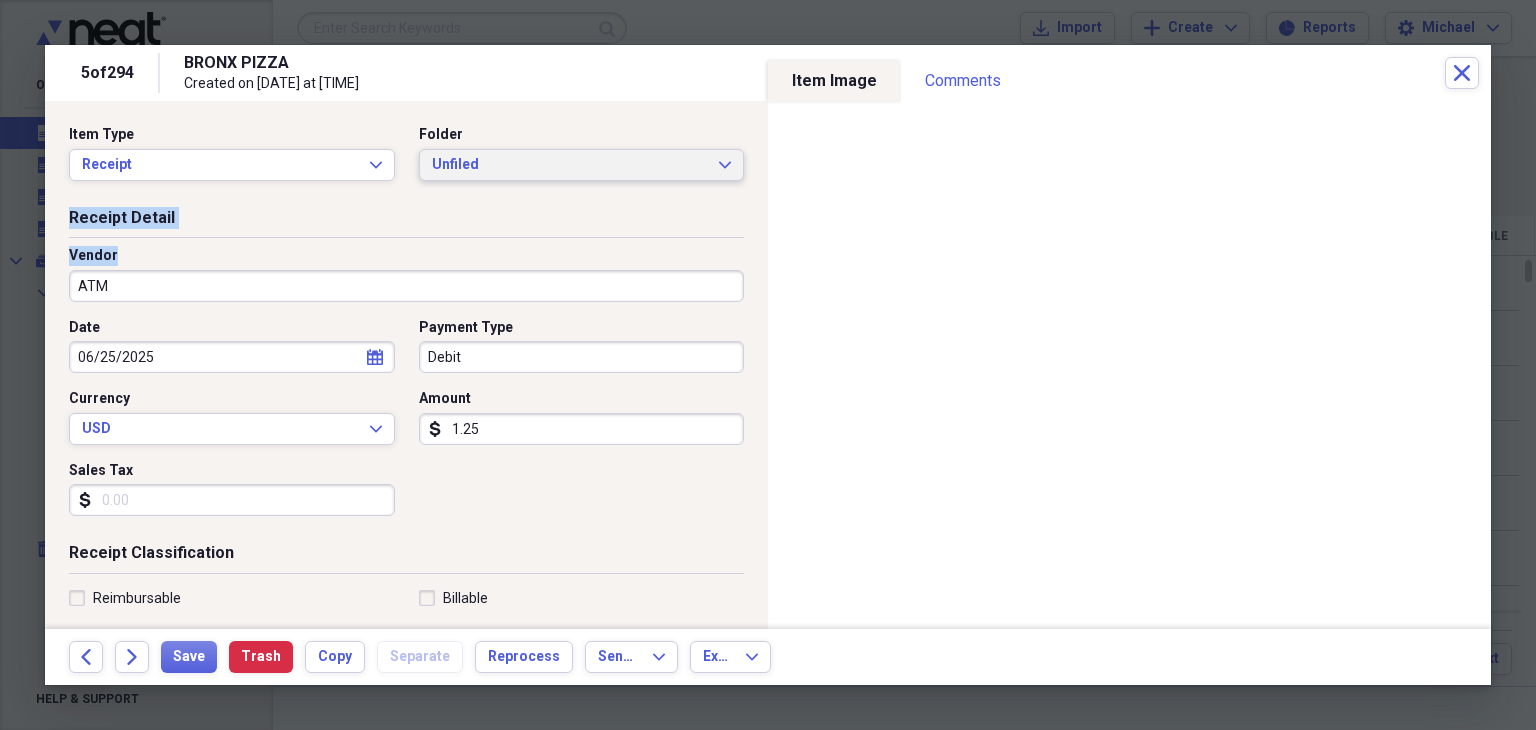 drag, startPoint x: 502, startPoint y: 259, endPoint x: 516, endPoint y: 149, distance: 110.88733 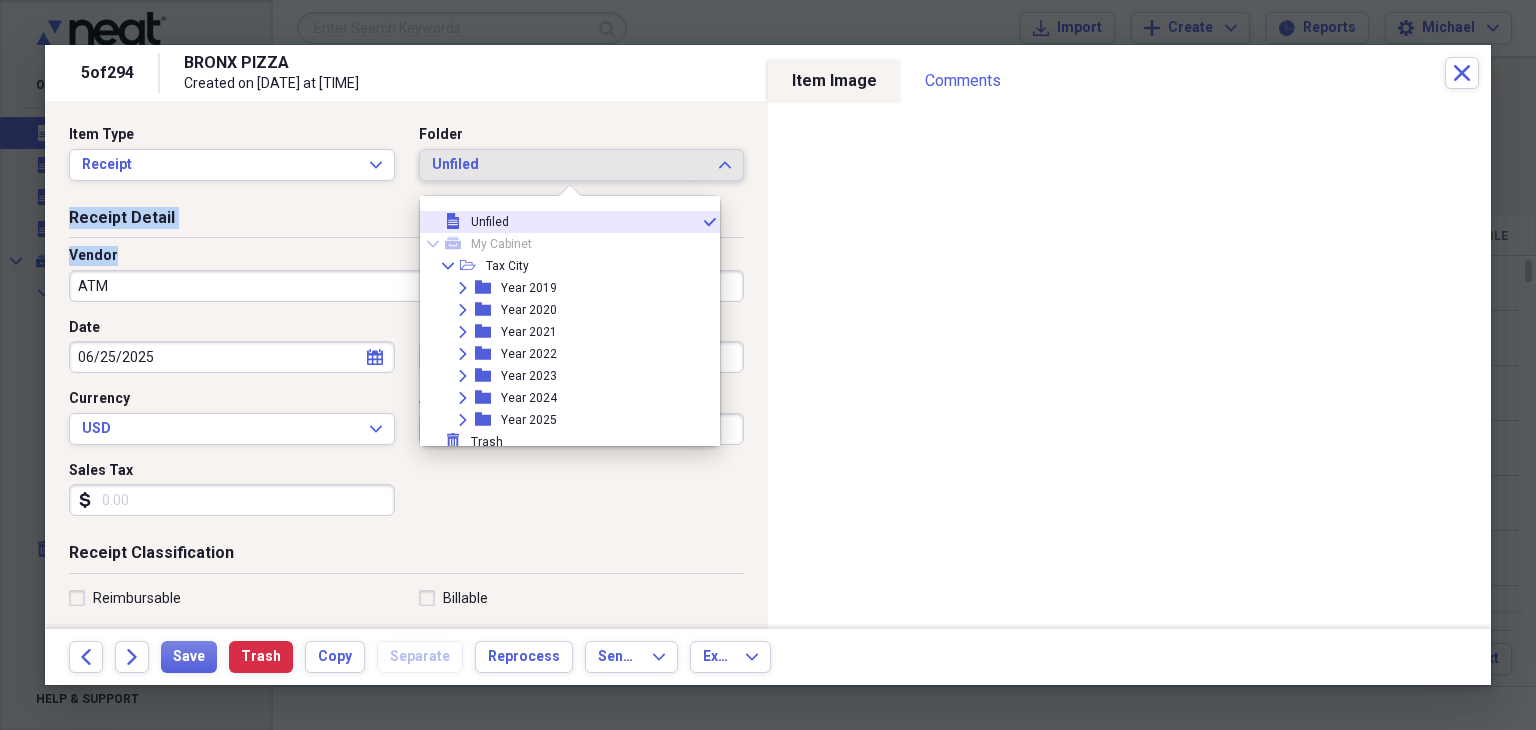 click on "Expand" at bounding box center (463, 420) 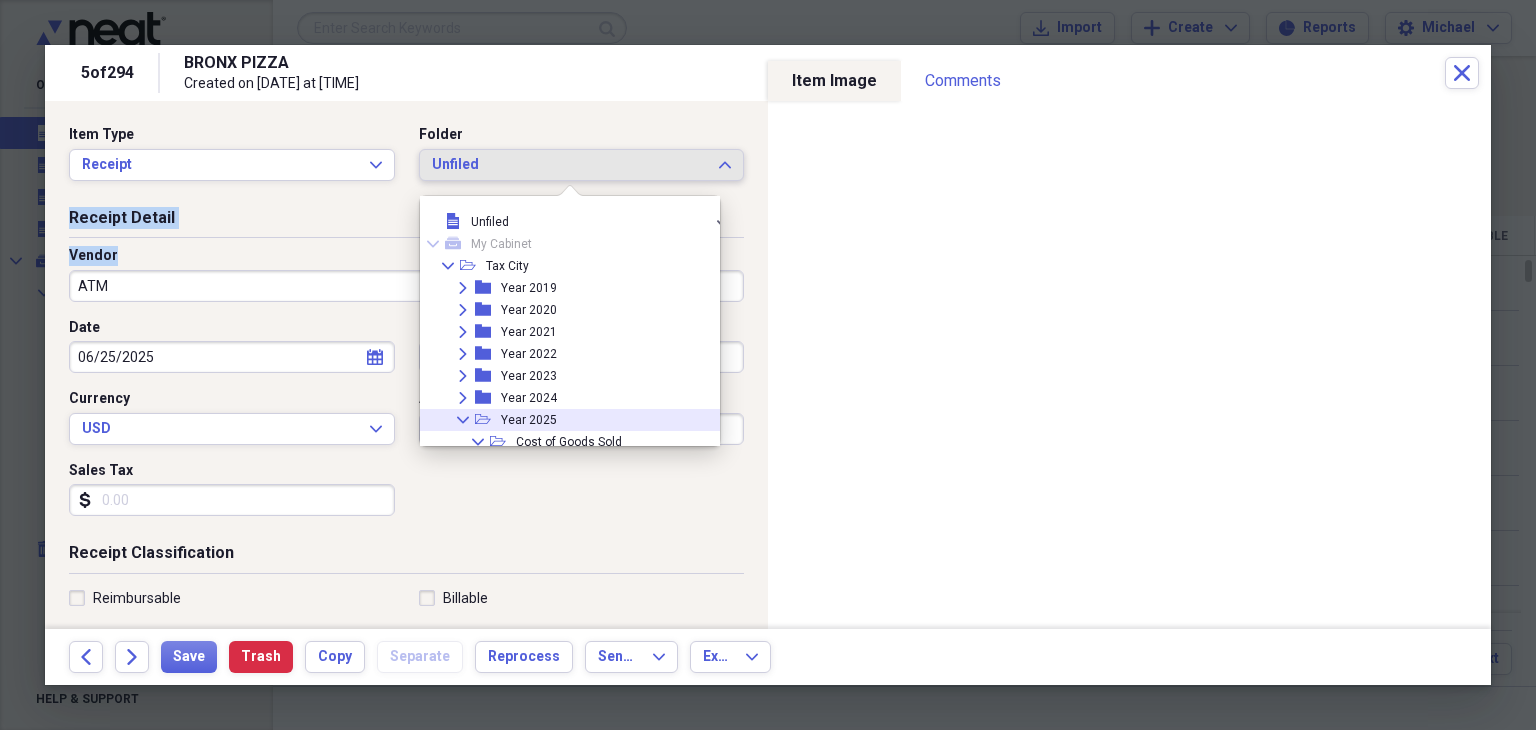click on "Collapse" 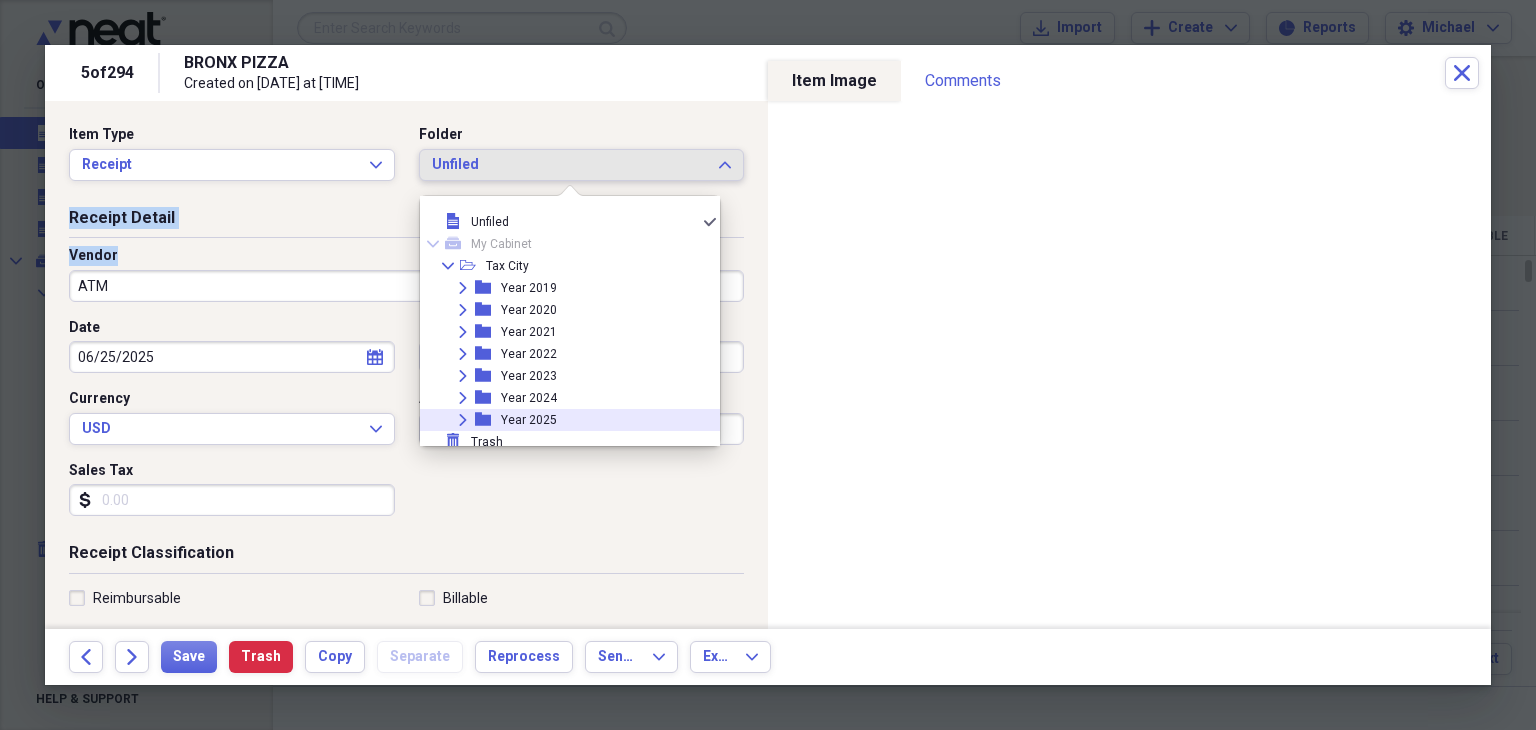 click on "Expand" 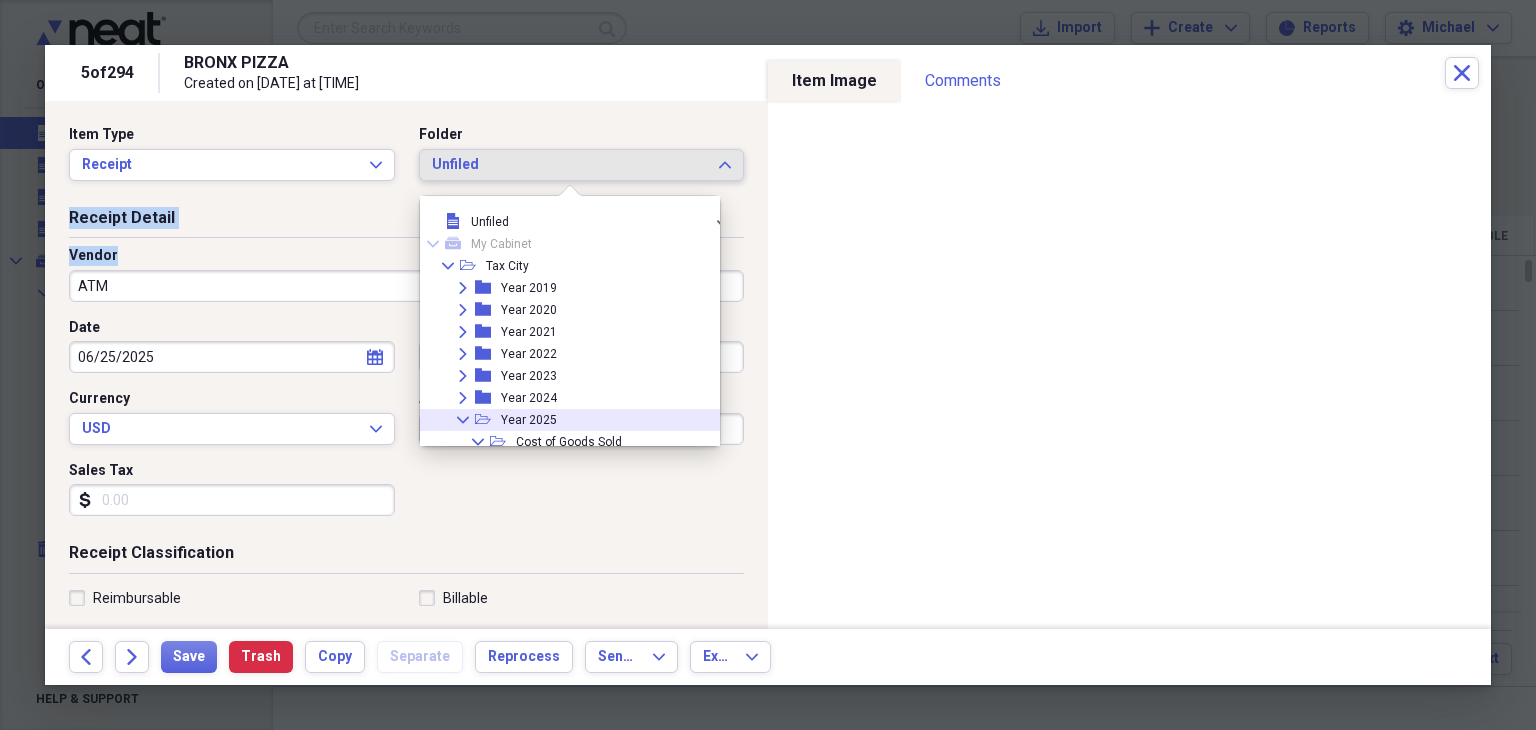 drag, startPoint x: 465, startPoint y: 415, endPoint x: 734, endPoint y: 413, distance: 269.00745 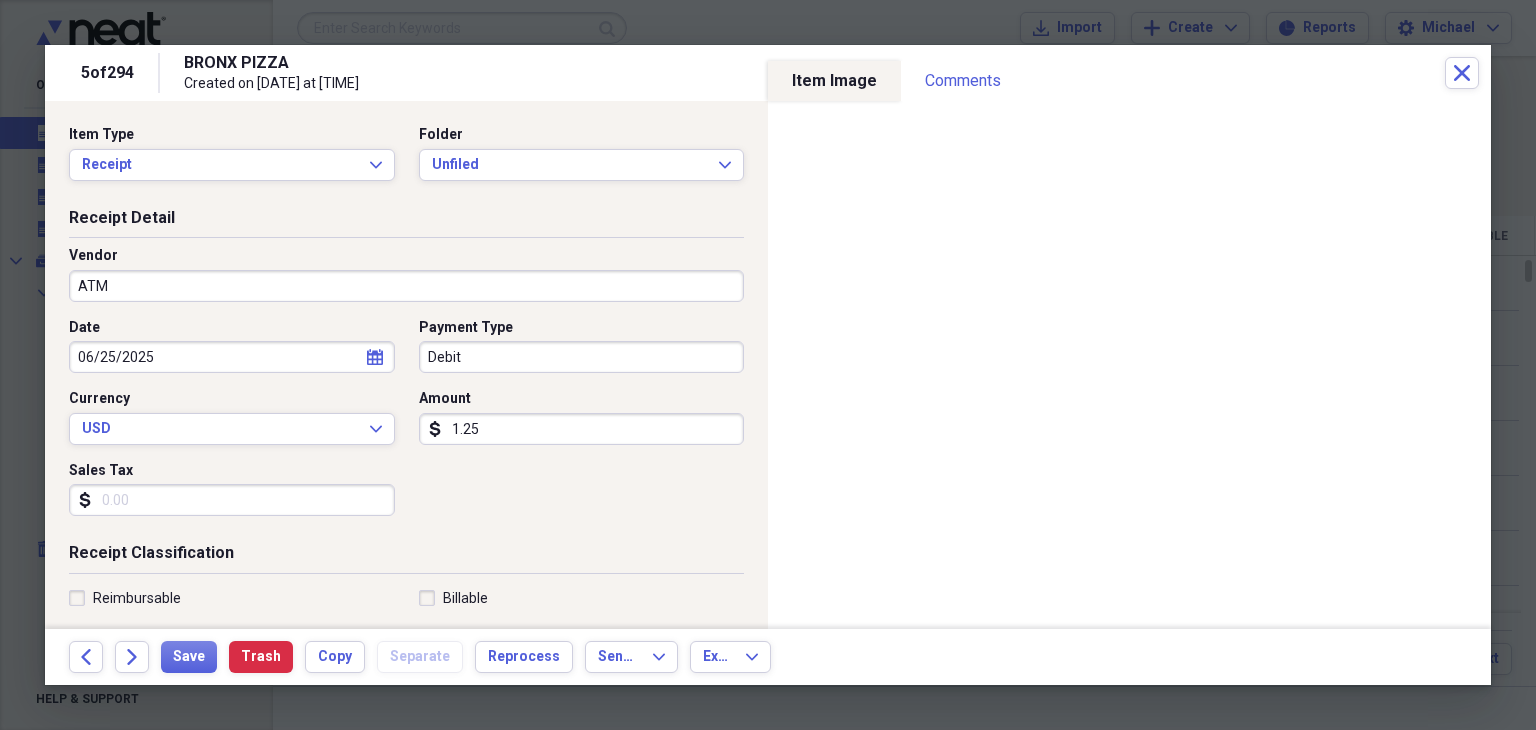 drag, startPoint x: 734, startPoint y: 413, endPoint x: 708, endPoint y: 414, distance: 26.019224 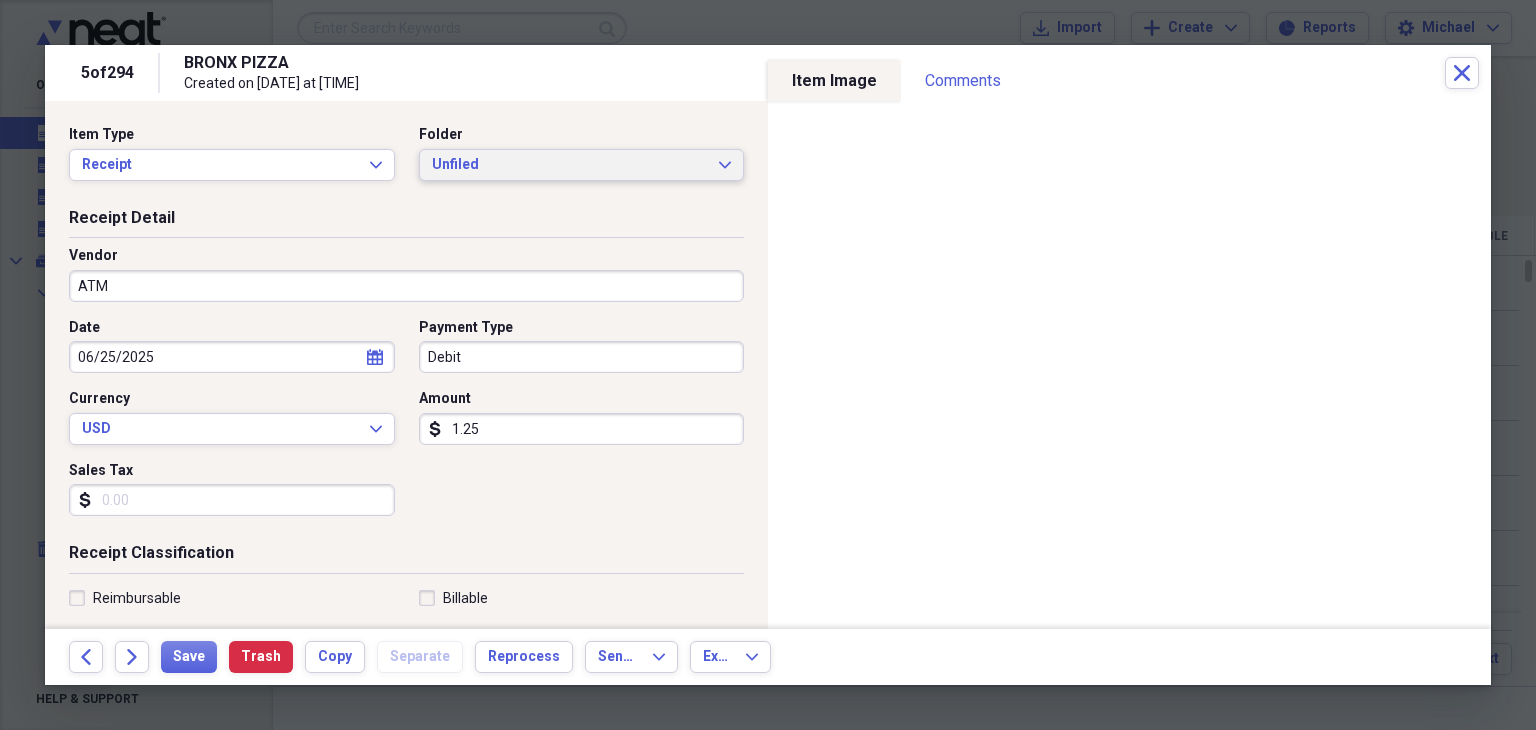 drag, startPoint x: 717, startPoint y: 93, endPoint x: 710, endPoint y: 161, distance: 68.359344 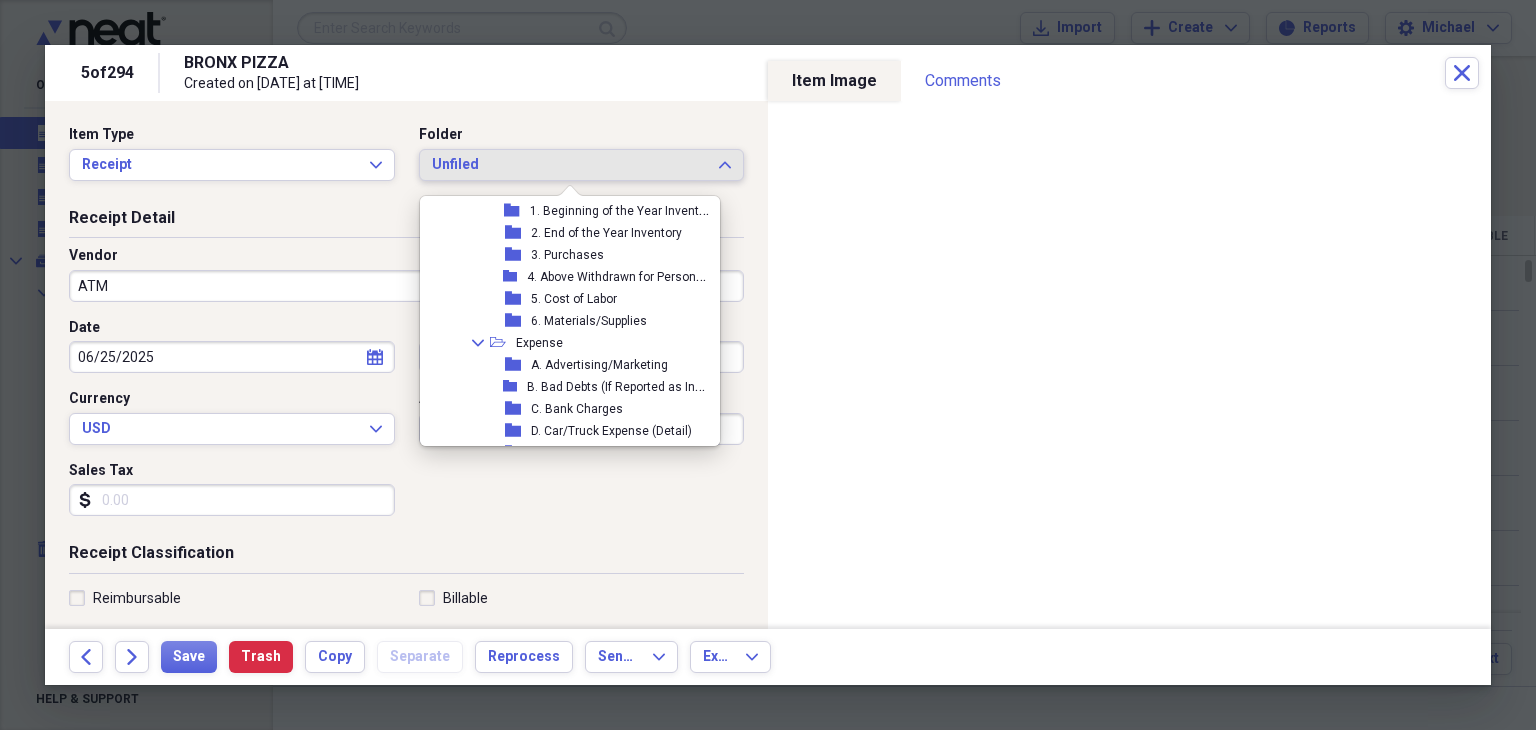 scroll, scrollTop: 266, scrollLeft: 0, axis: vertical 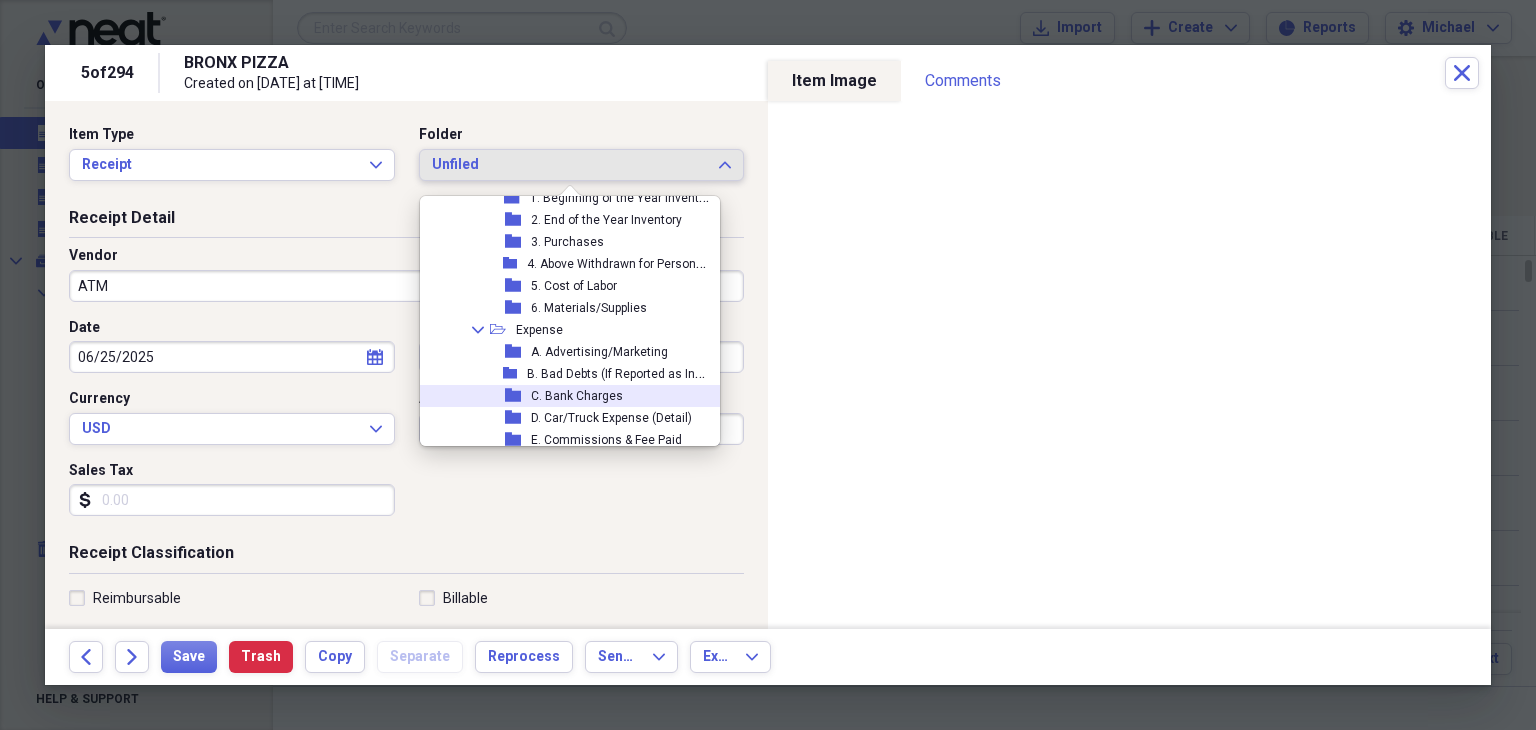 click on "folder C. Bank Charges" at bounding box center [569, 396] 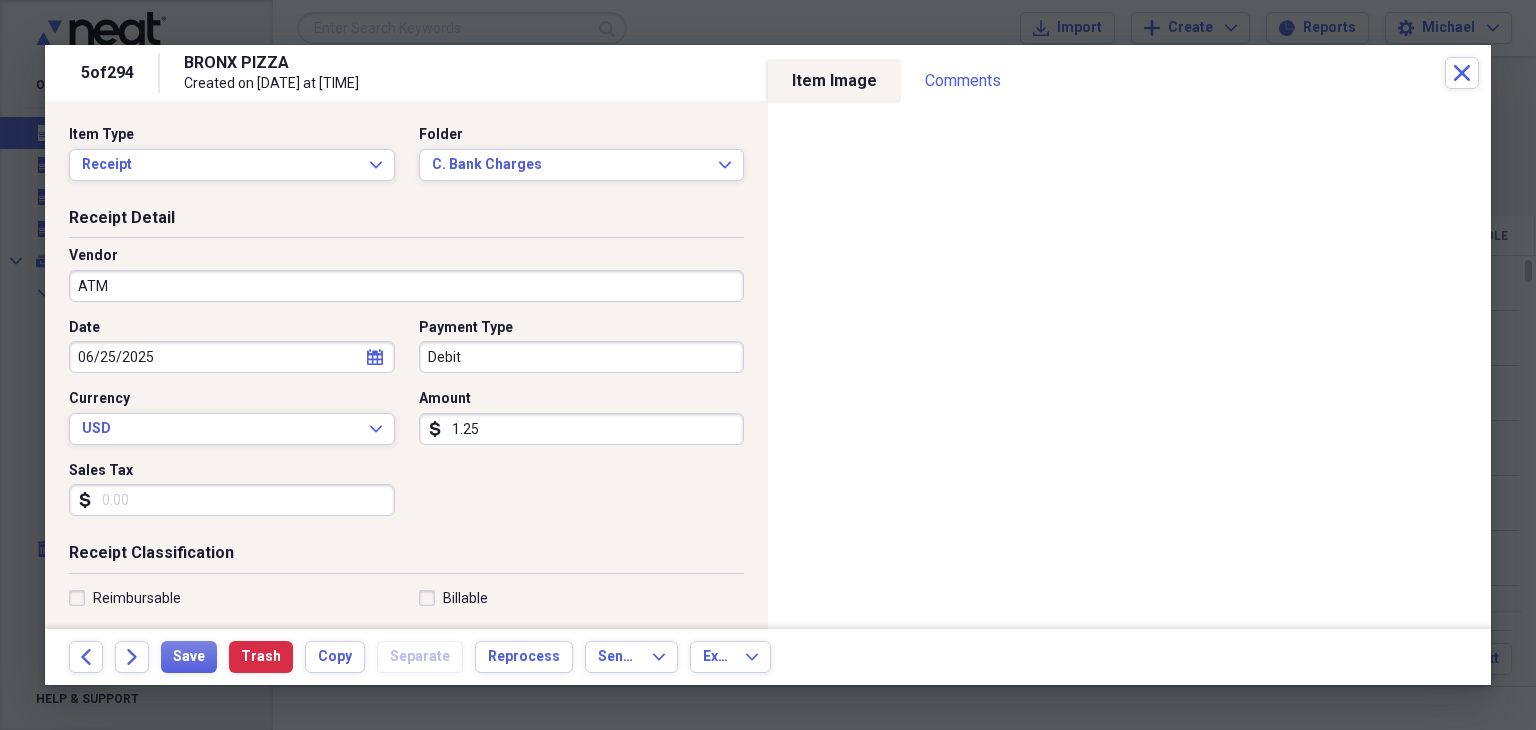 click on "Amount" at bounding box center [582, 399] 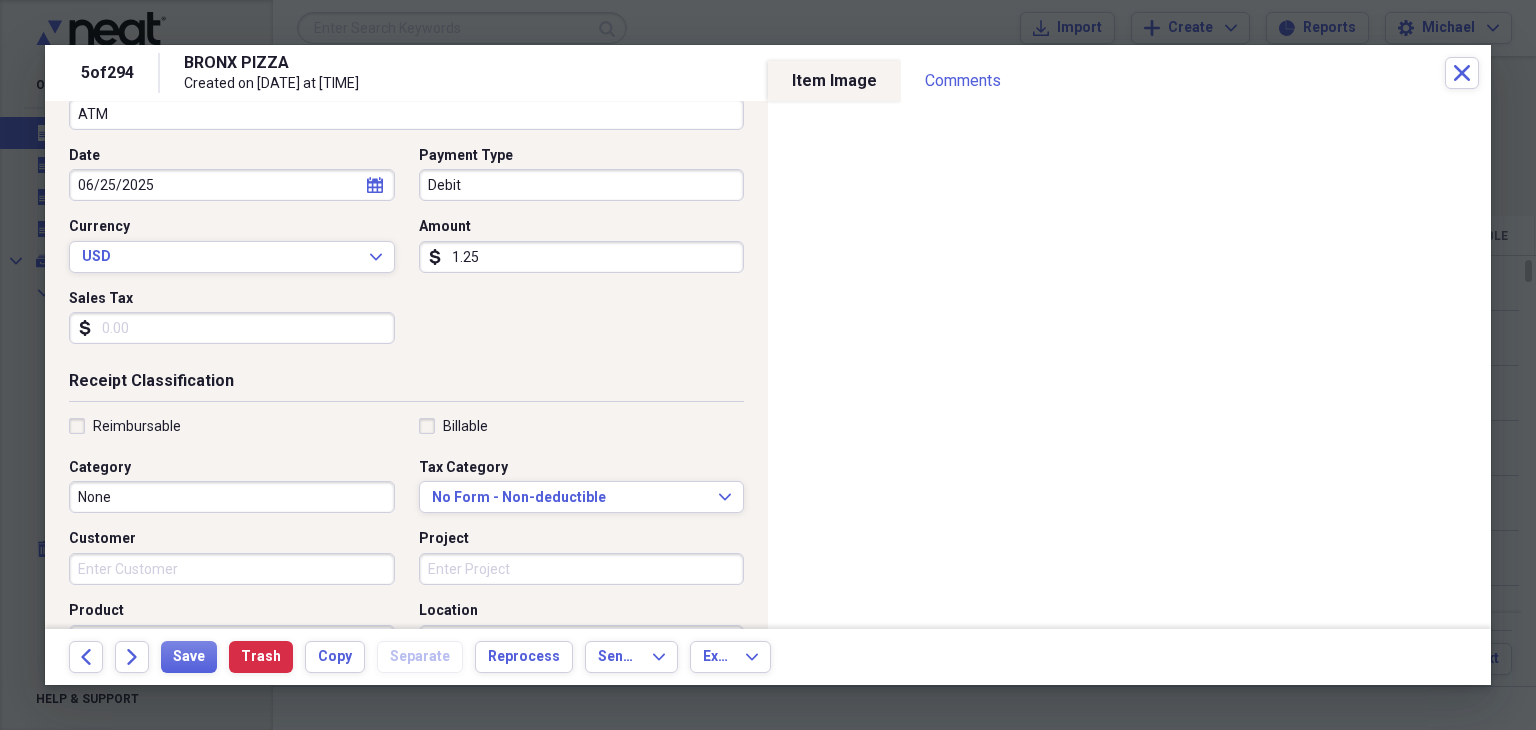 scroll, scrollTop: 180, scrollLeft: 0, axis: vertical 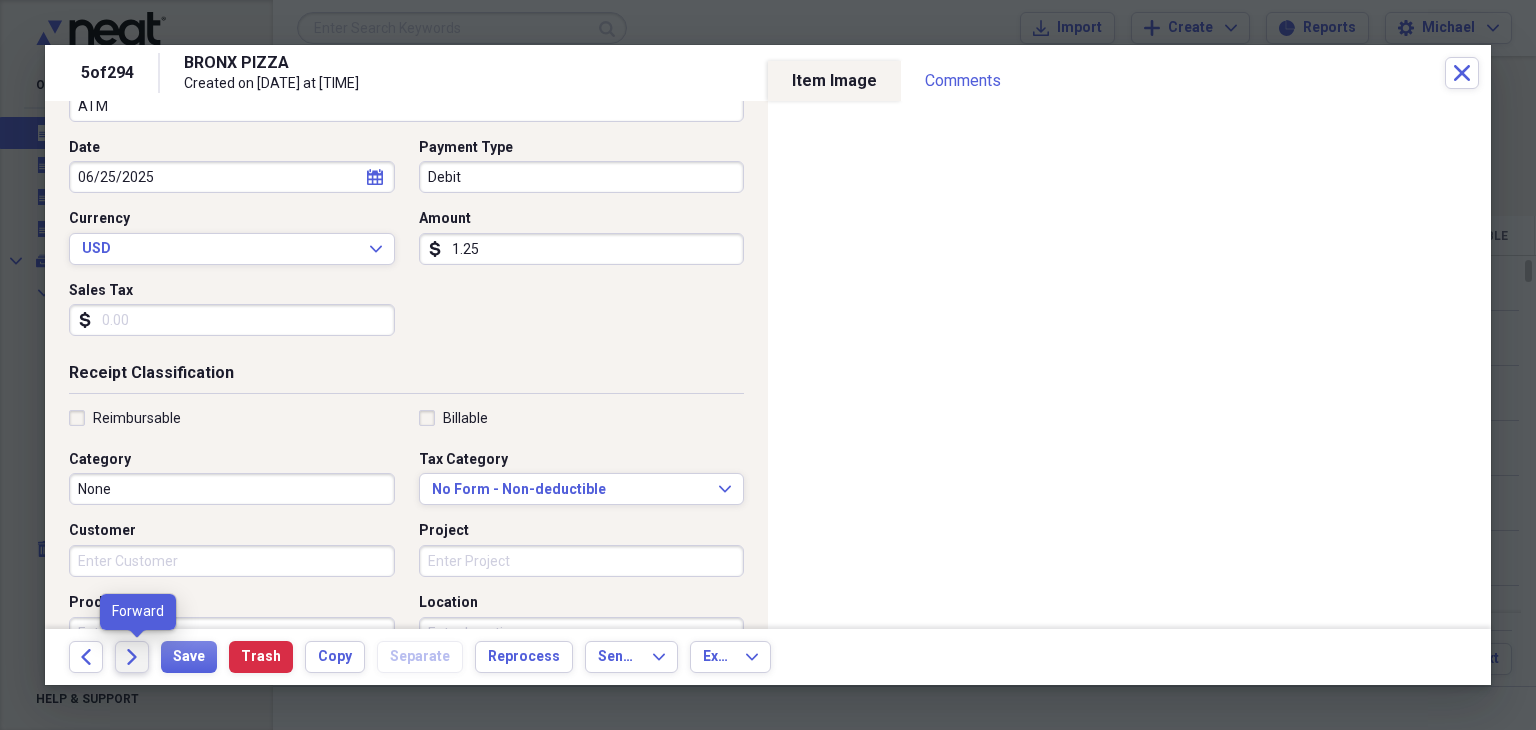 click on "Forward" 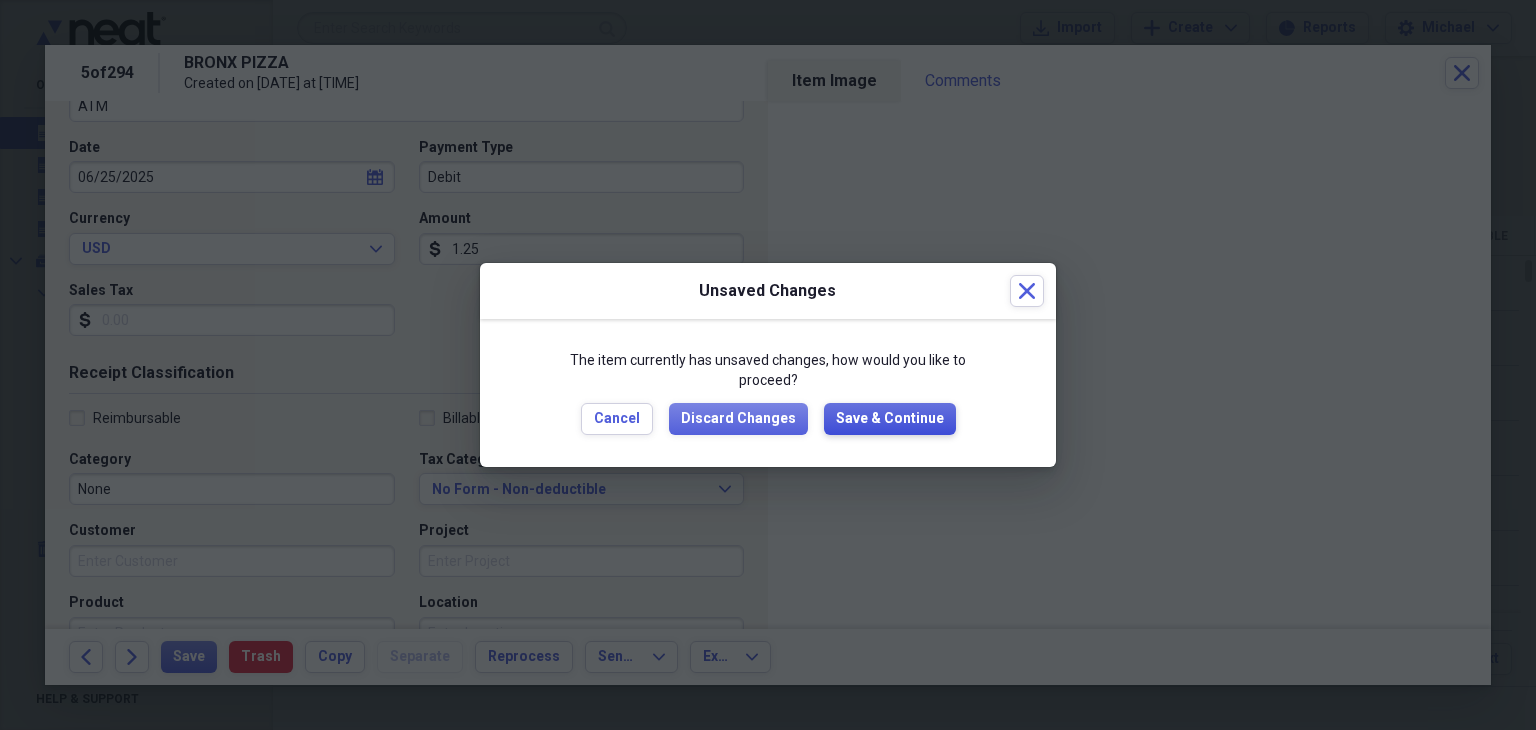 click on "Save & Continue" at bounding box center [890, 419] 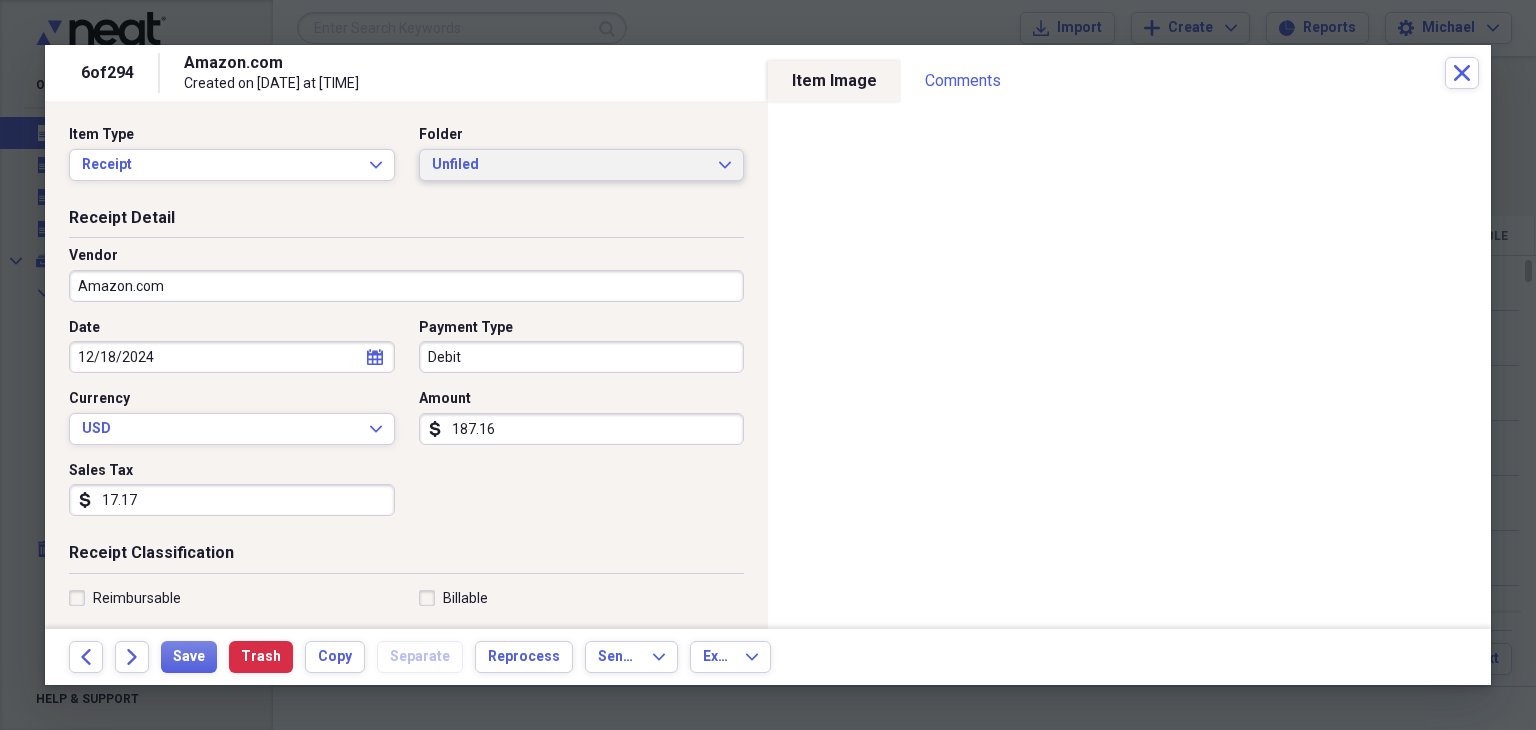 click on "Unfiled" at bounding box center (570, 165) 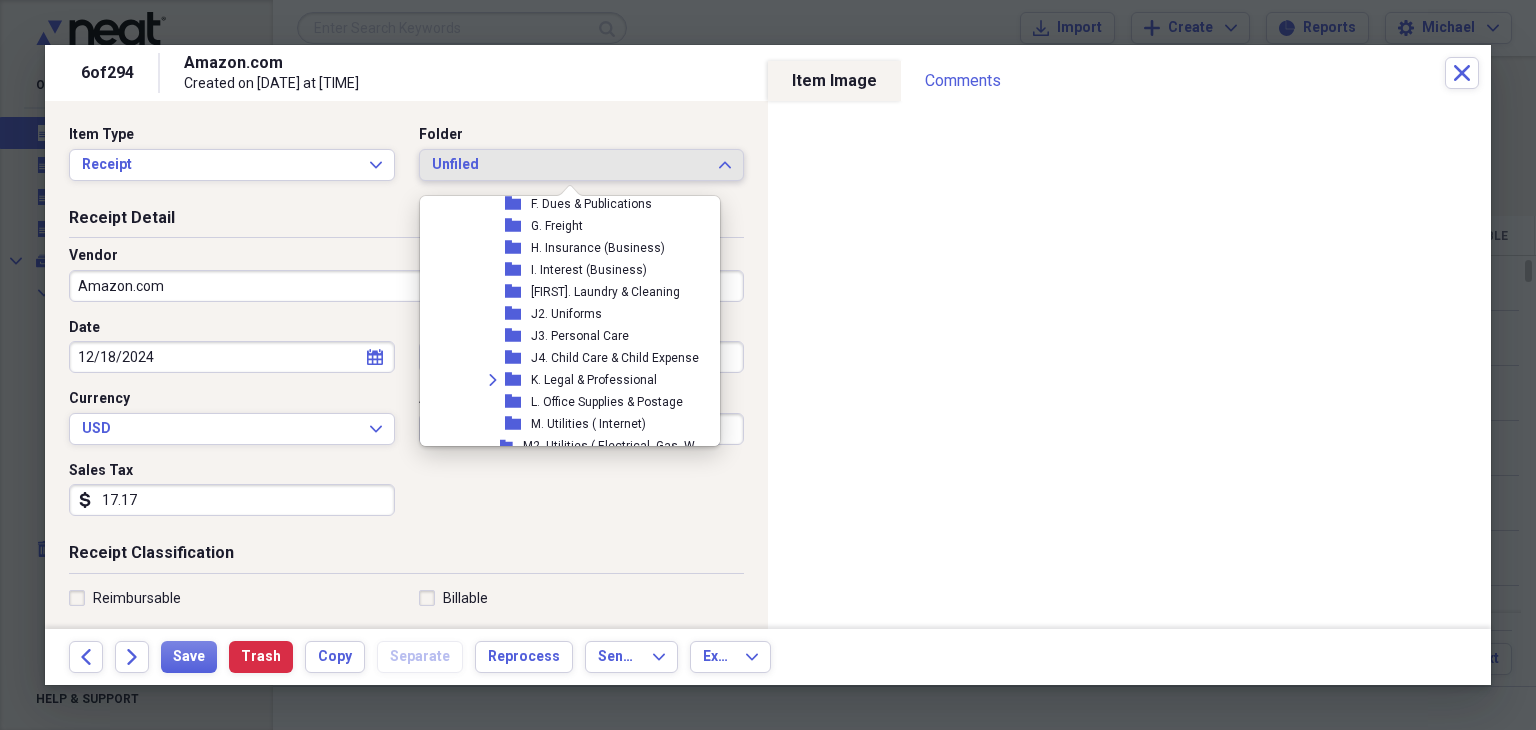 scroll, scrollTop: 531, scrollLeft: 0, axis: vertical 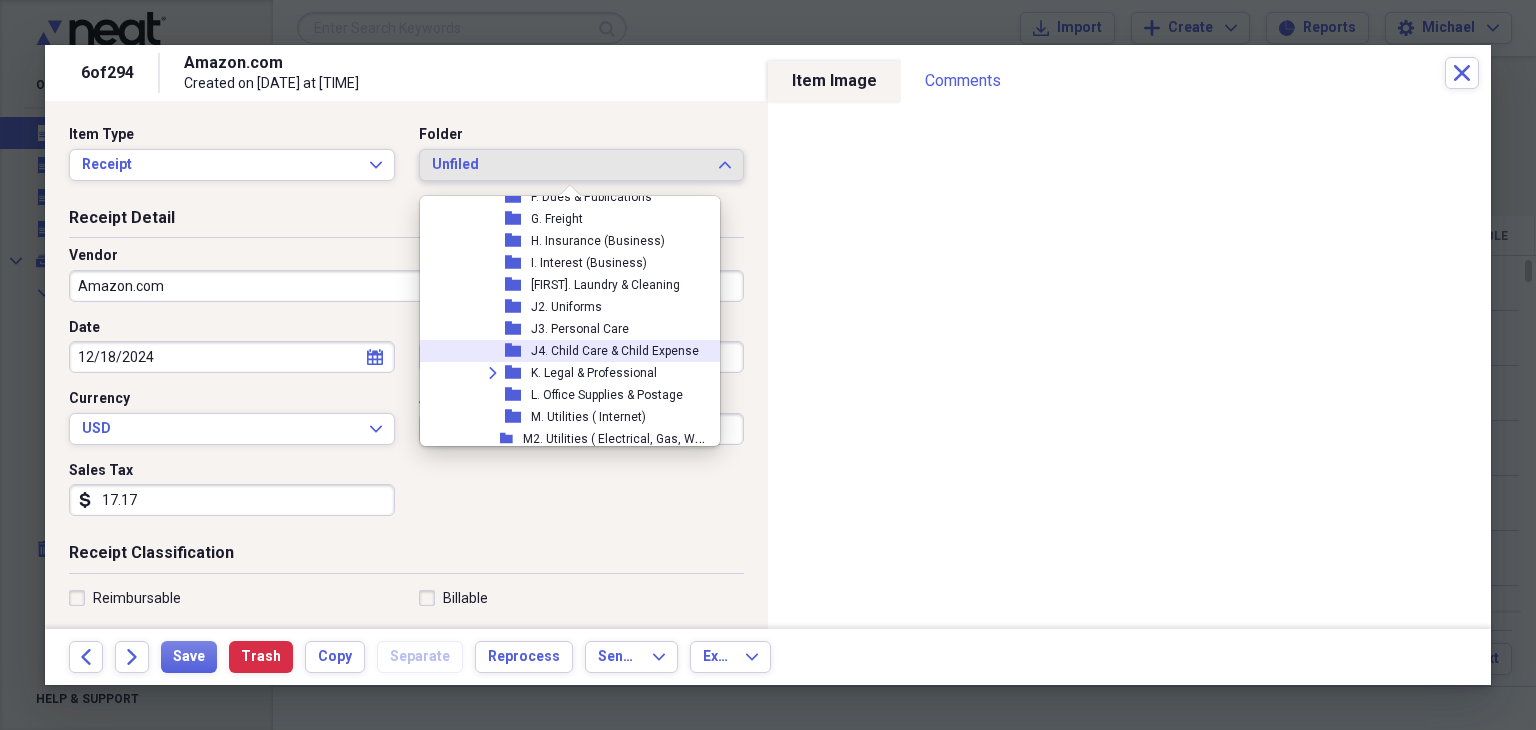 click on "J4. Child Care & Child Expense" at bounding box center (615, 351) 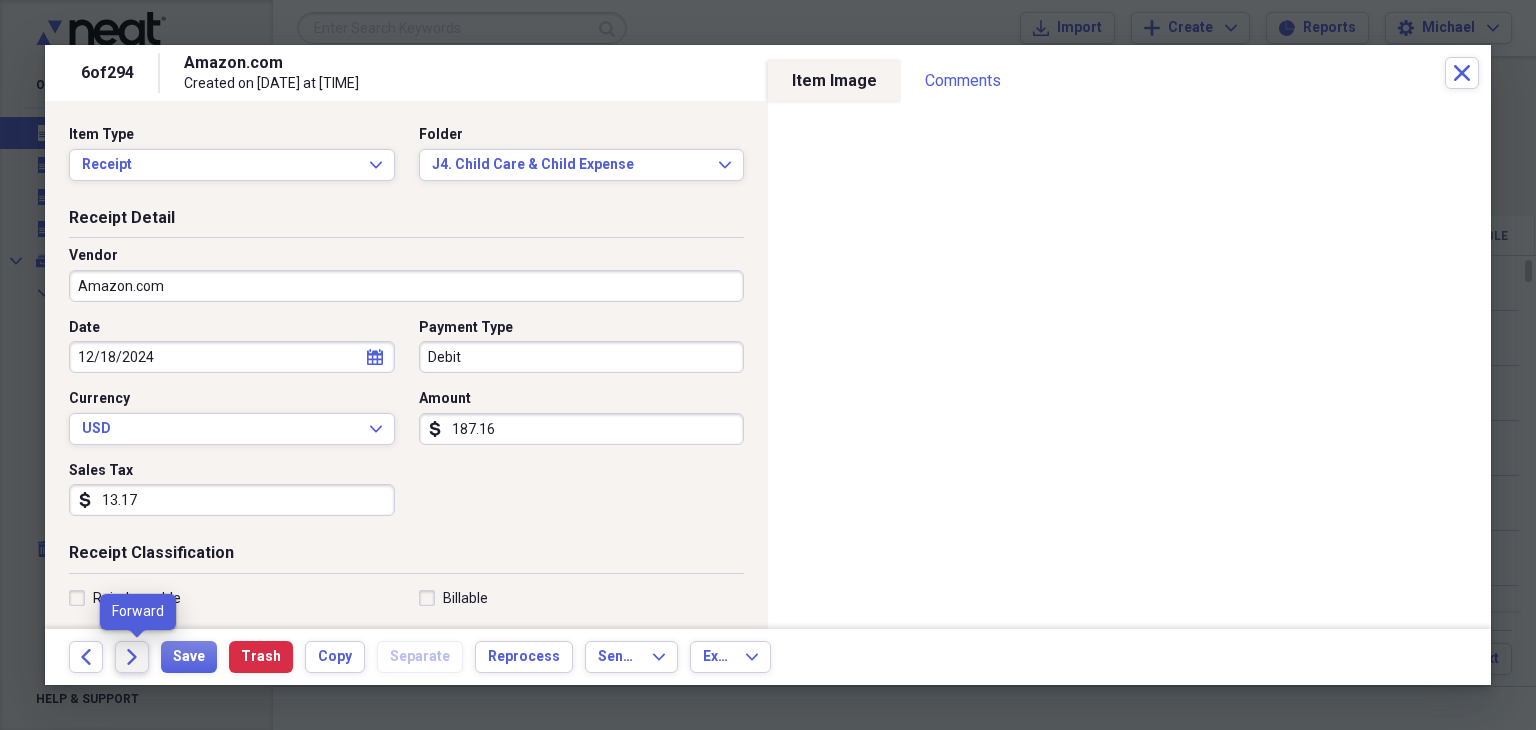 type on "13.17" 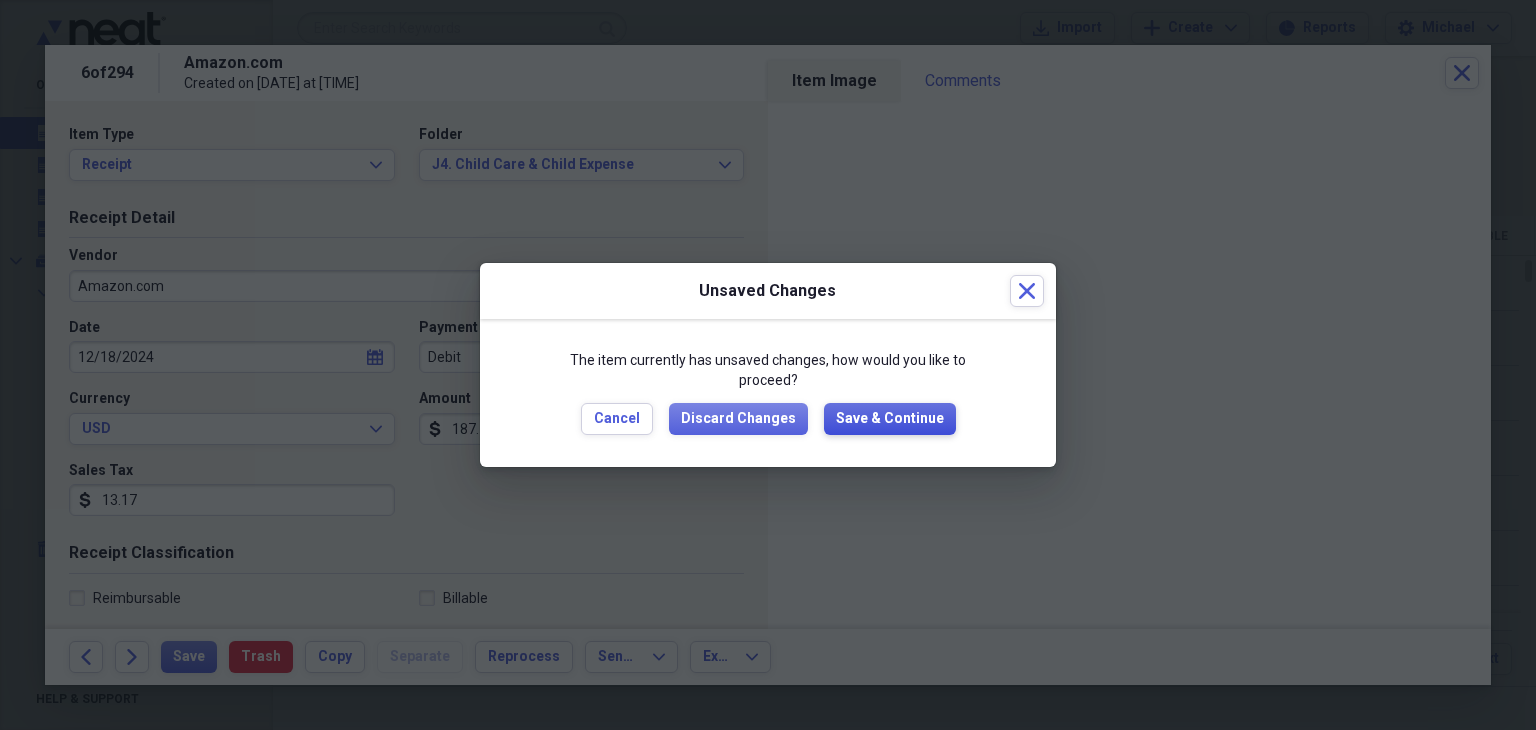 click on "Save & Continue" at bounding box center (890, 419) 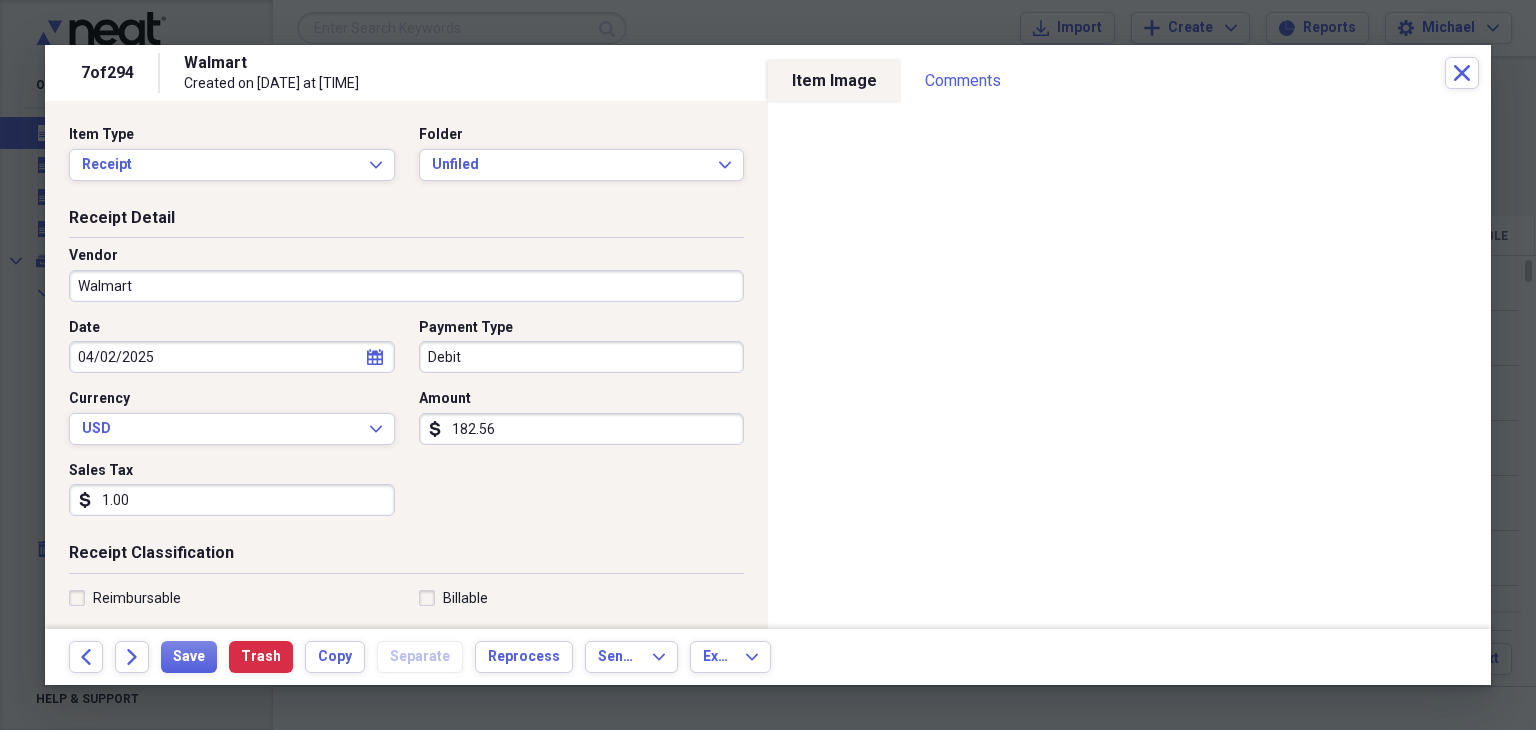 click on "182.56" at bounding box center [582, 429] 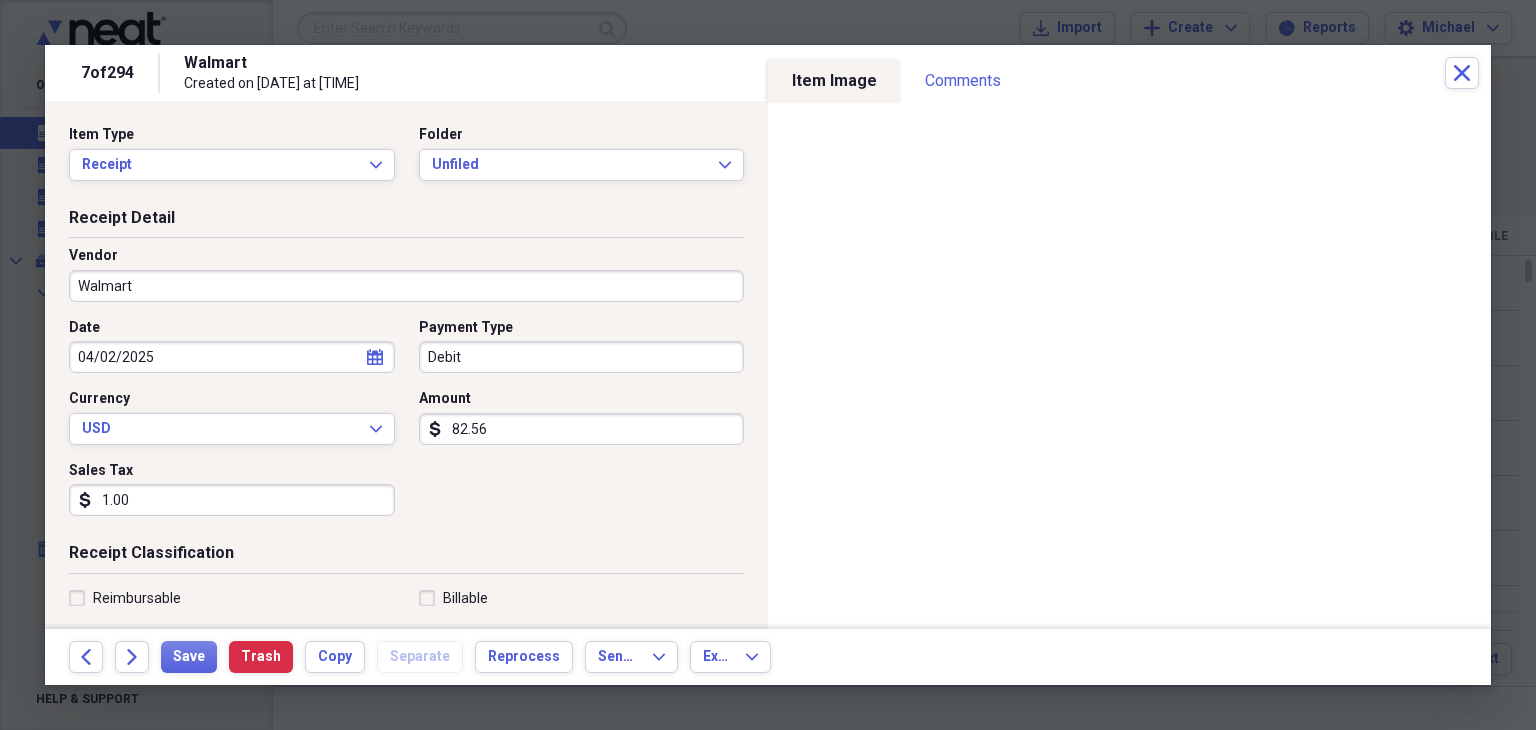 click on "82.56" at bounding box center (582, 429) 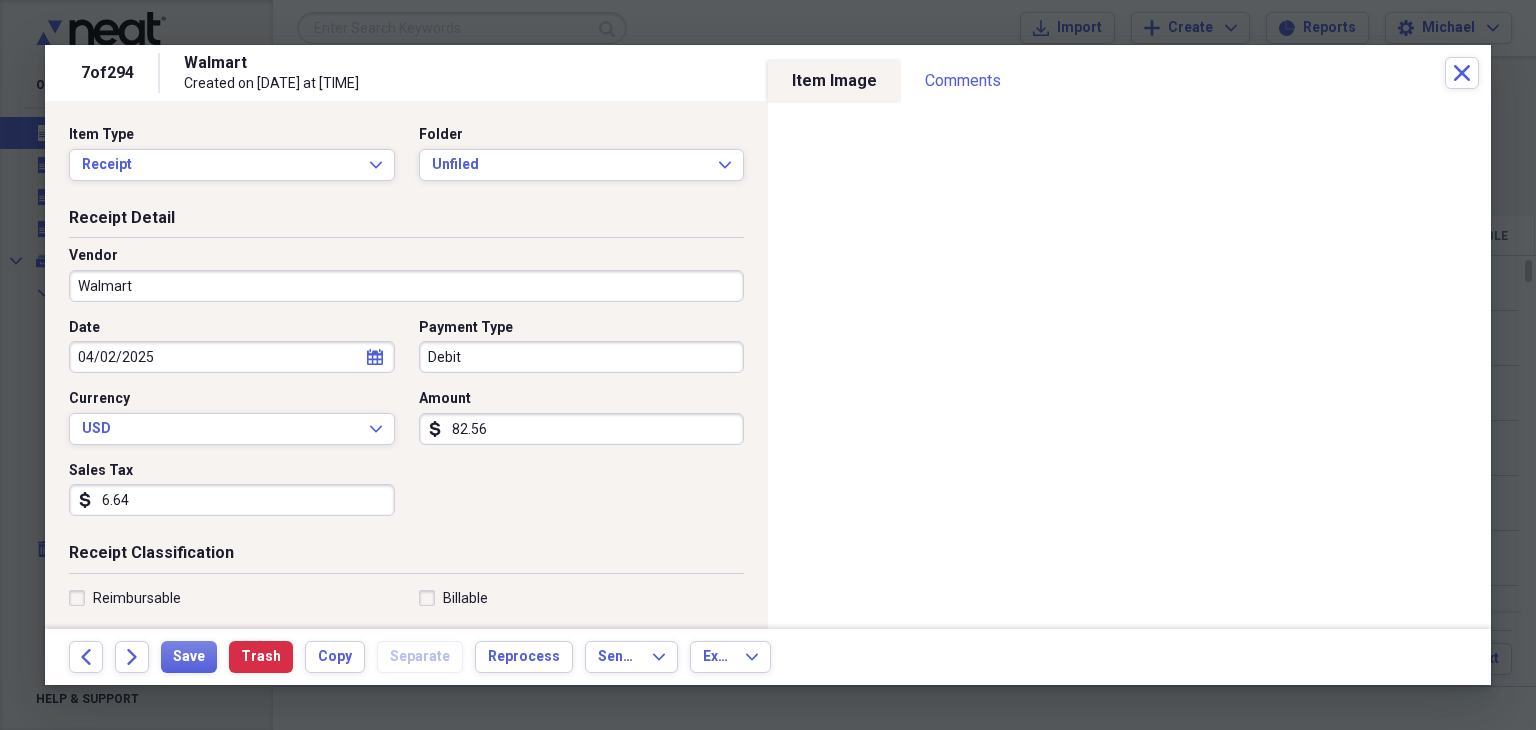 click on "6.64" at bounding box center [232, 500] 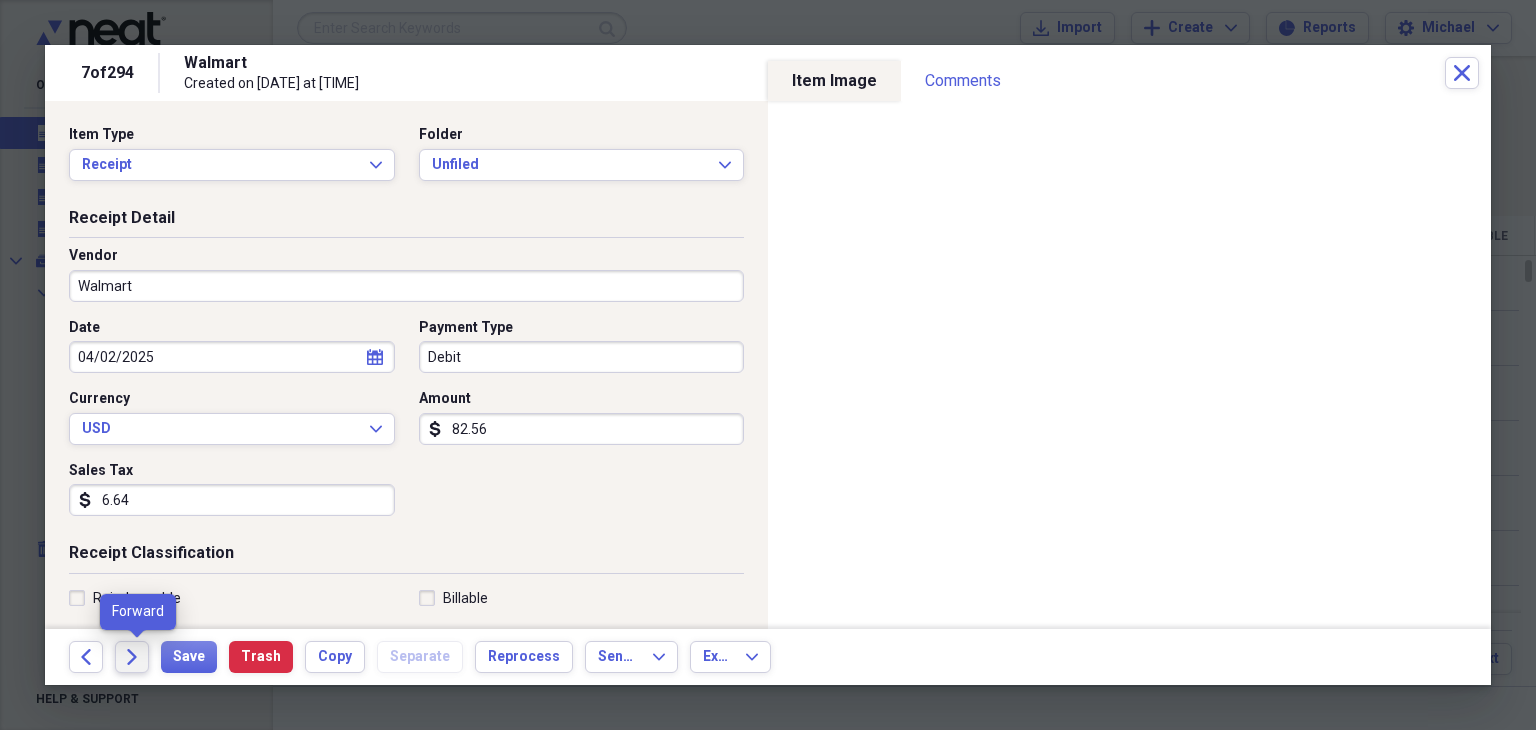 type on "6.64" 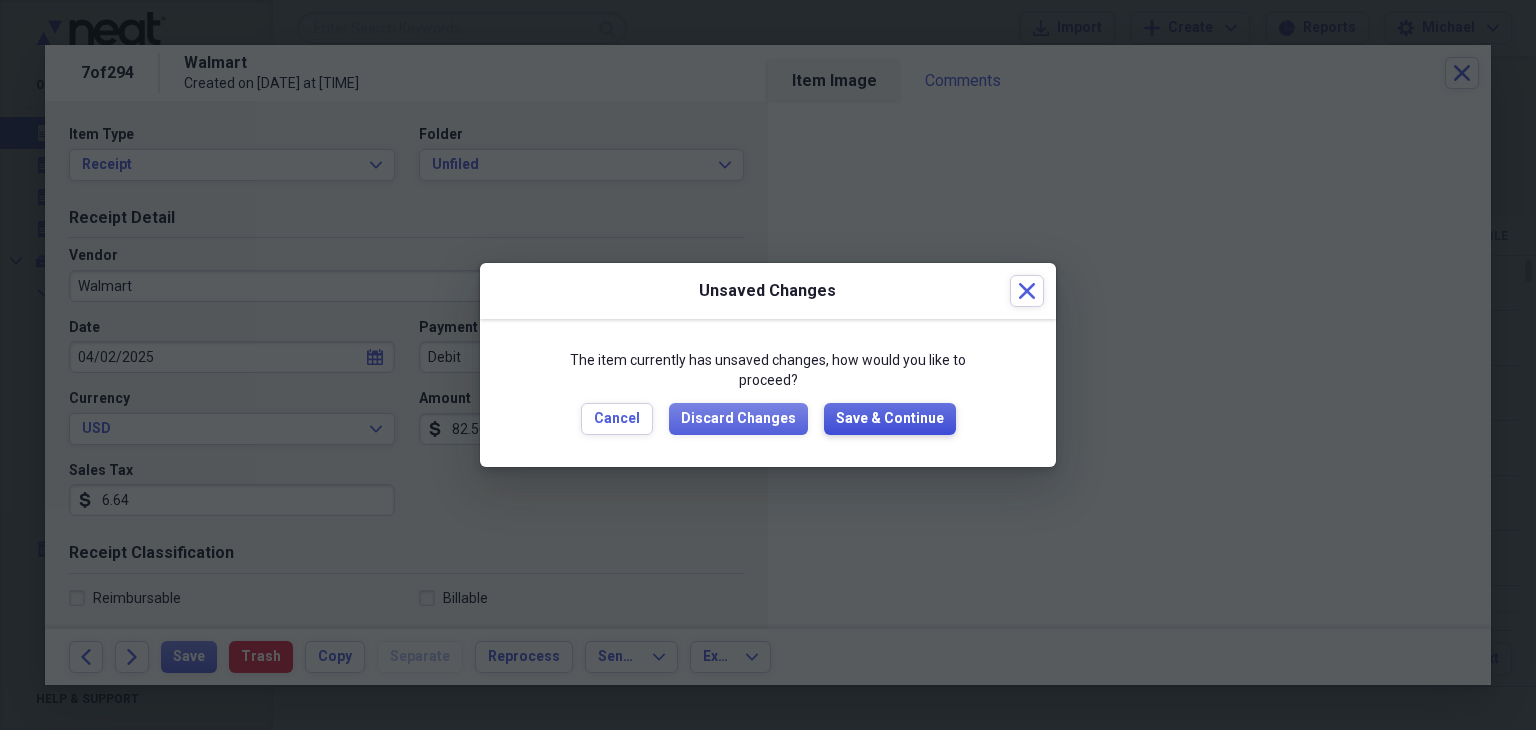 click on "Save & Continue" at bounding box center [890, 419] 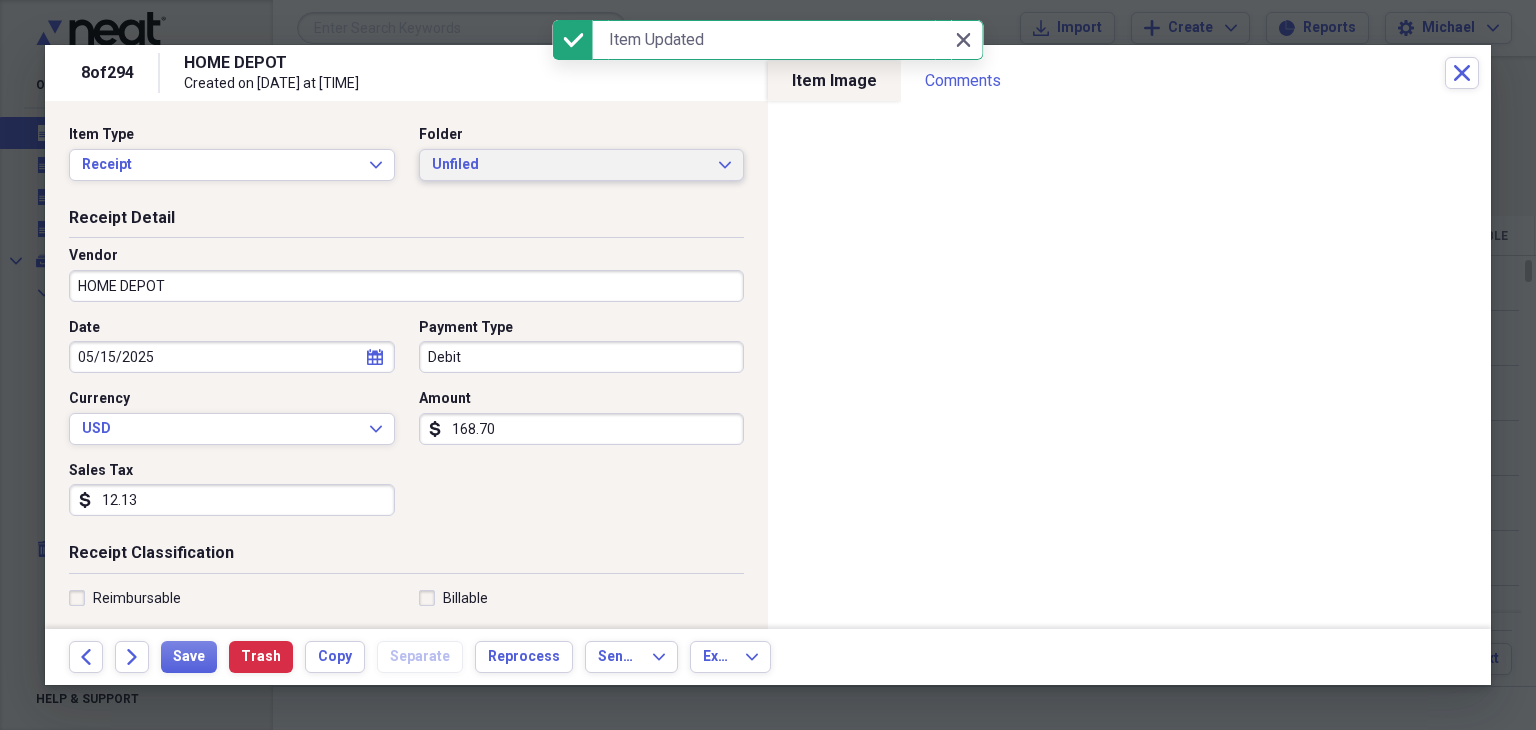 click on "Unfiled" at bounding box center (570, 165) 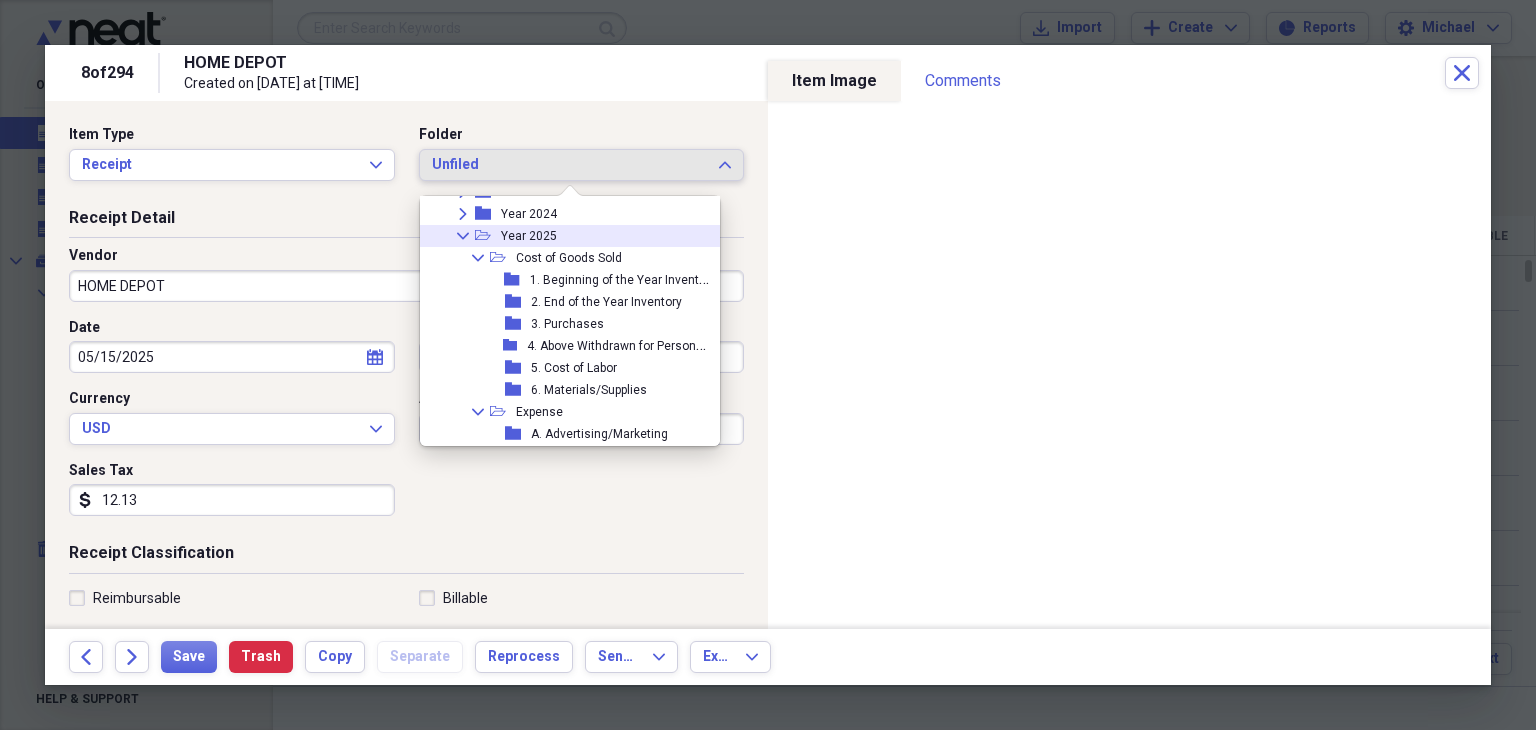 scroll, scrollTop: 187, scrollLeft: 0, axis: vertical 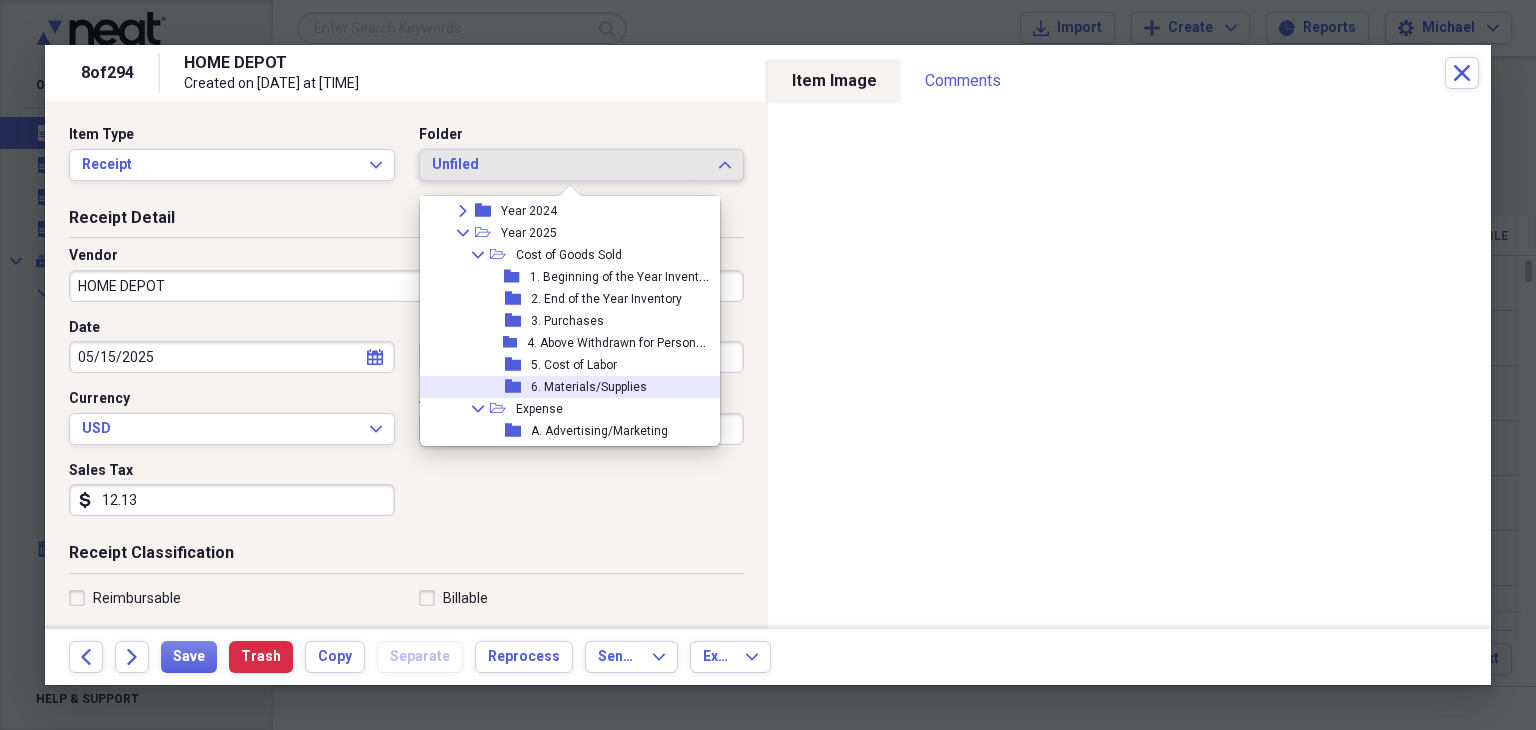 click on "6. Materials/Supplies" at bounding box center (589, 387) 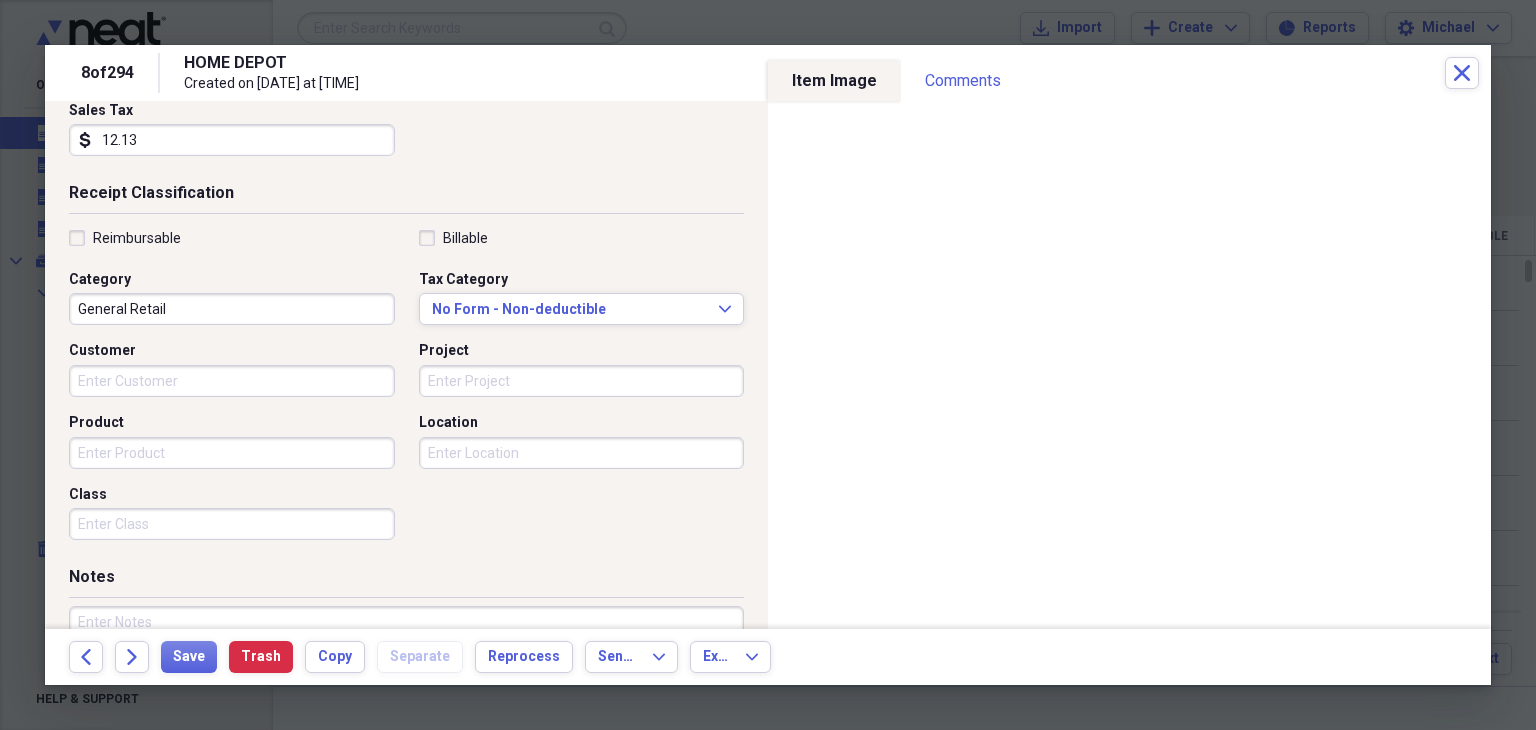 scroll, scrollTop: 360, scrollLeft: 0, axis: vertical 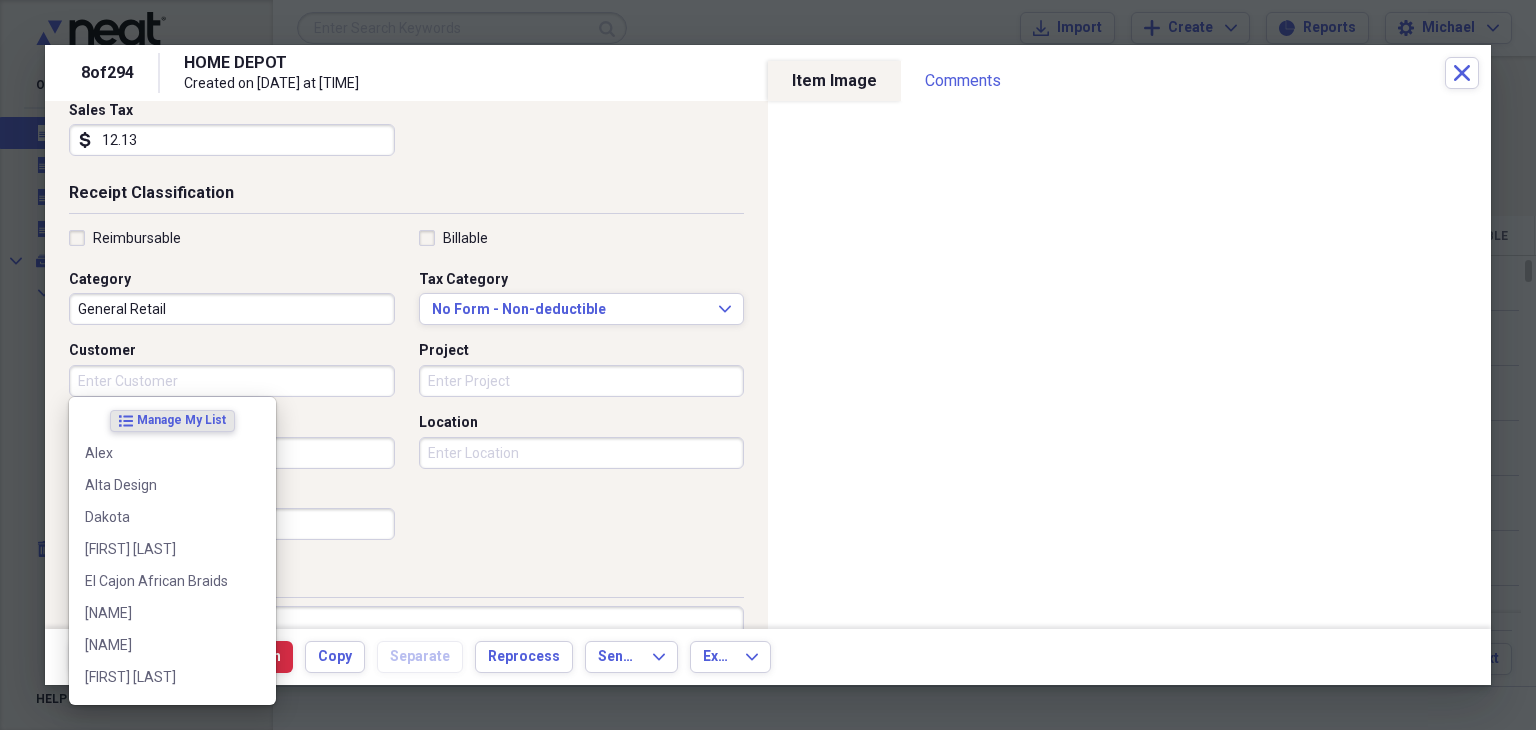 click on "Customer" at bounding box center [232, 381] 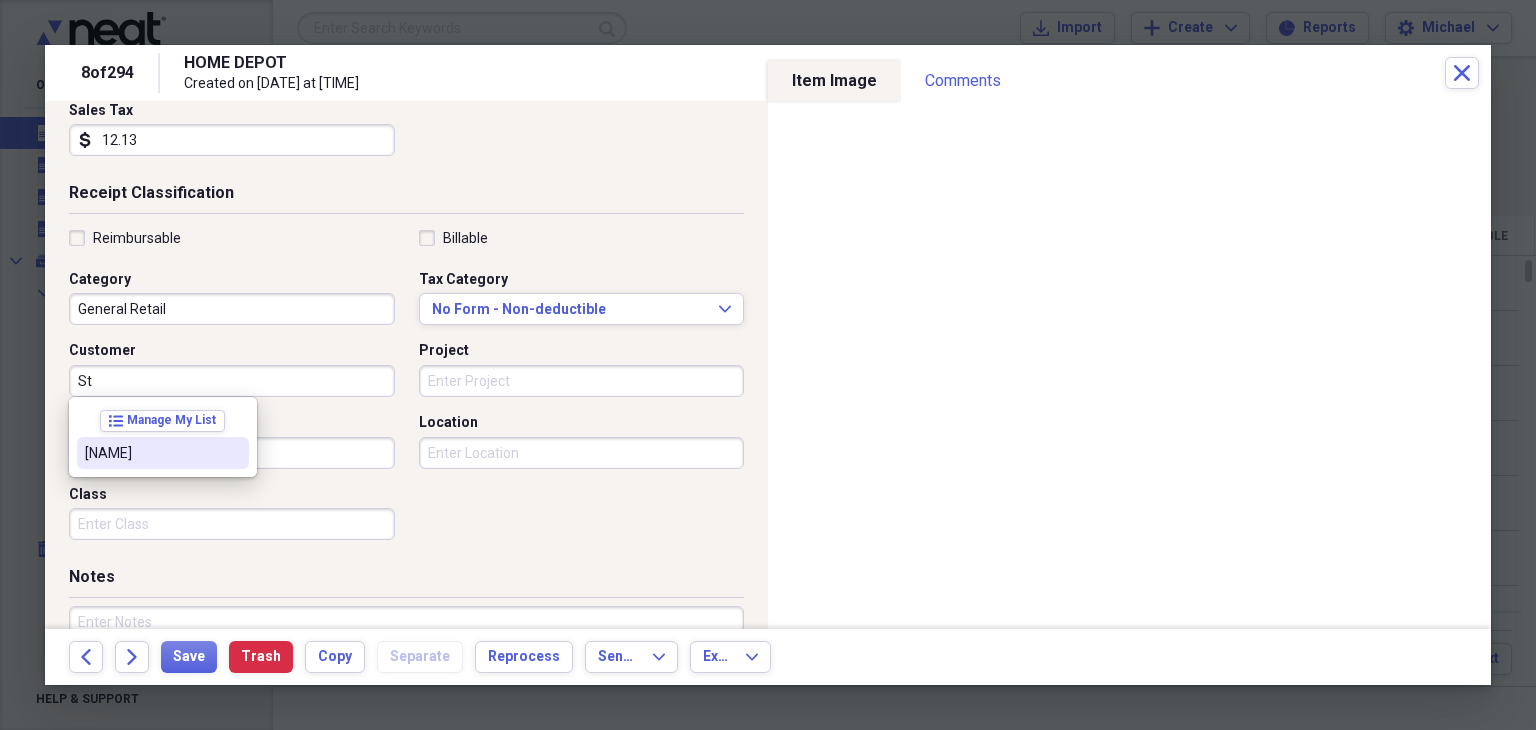 click on "[NAME]" at bounding box center [151, 453] 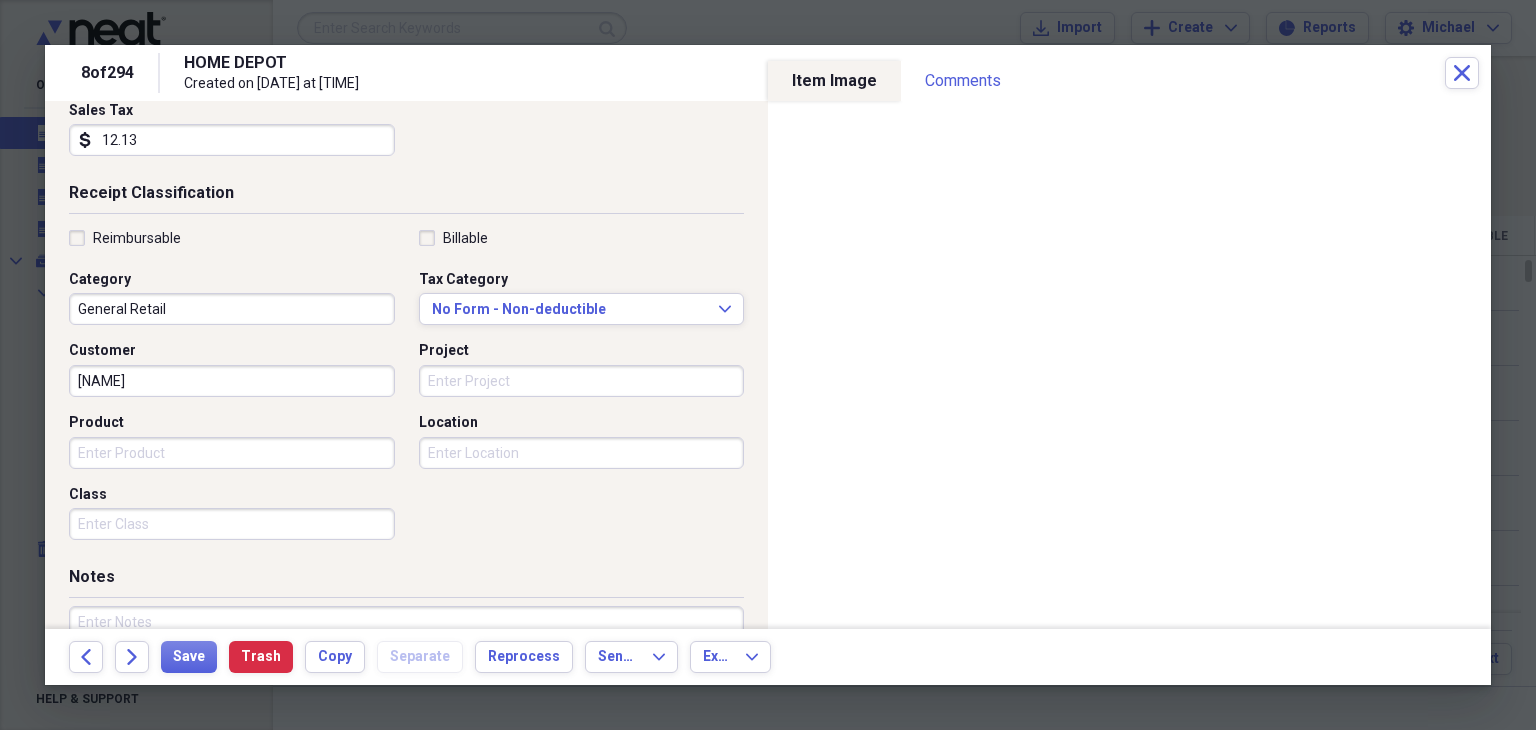 click on "Project" at bounding box center (582, 381) 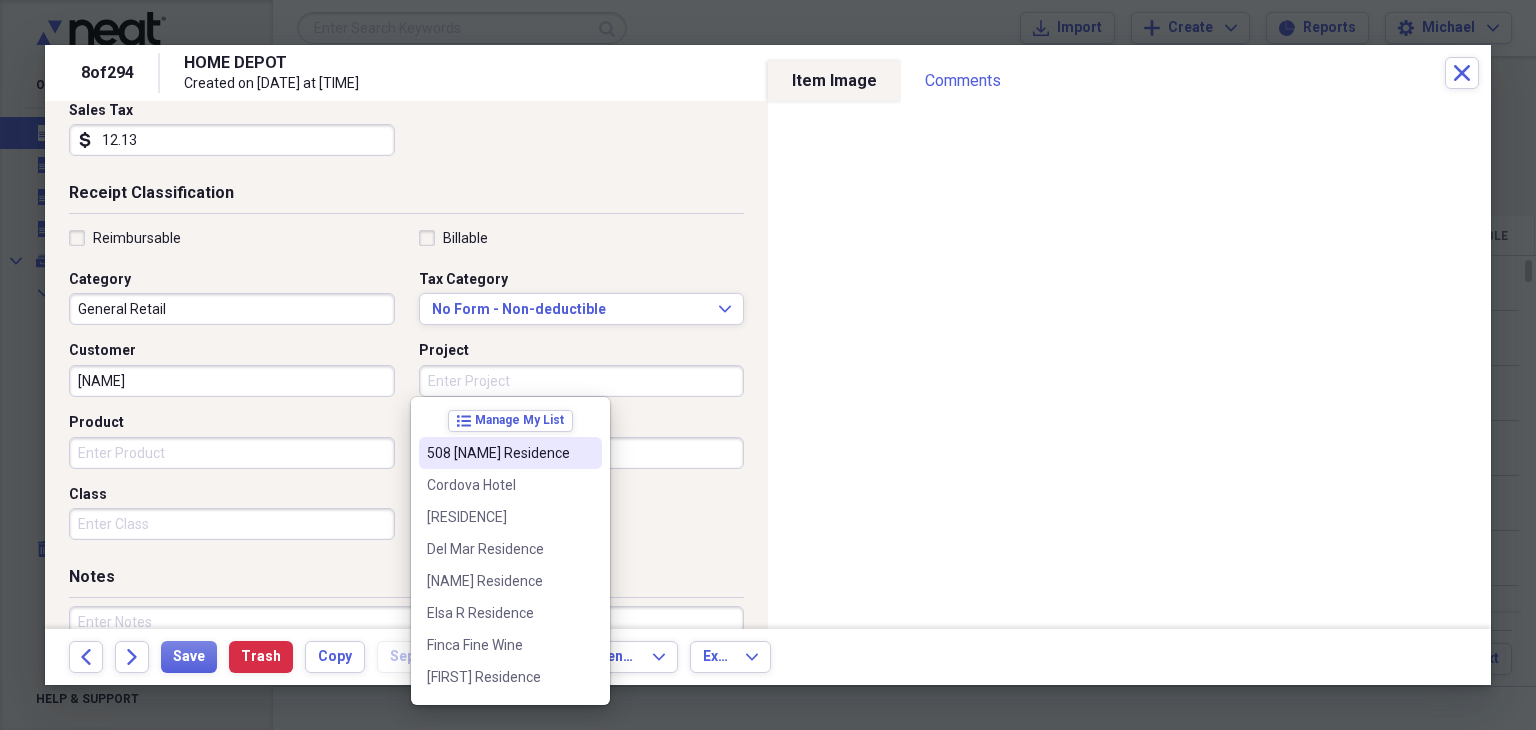 click on "508 [NAME] Residence" at bounding box center [498, 453] 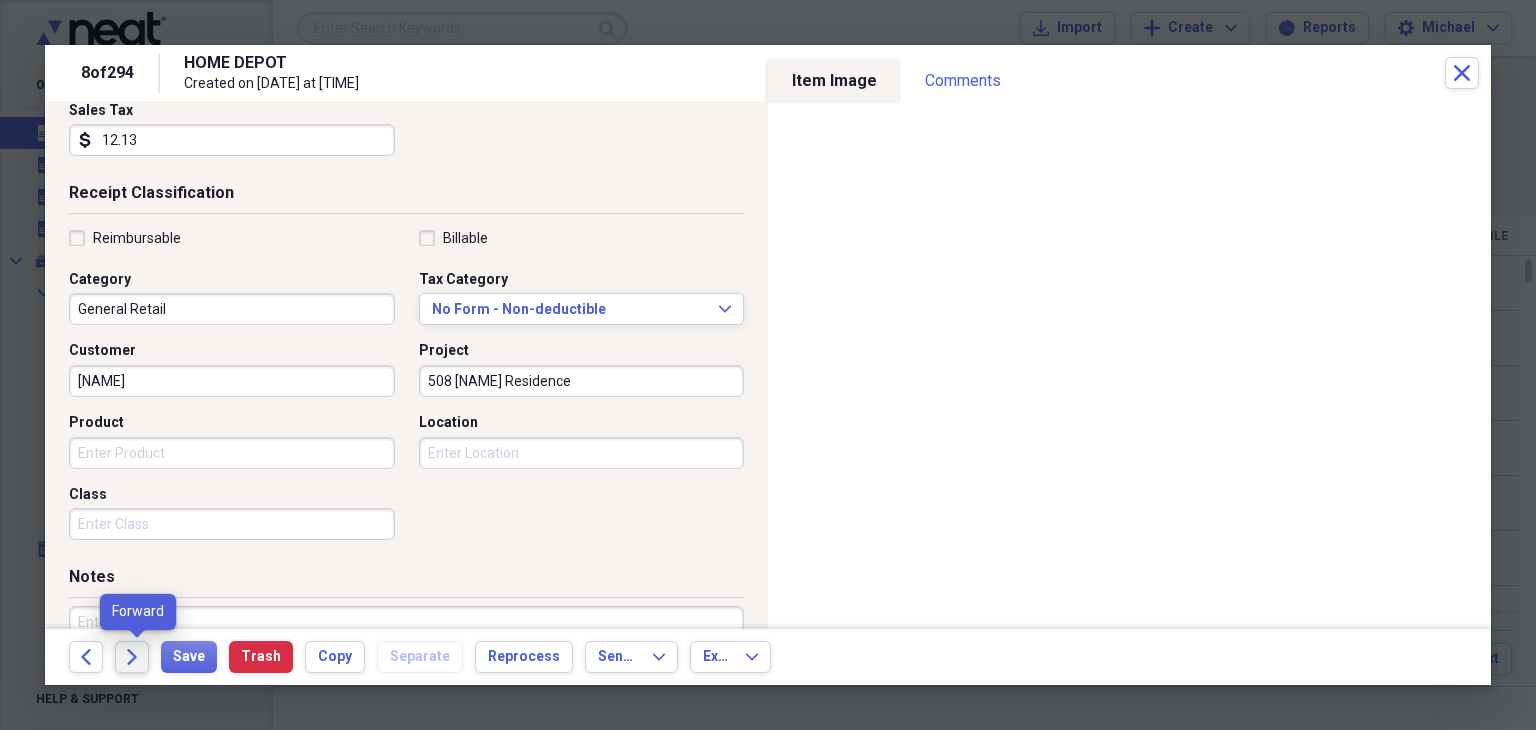 click 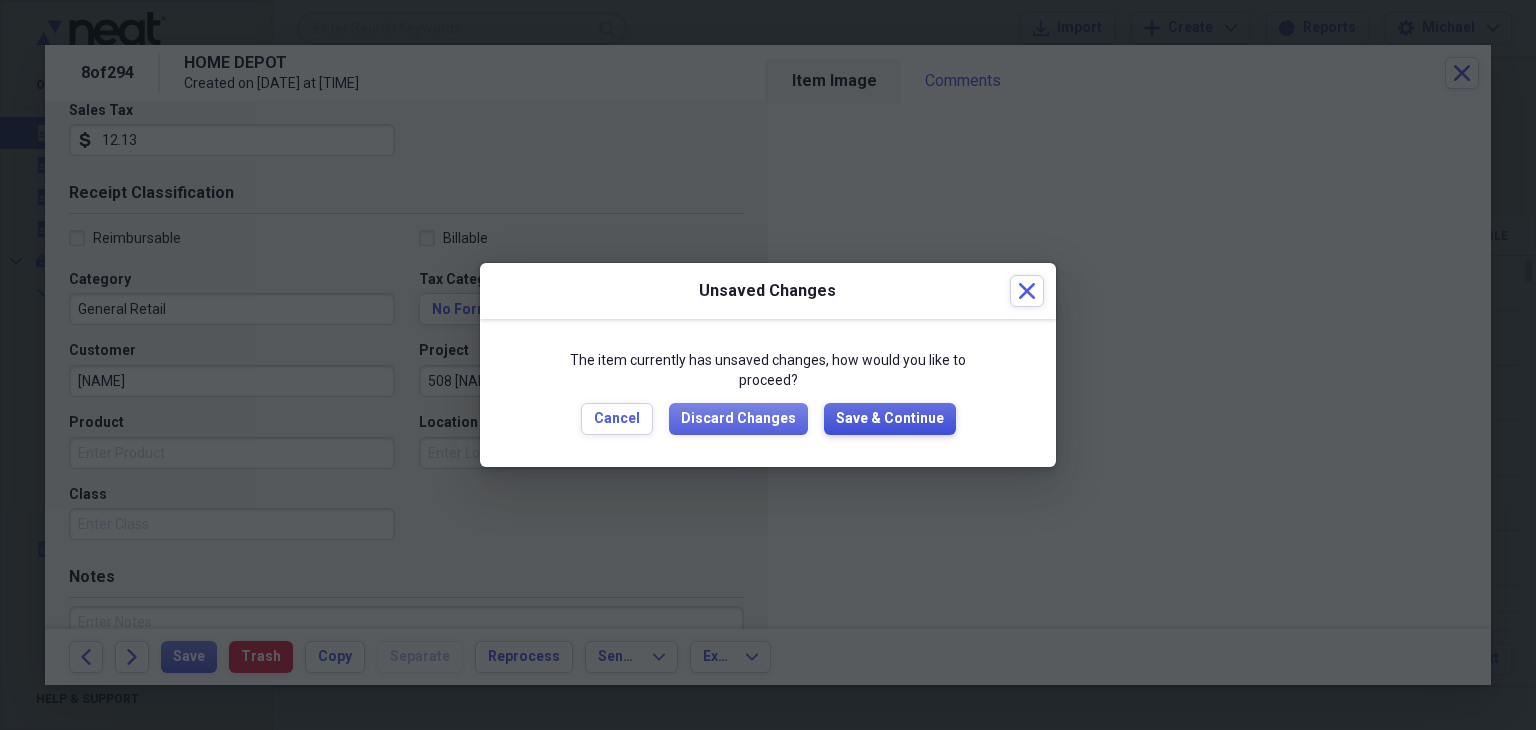 click on "Save & Continue" at bounding box center [890, 419] 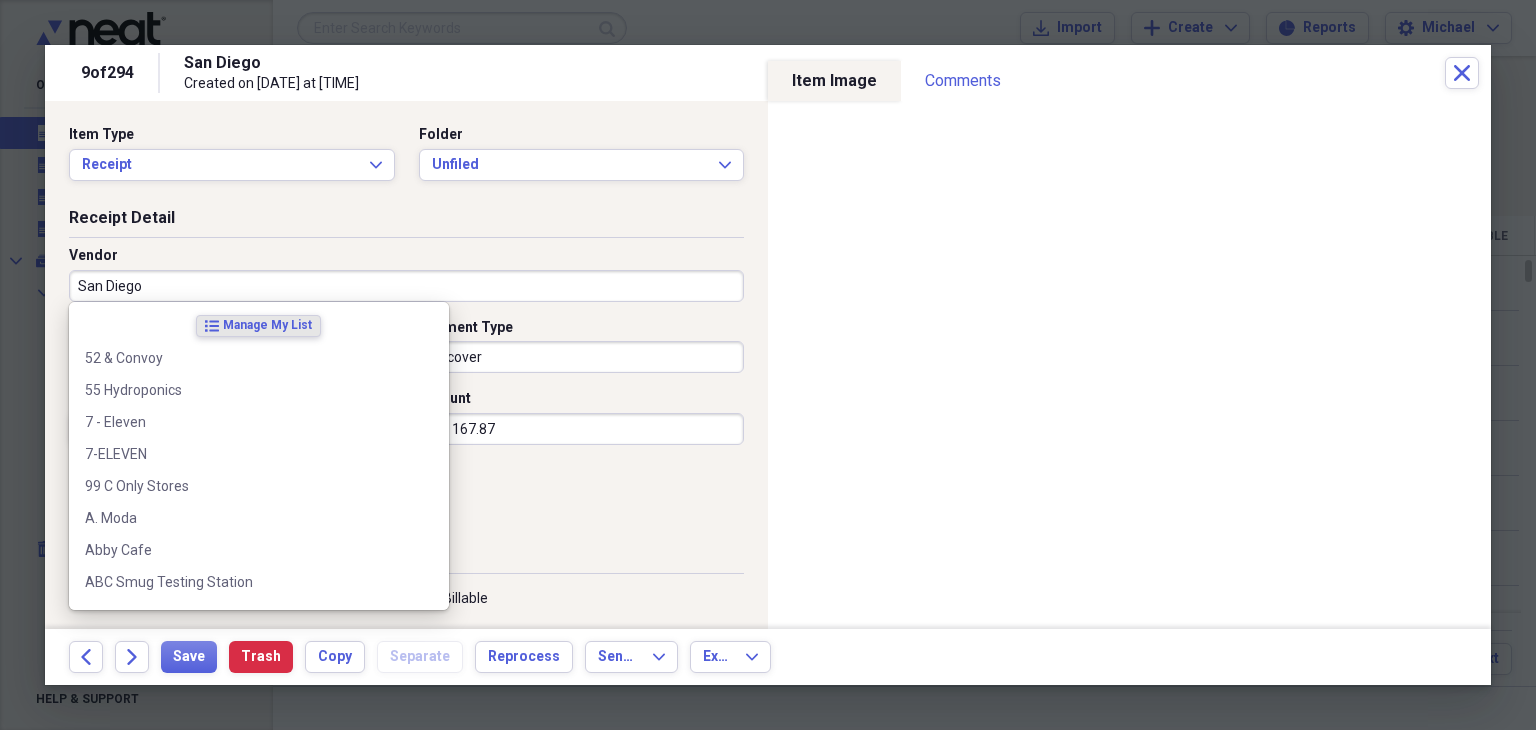 click on "San Diego" at bounding box center (406, 286) 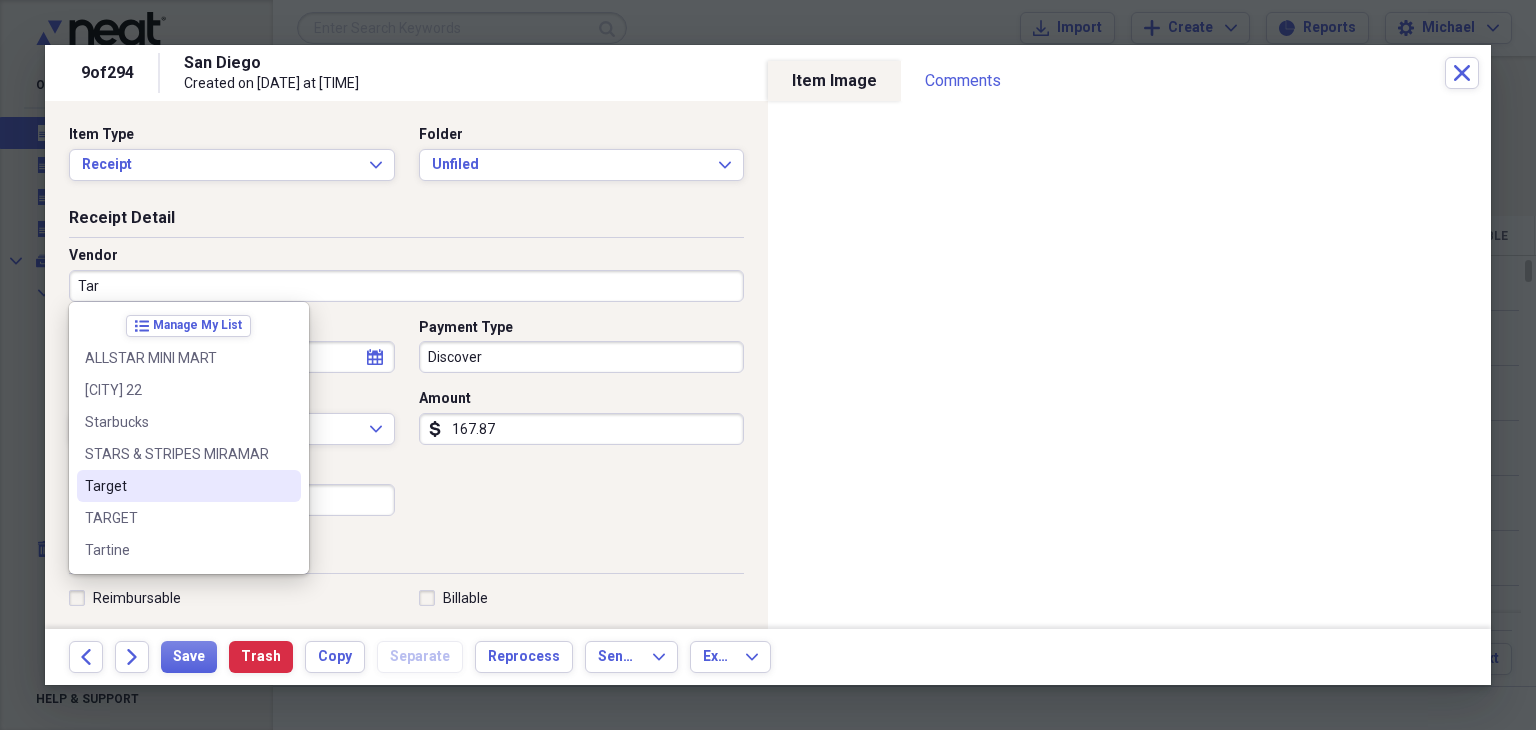 click on "Target" at bounding box center [177, 486] 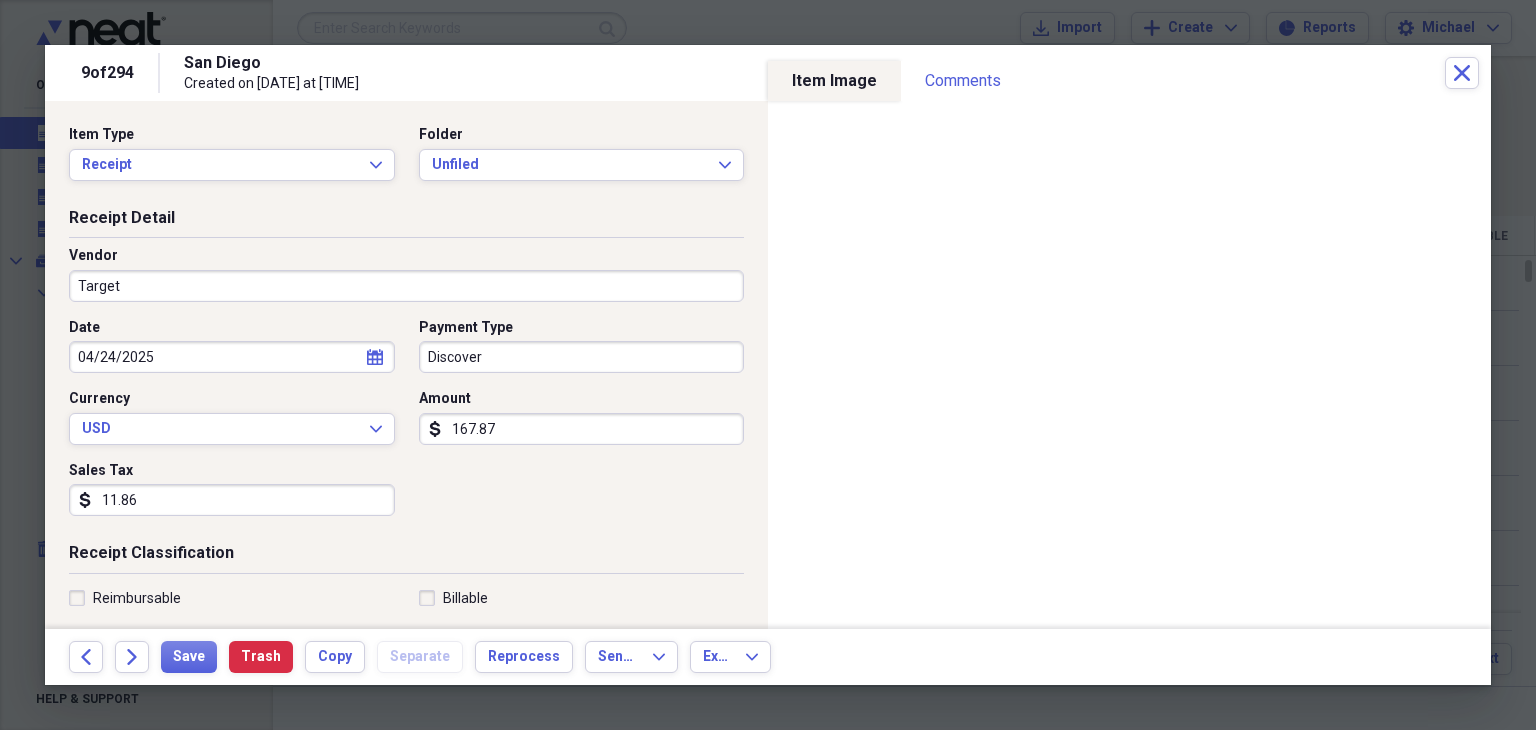type on "Meals/Restaurants" 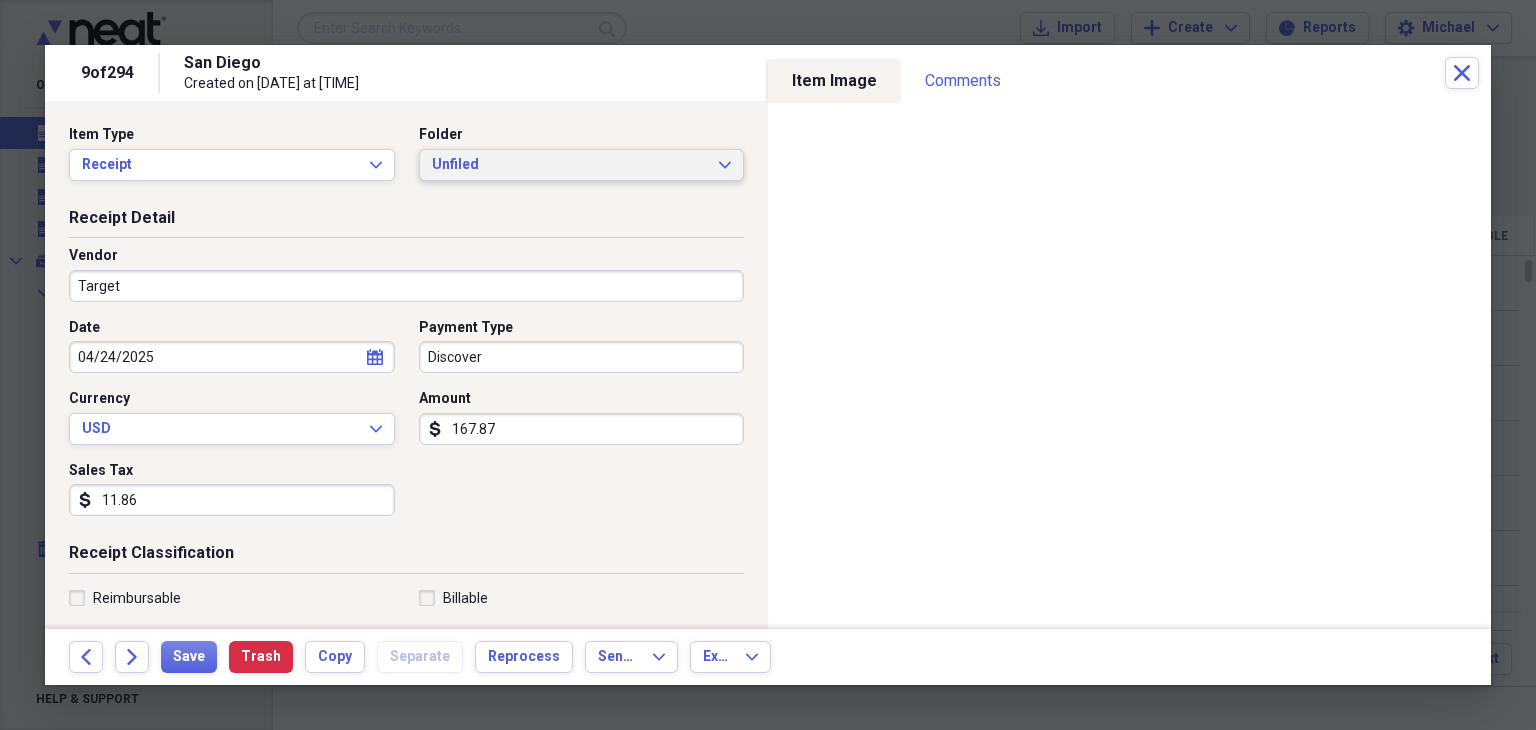 click on "Unfiled" at bounding box center (570, 165) 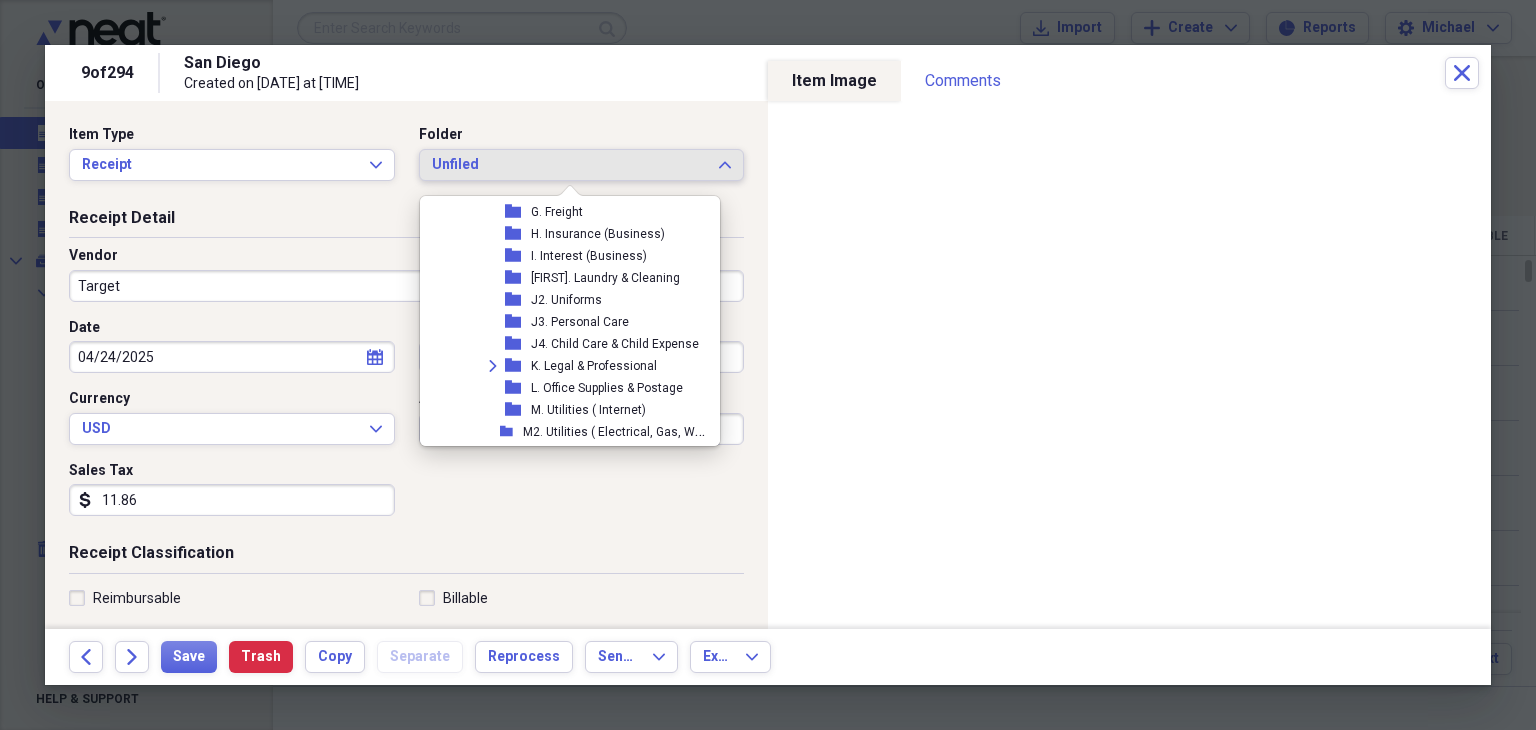 scroll, scrollTop: 539, scrollLeft: 0, axis: vertical 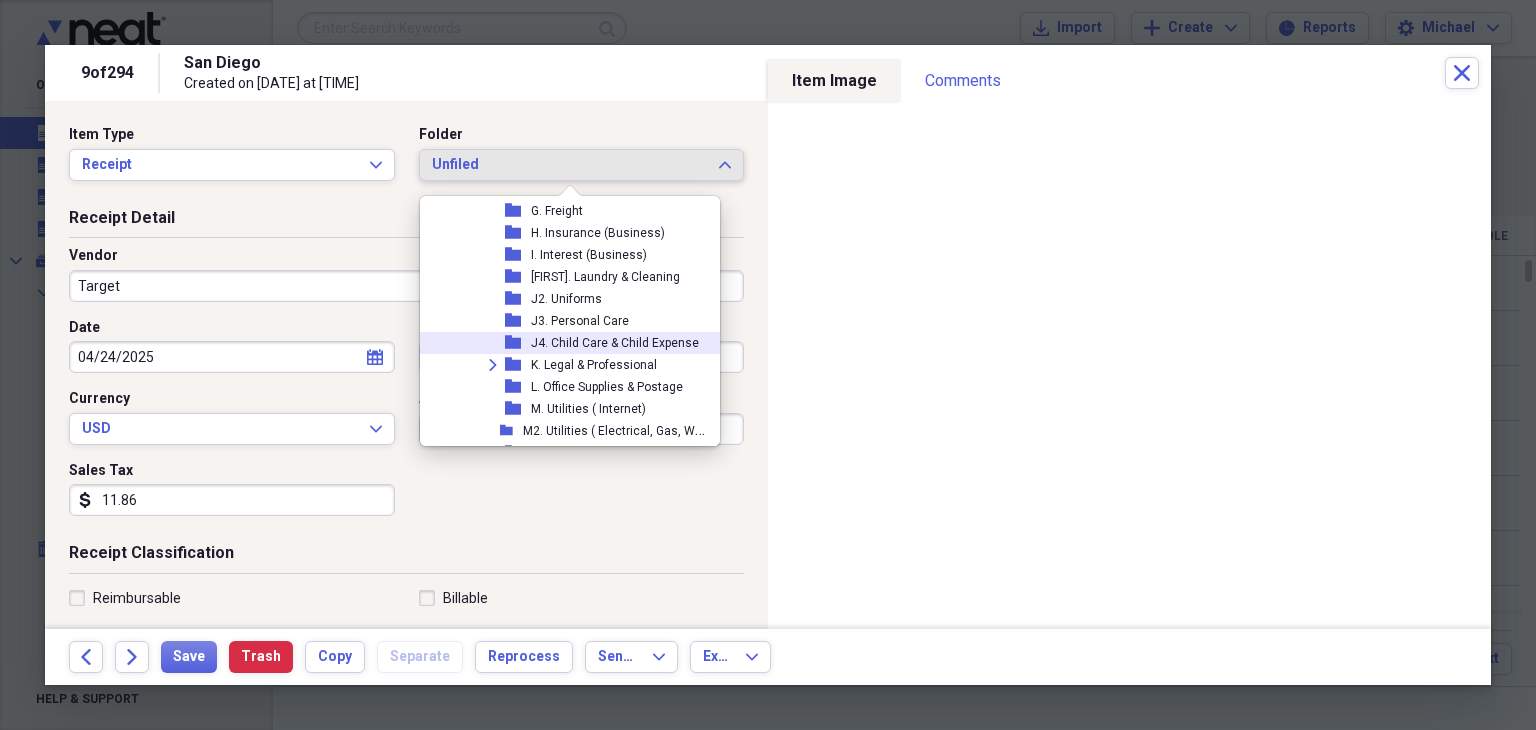click on "J4. Child Care & Child Expense" at bounding box center (615, 343) 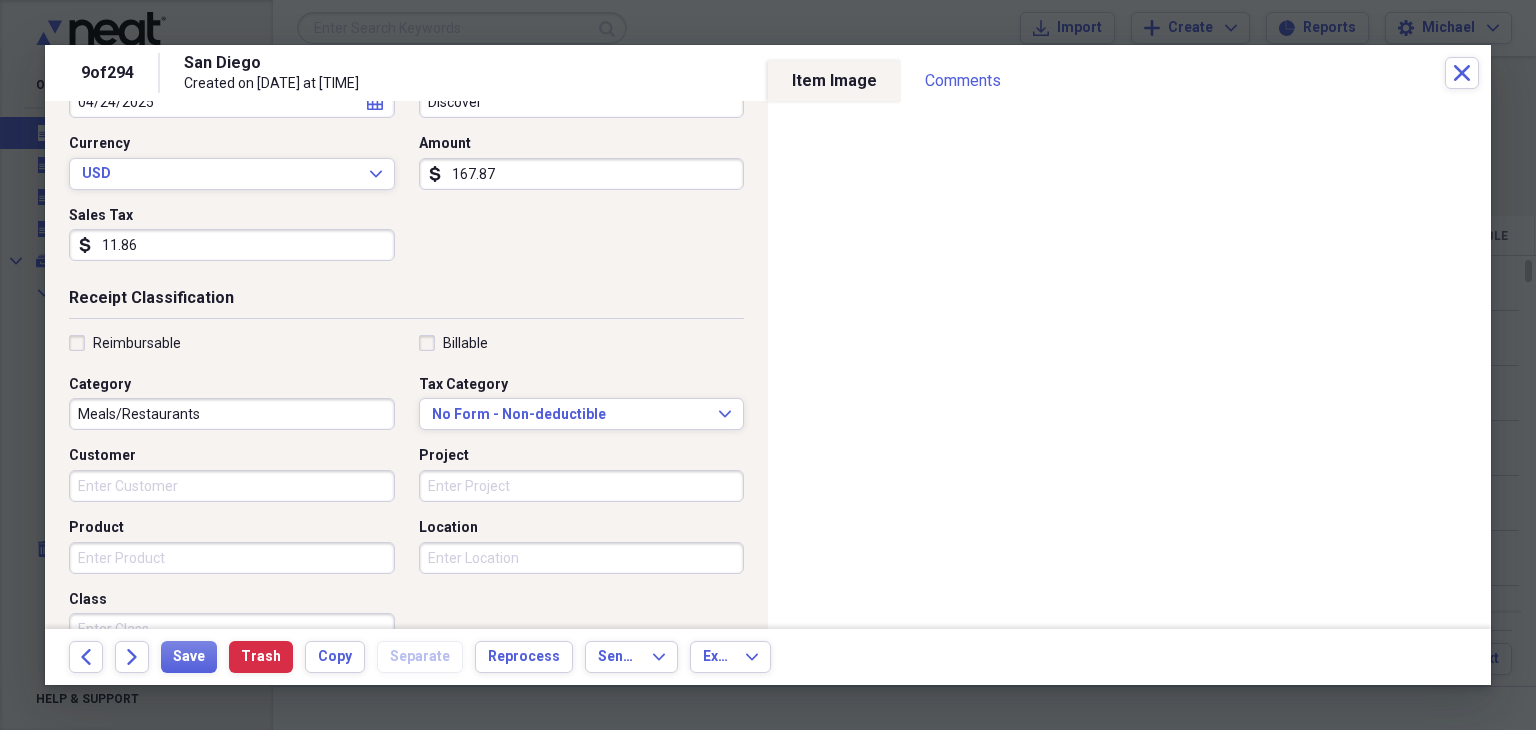 scroll, scrollTop: 256, scrollLeft: 0, axis: vertical 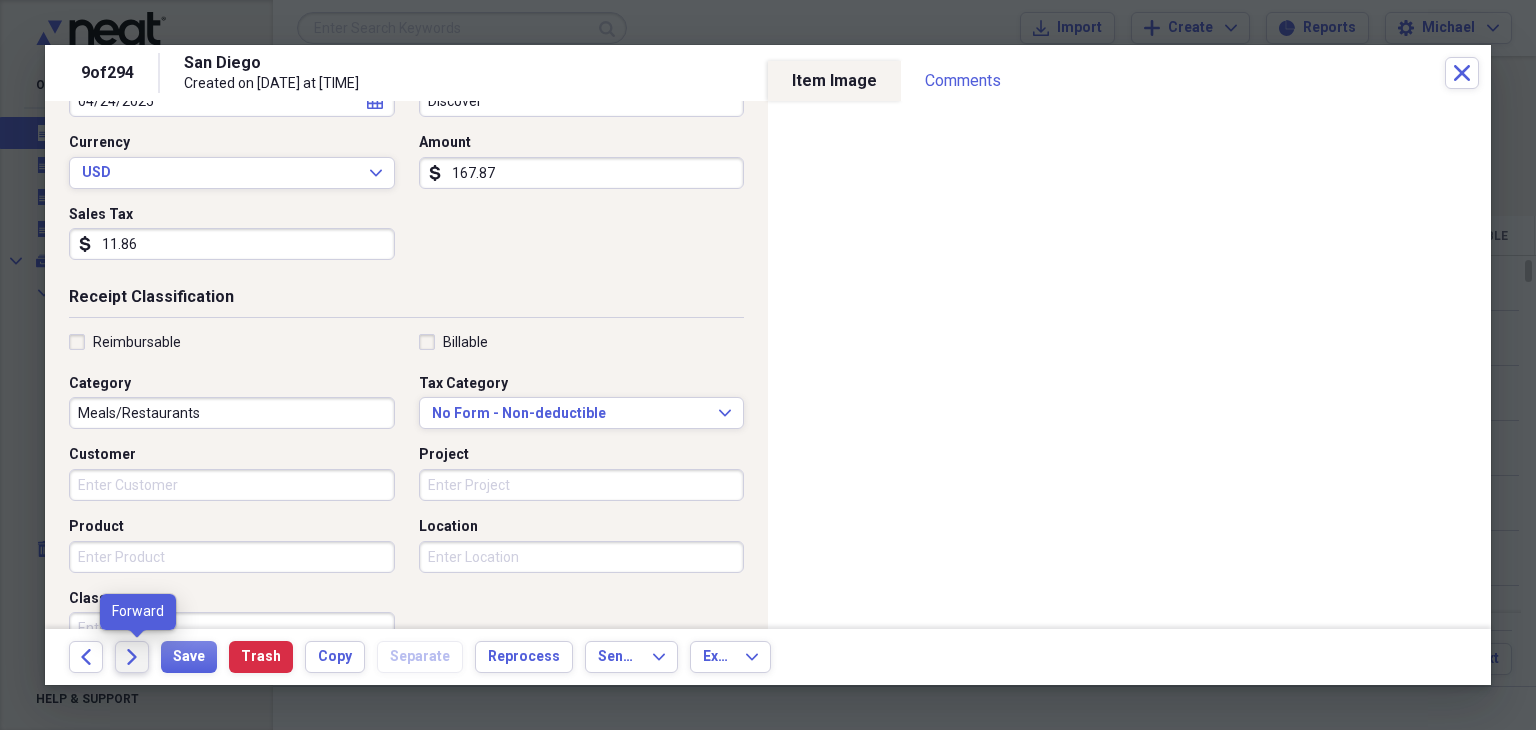 click on "Forward" 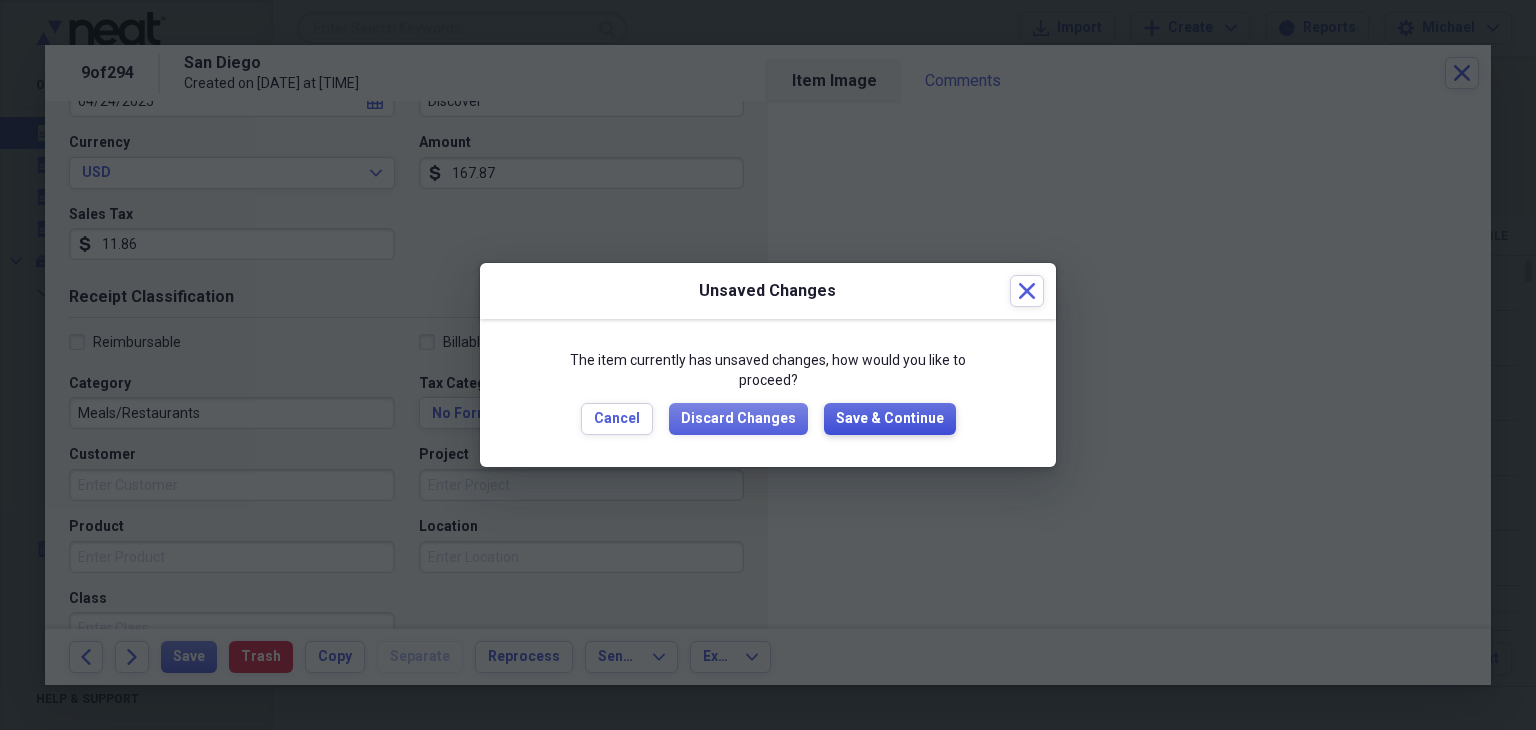 click on "Save & Continue" at bounding box center [890, 419] 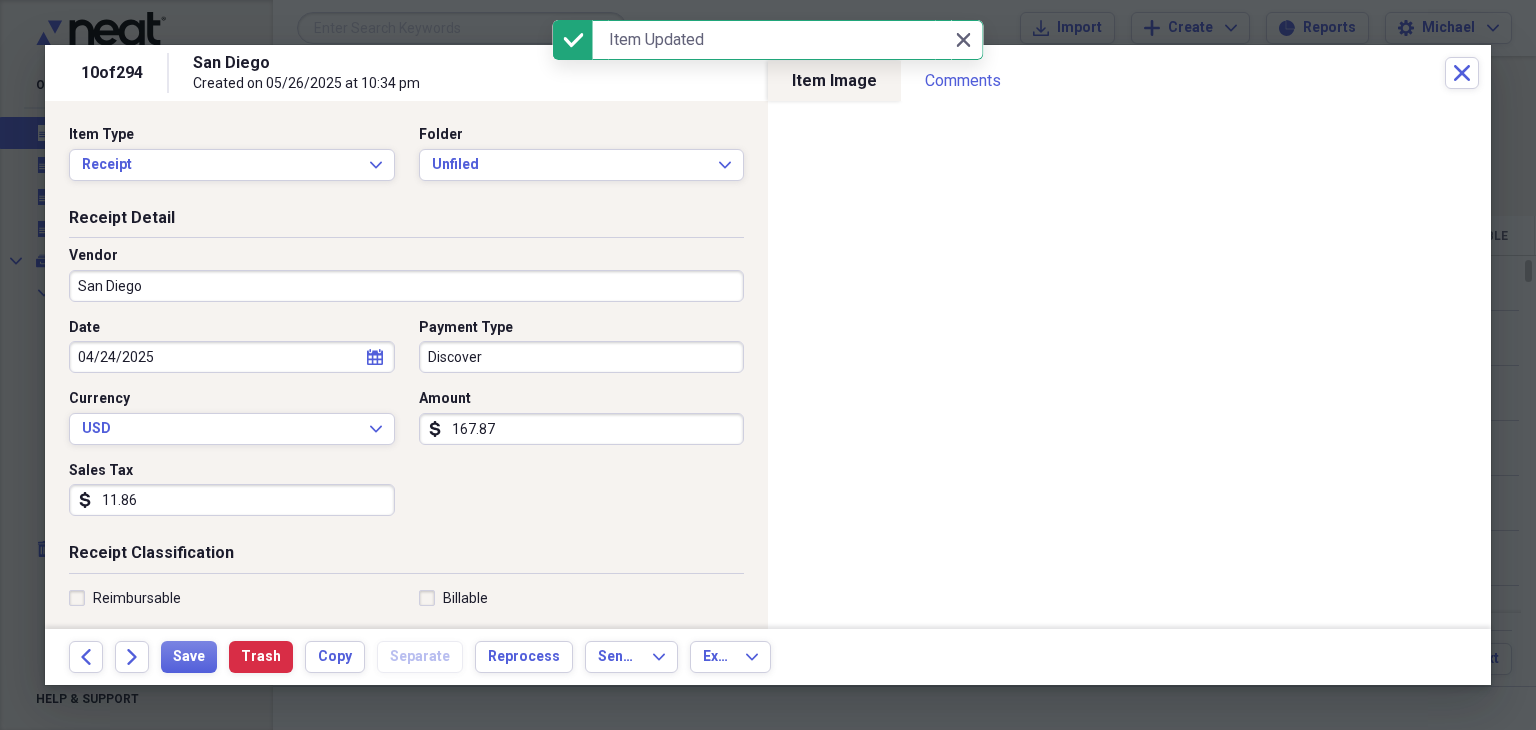 click on "Date" at bounding box center [232, 328] 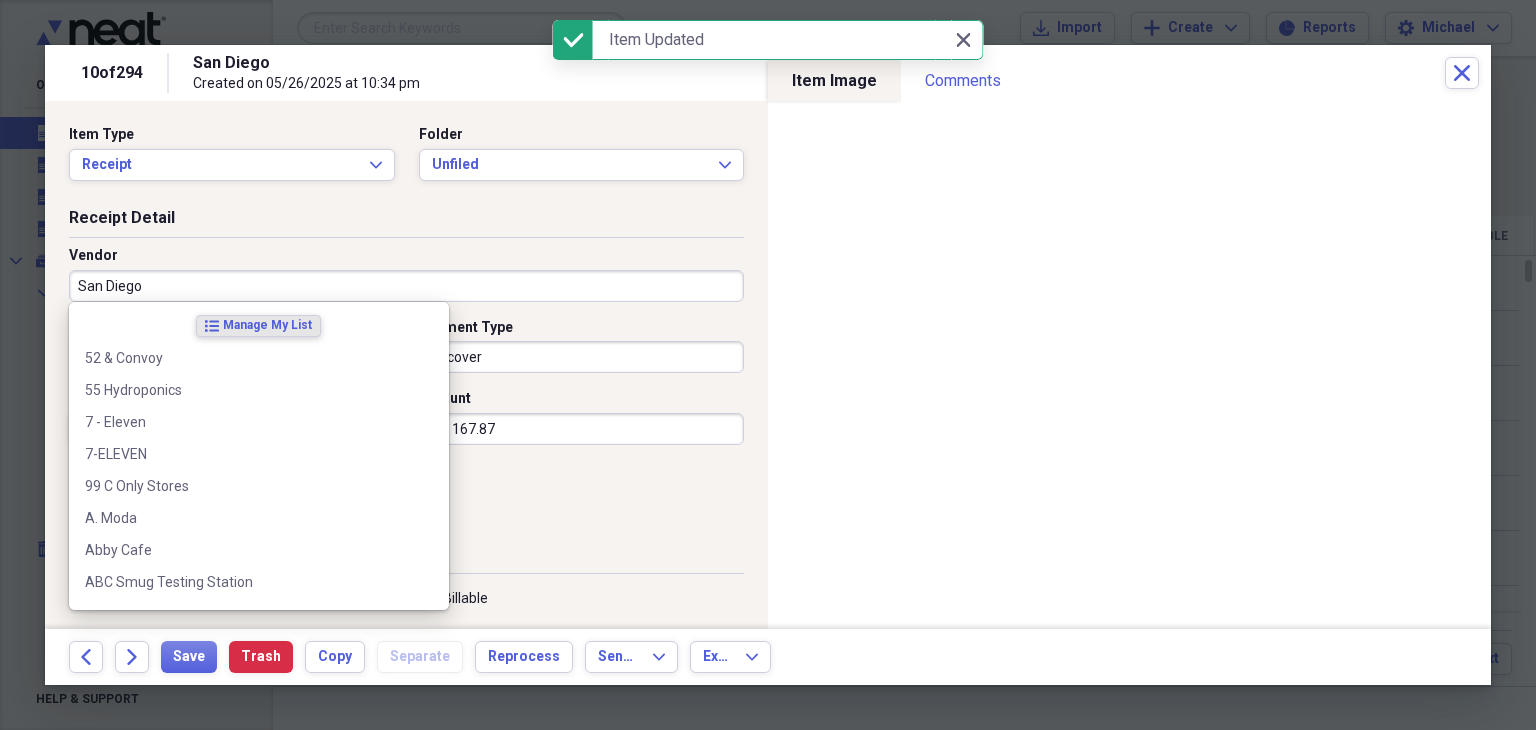 click on "San Diego" at bounding box center (406, 286) 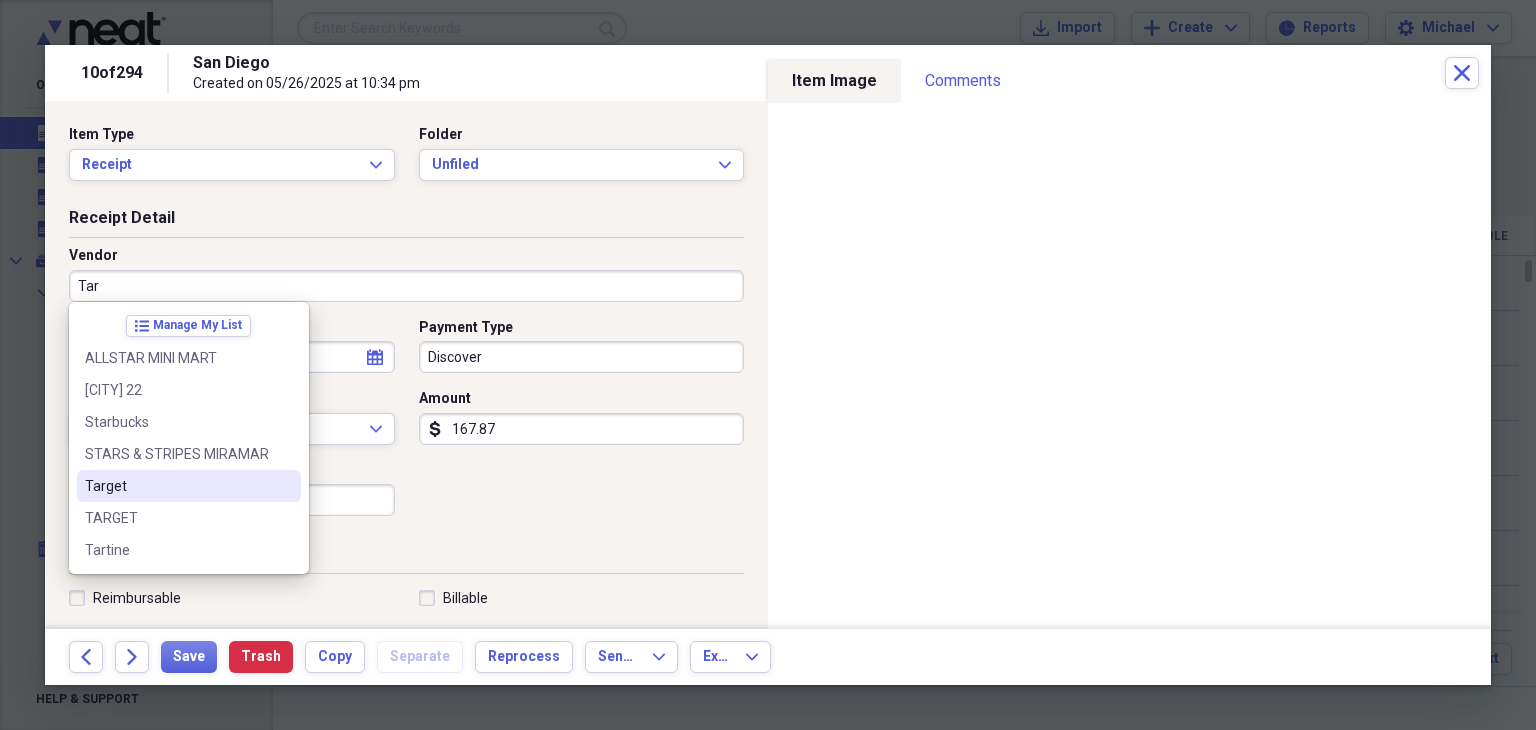click on "Target" at bounding box center [177, 486] 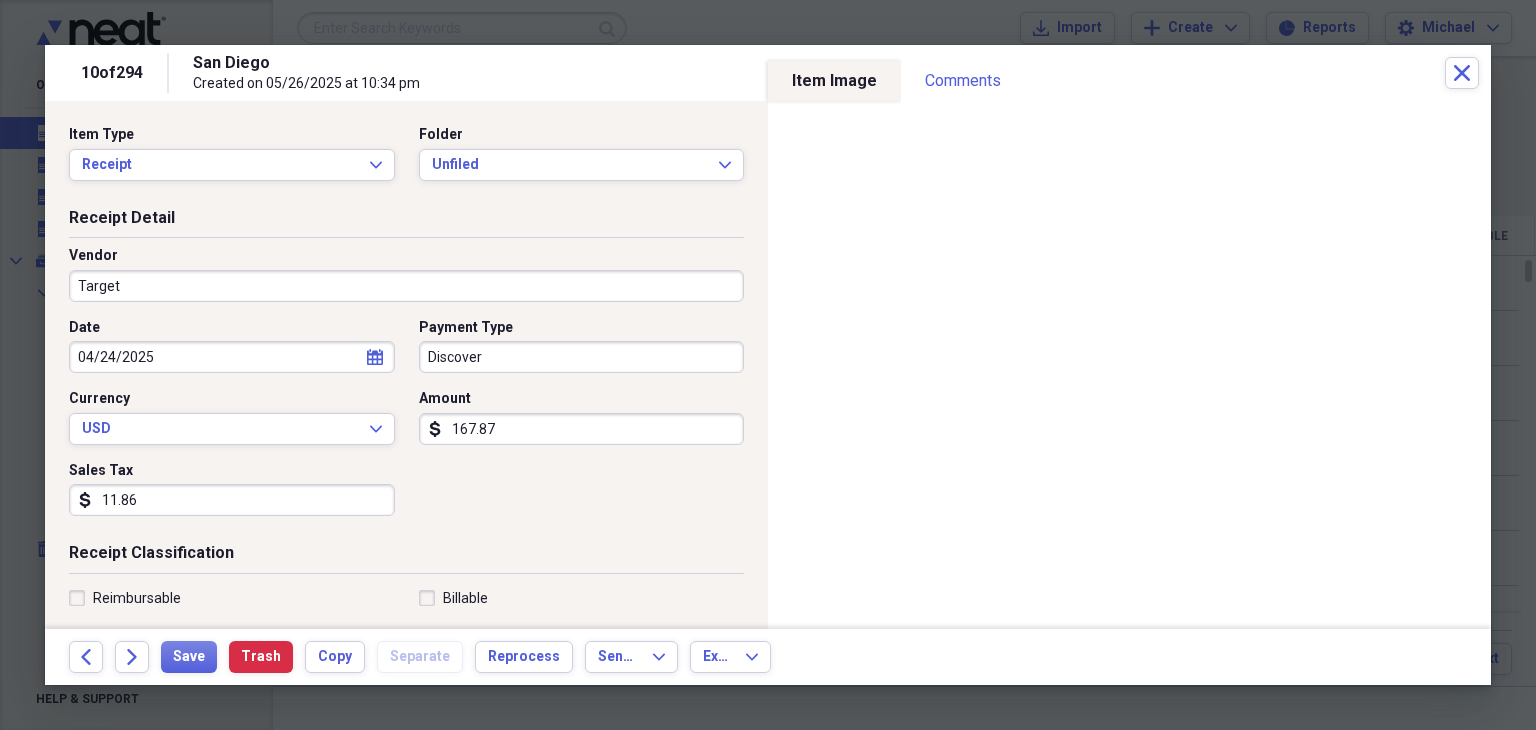 click on "Item Type Receipt Expand Folder Unfiled Expand" at bounding box center [406, 161] 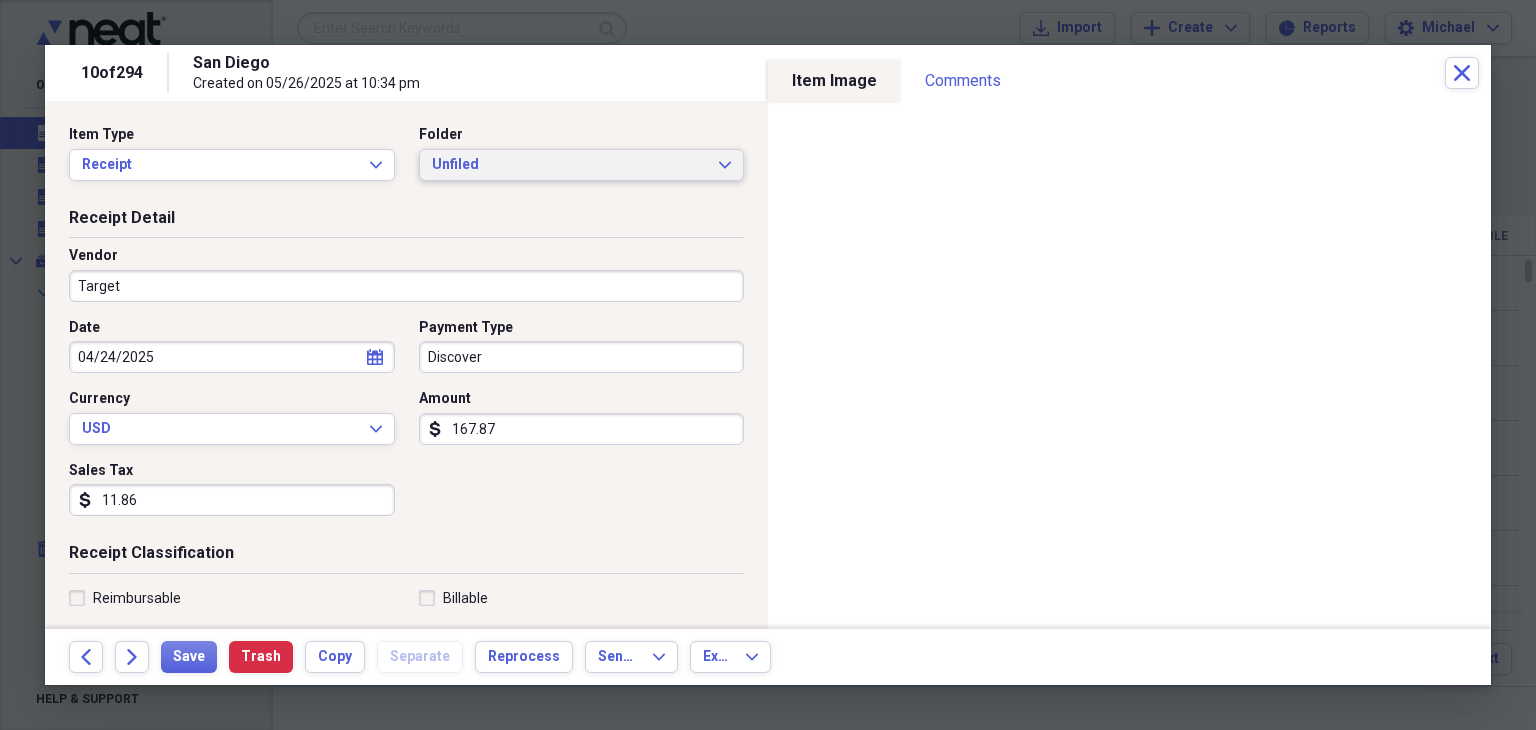 click on "Unfiled Expand" at bounding box center [582, 165] 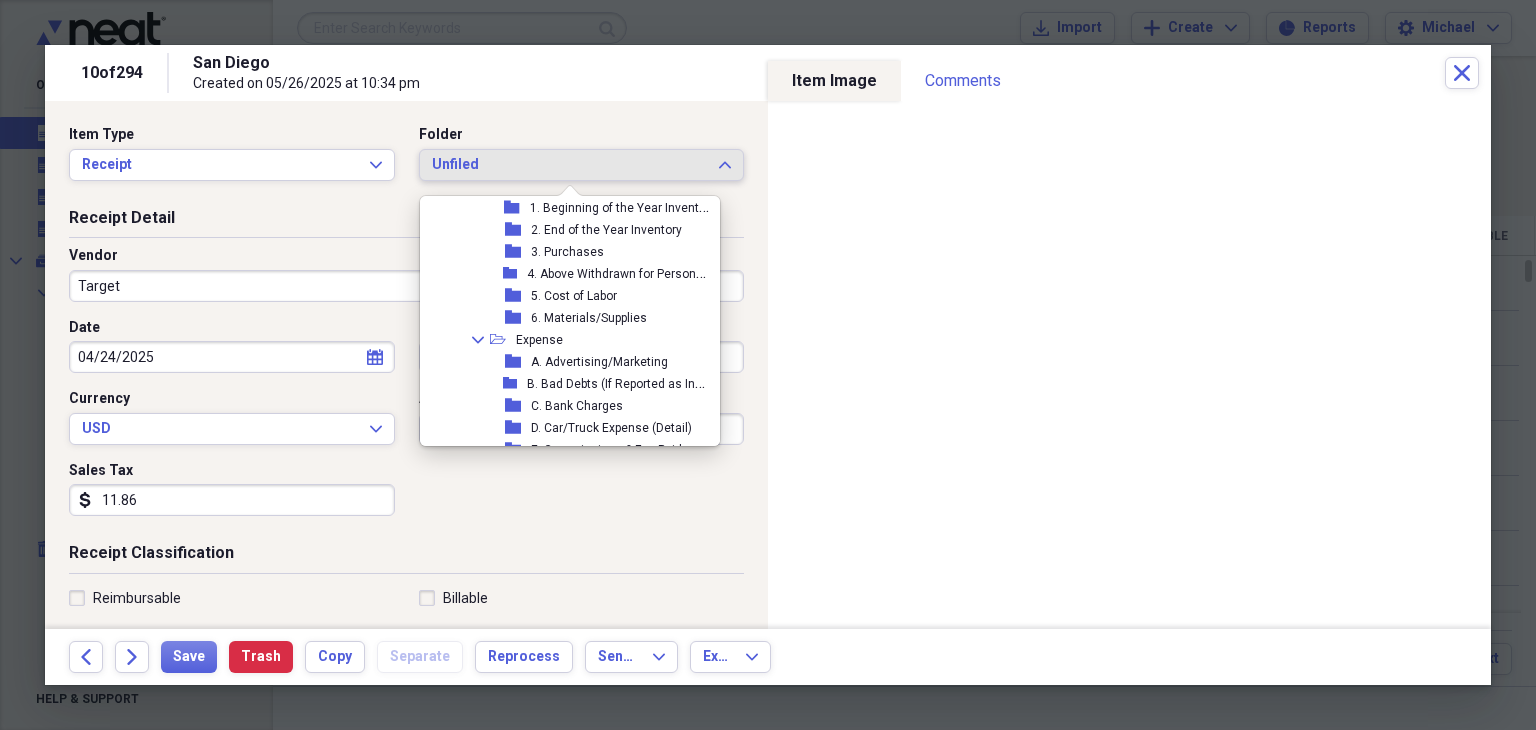 scroll, scrollTop: 258, scrollLeft: 0, axis: vertical 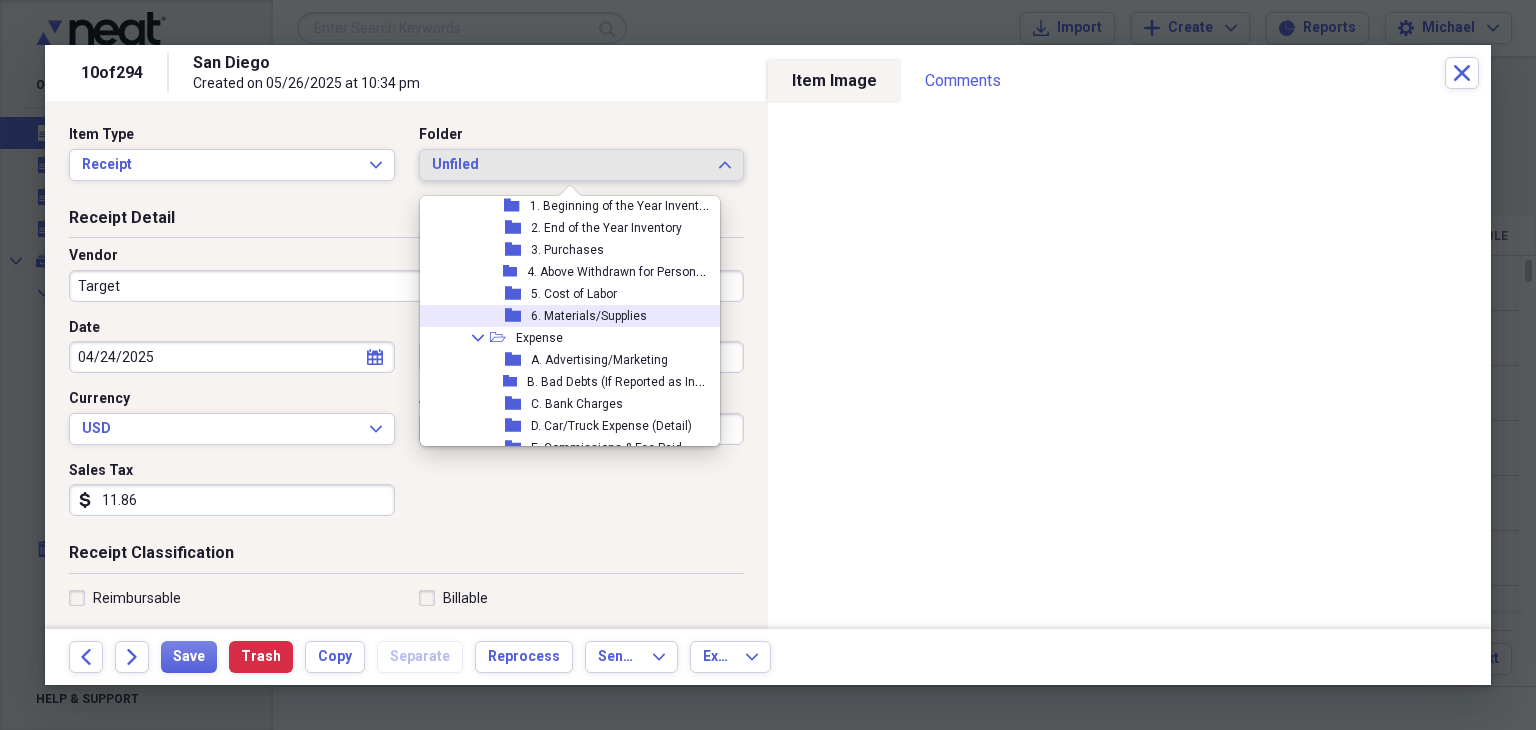 click on "6. Materials/Supplies" at bounding box center (589, 316) 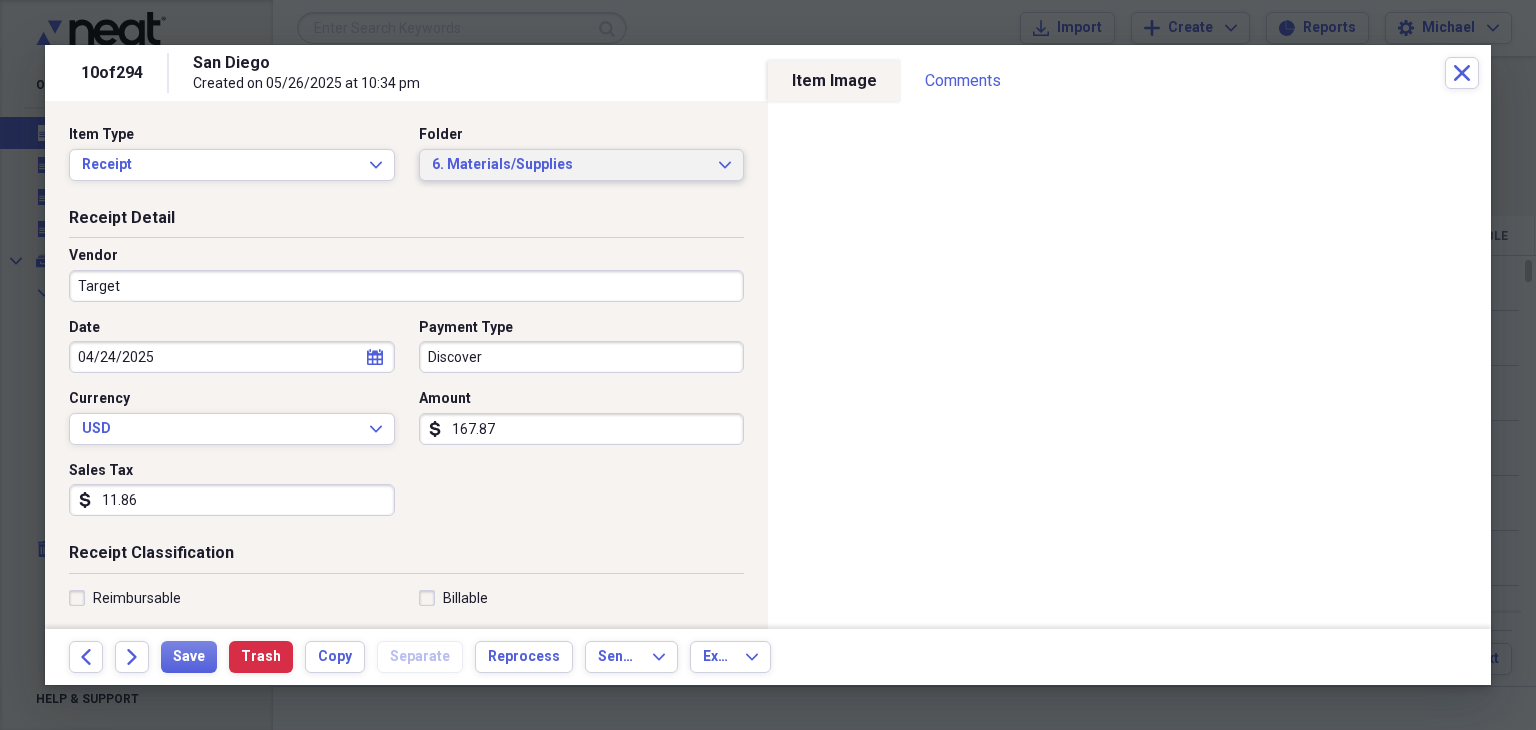 click on "6. Materials/Supplies" at bounding box center (570, 165) 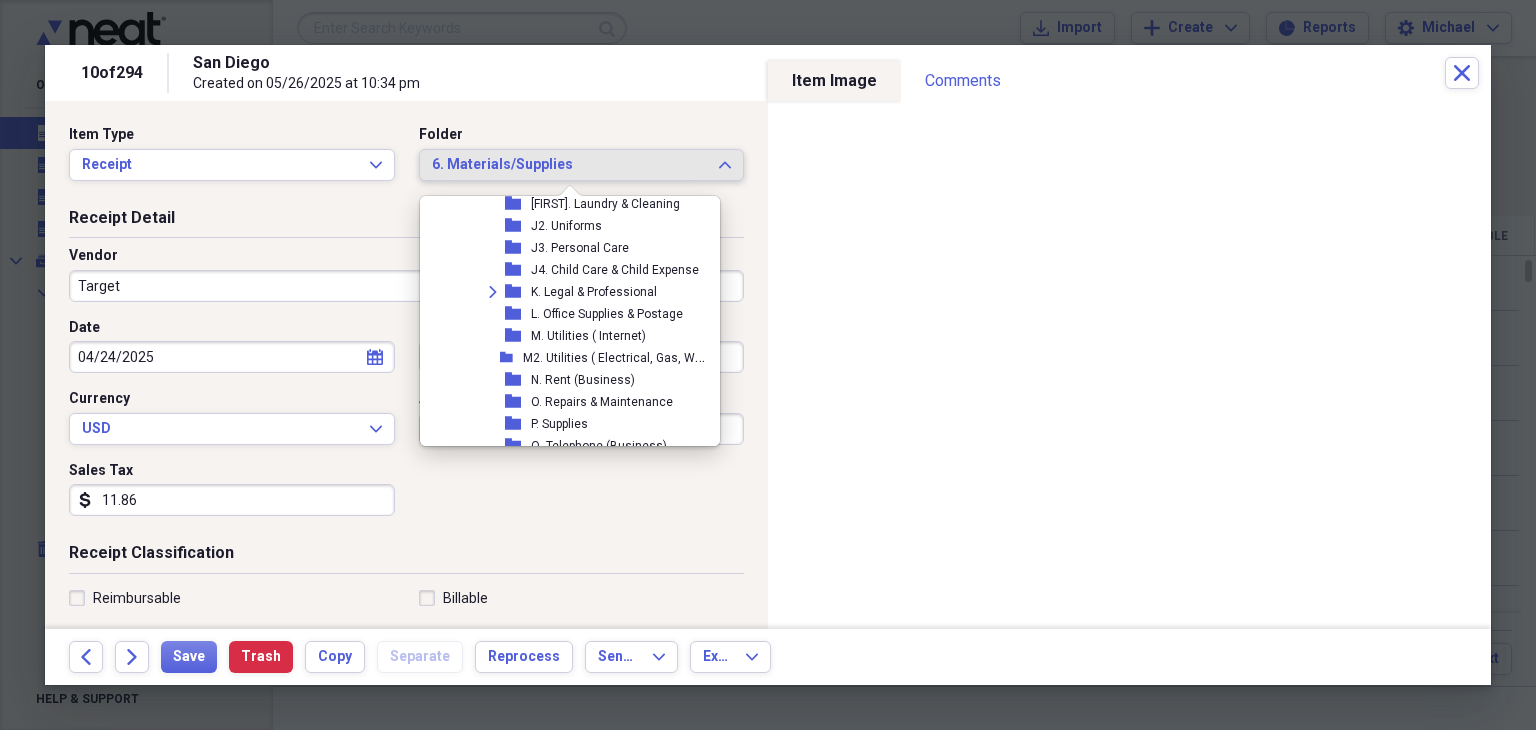 scroll, scrollTop: 586, scrollLeft: 0, axis: vertical 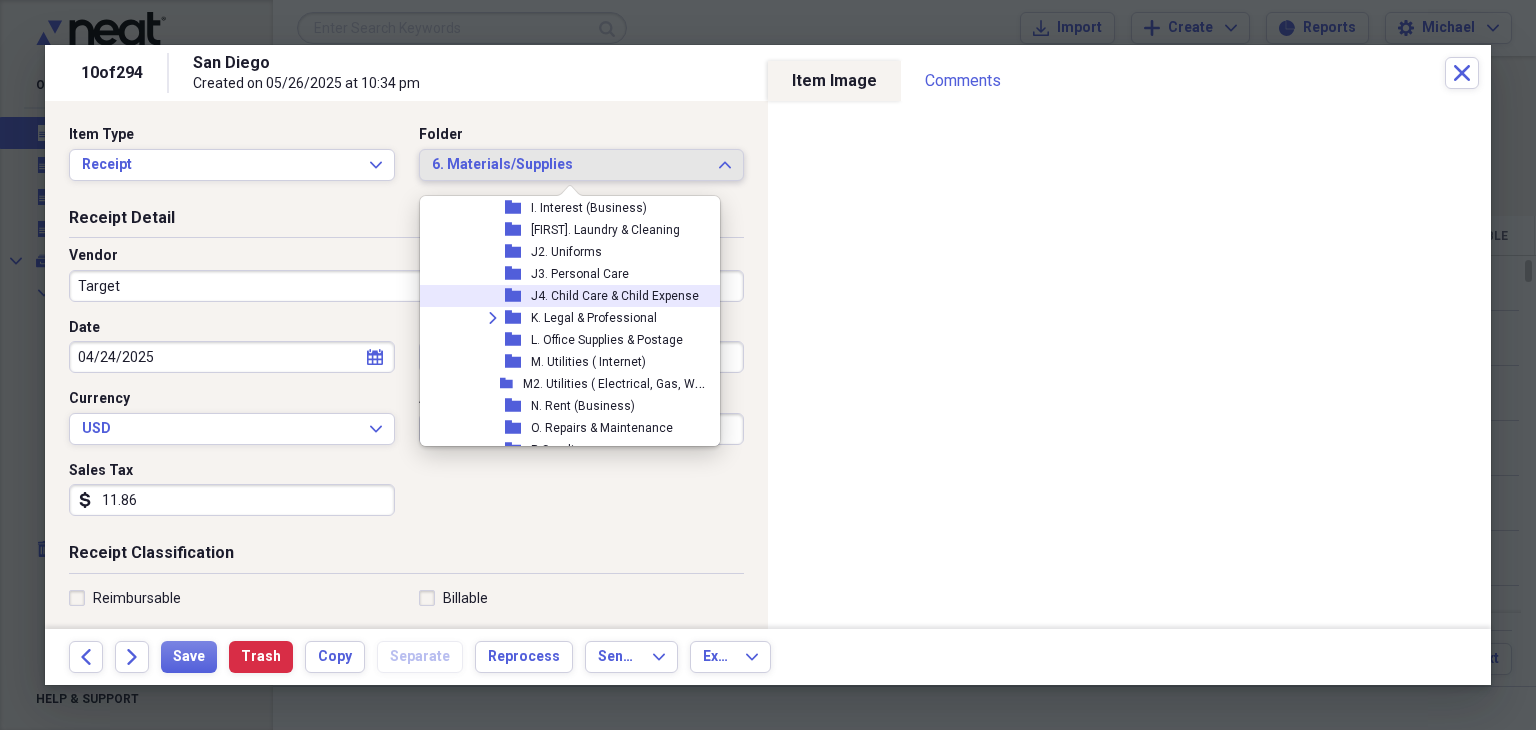 click on "J4. Child Care & Child Expense" at bounding box center [615, 296] 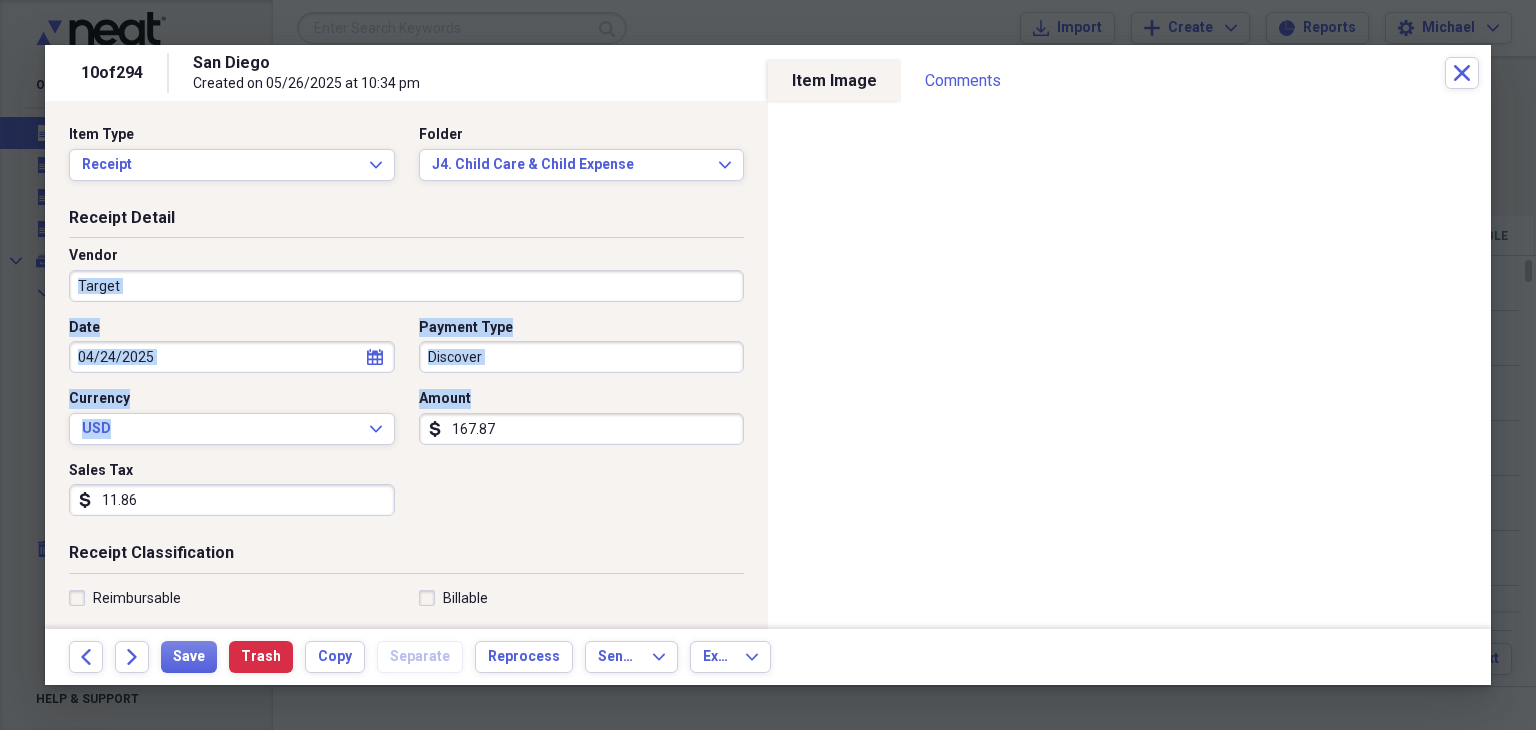 drag, startPoint x: 516, startPoint y: 469, endPoint x: 555, endPoint y: 272, distance: 200.8233 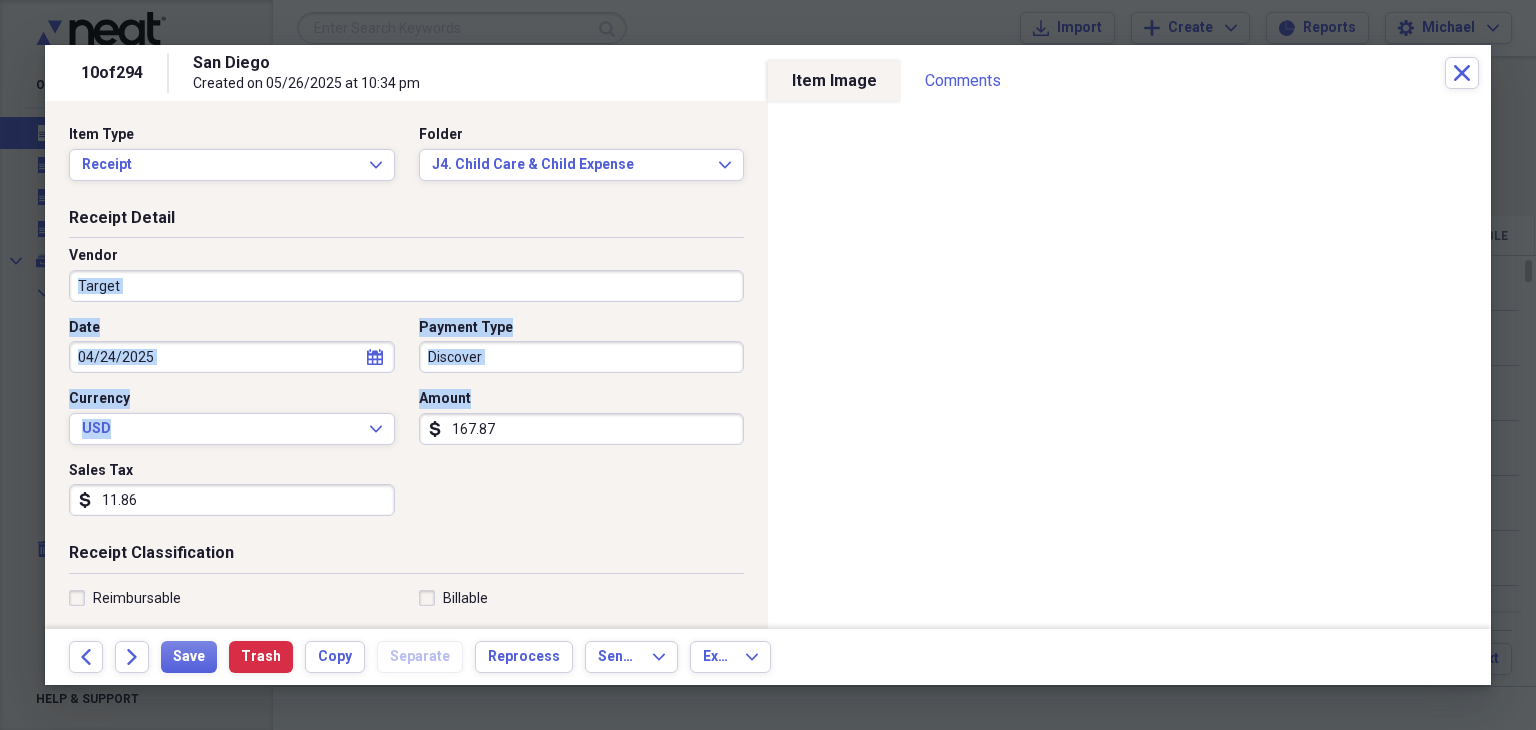 click on "Date [DATE] calendar Calendar Payment Type Discover Currency USD Expand Amount dollar-sign 167.87 Sales Tax dollar-sign 11.86" at bounding box center (406, 425) 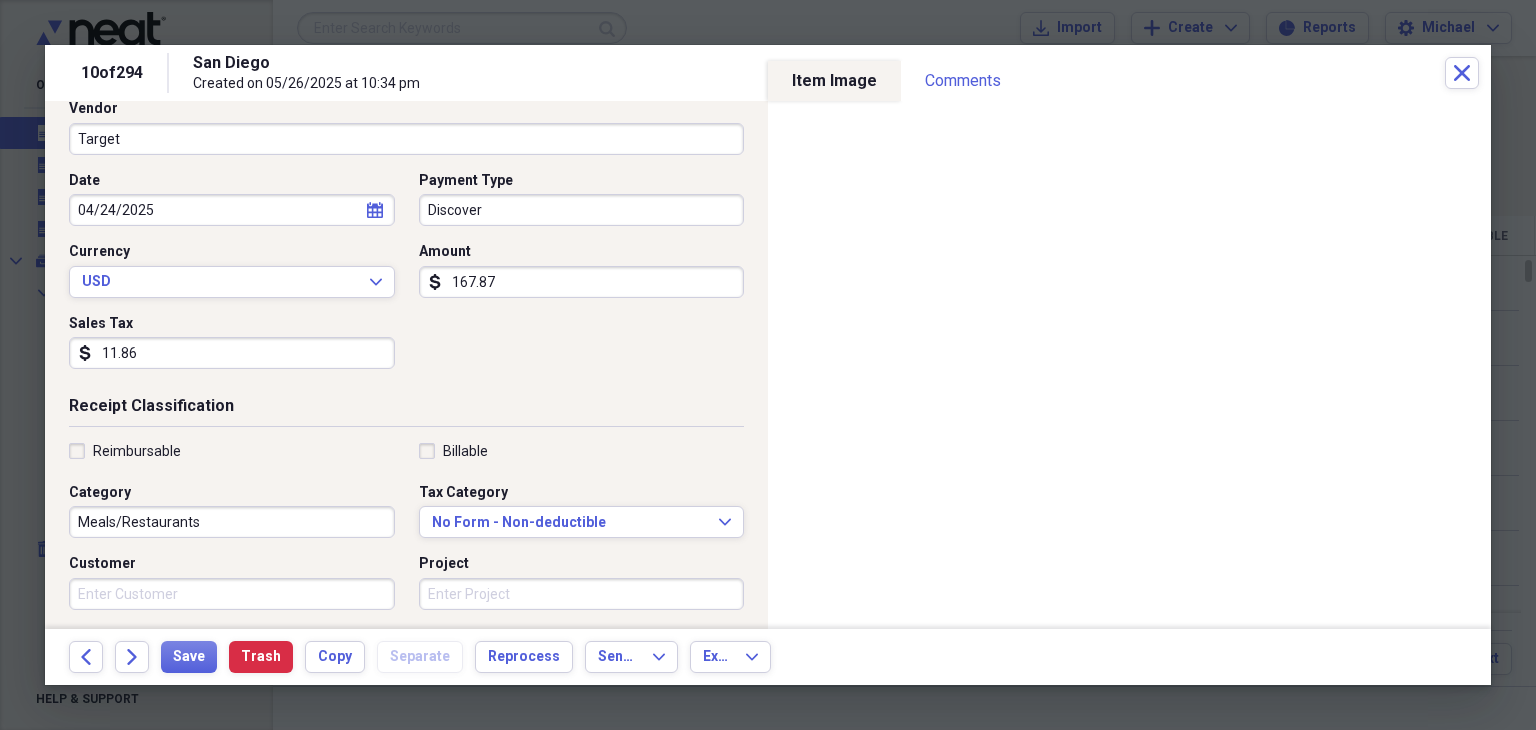 scroll, scrollTop: 164, scrollLeft: 0, axis: vertical 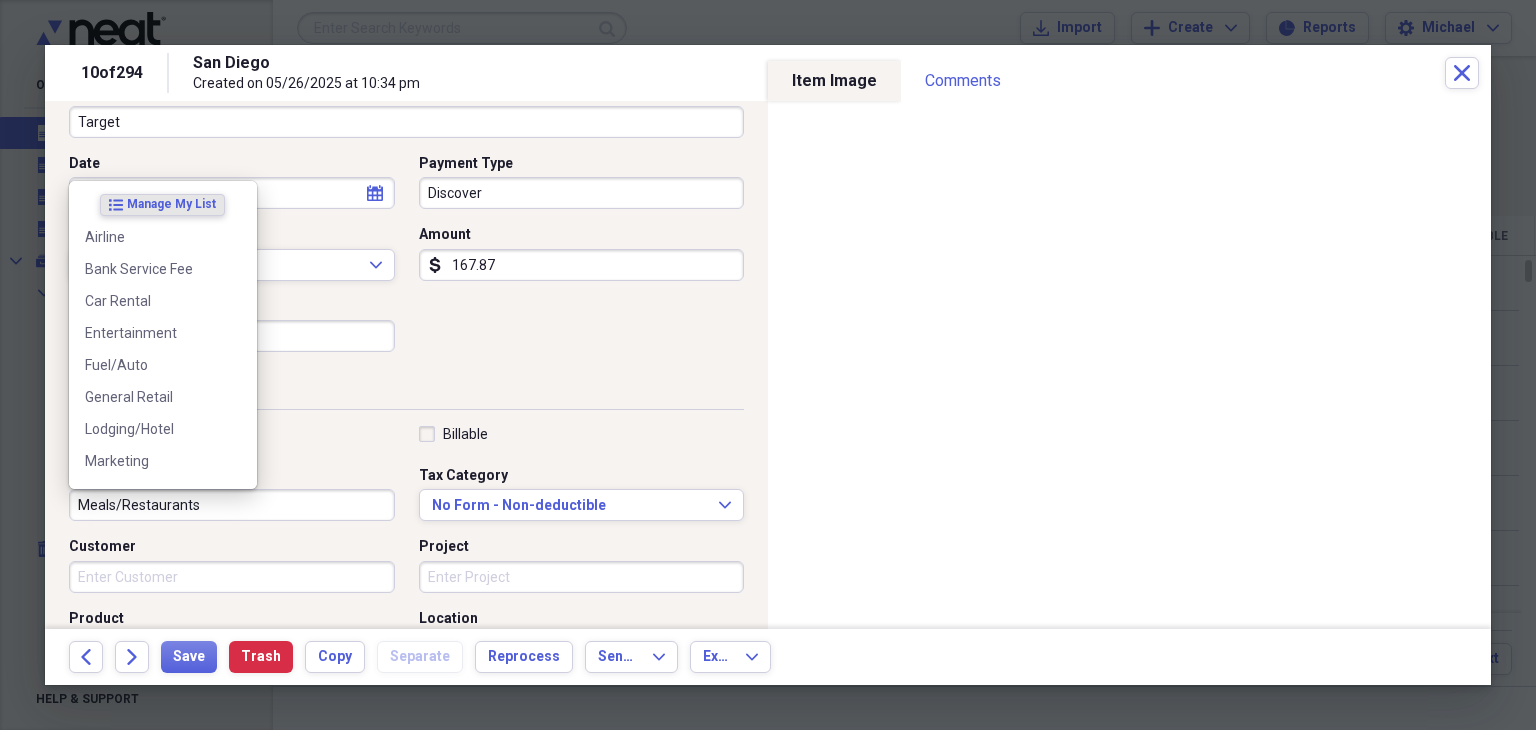 click on "Meals/Restaurants" at bounding box center (232, 505) 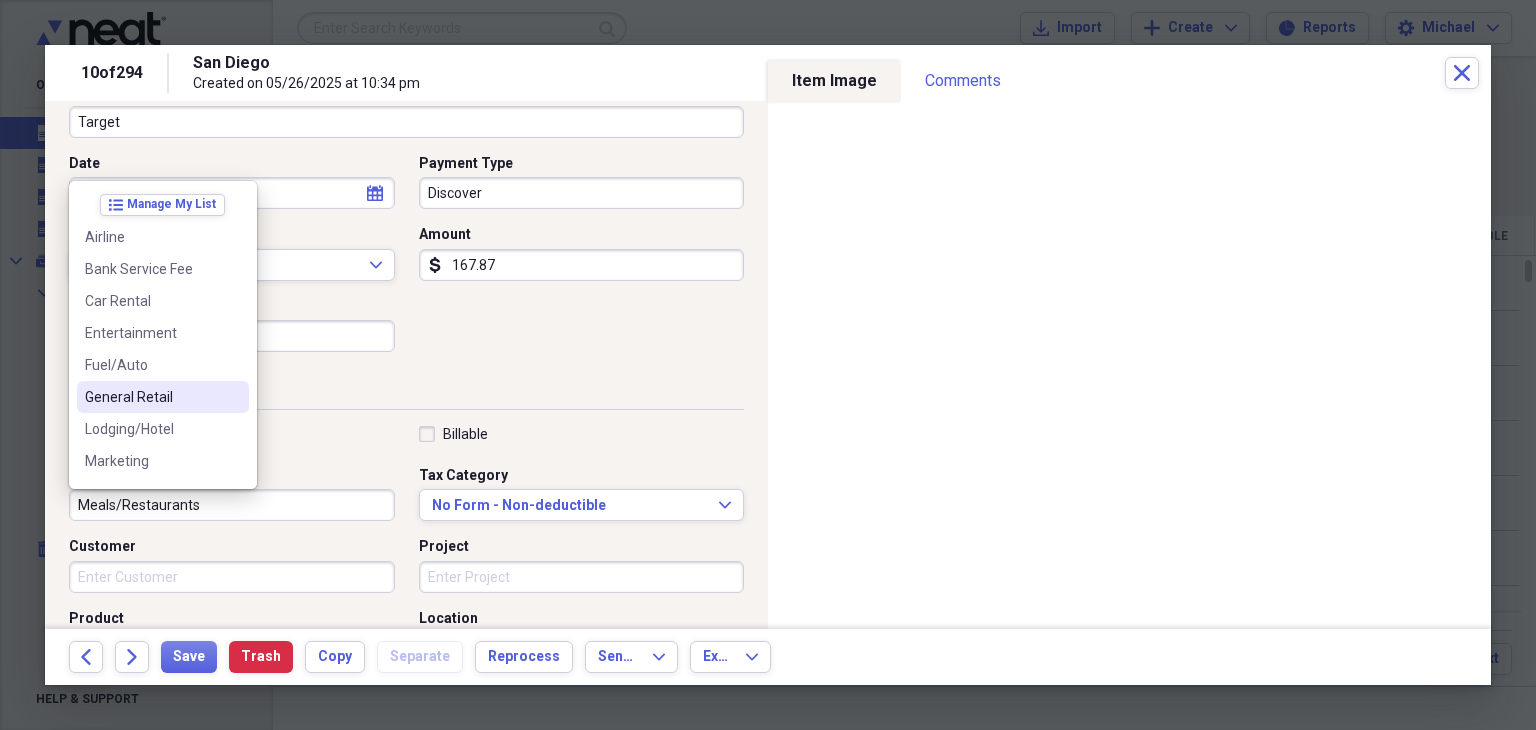 click on "General Retail" at bounding box center (151, 397) 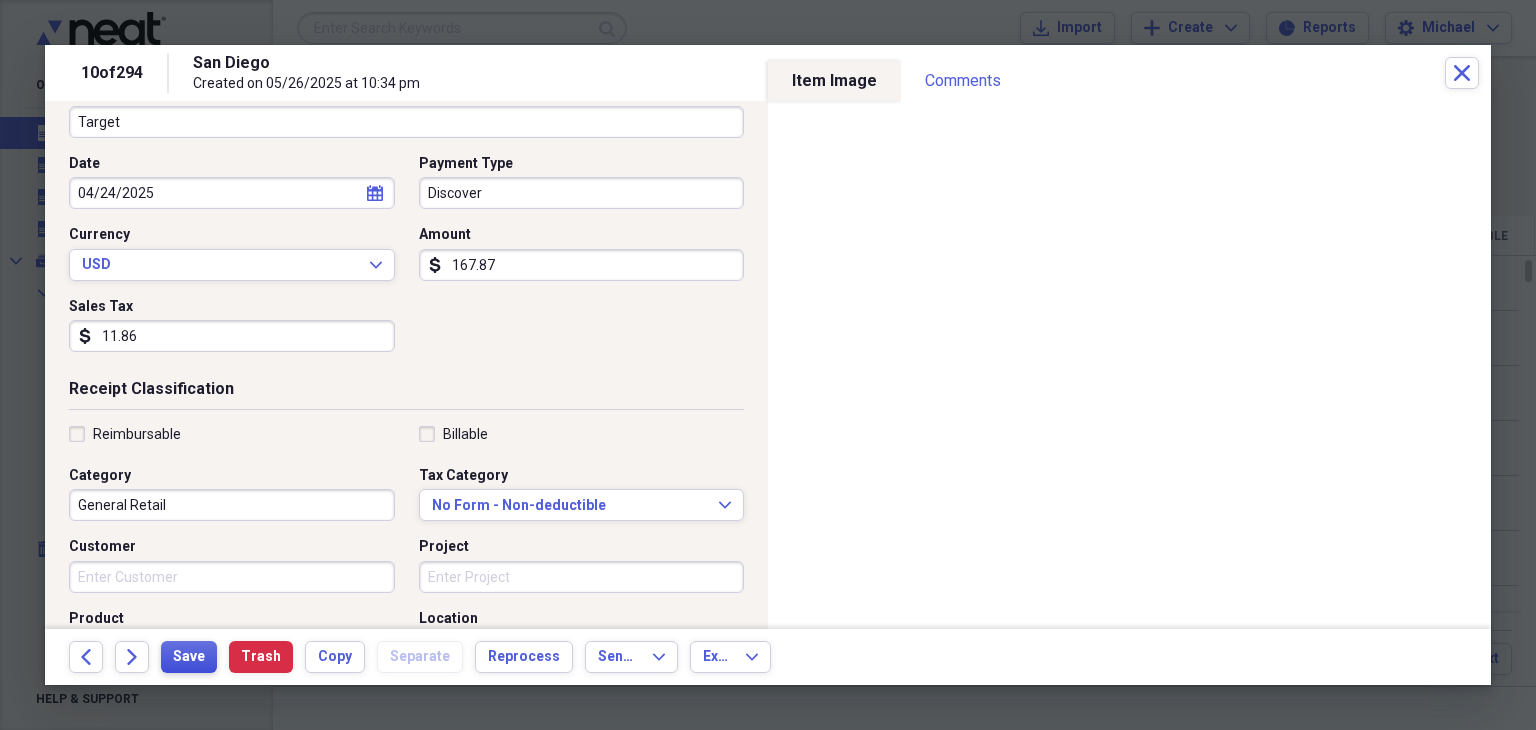 click on "Save" at bounding box center (189, 657) 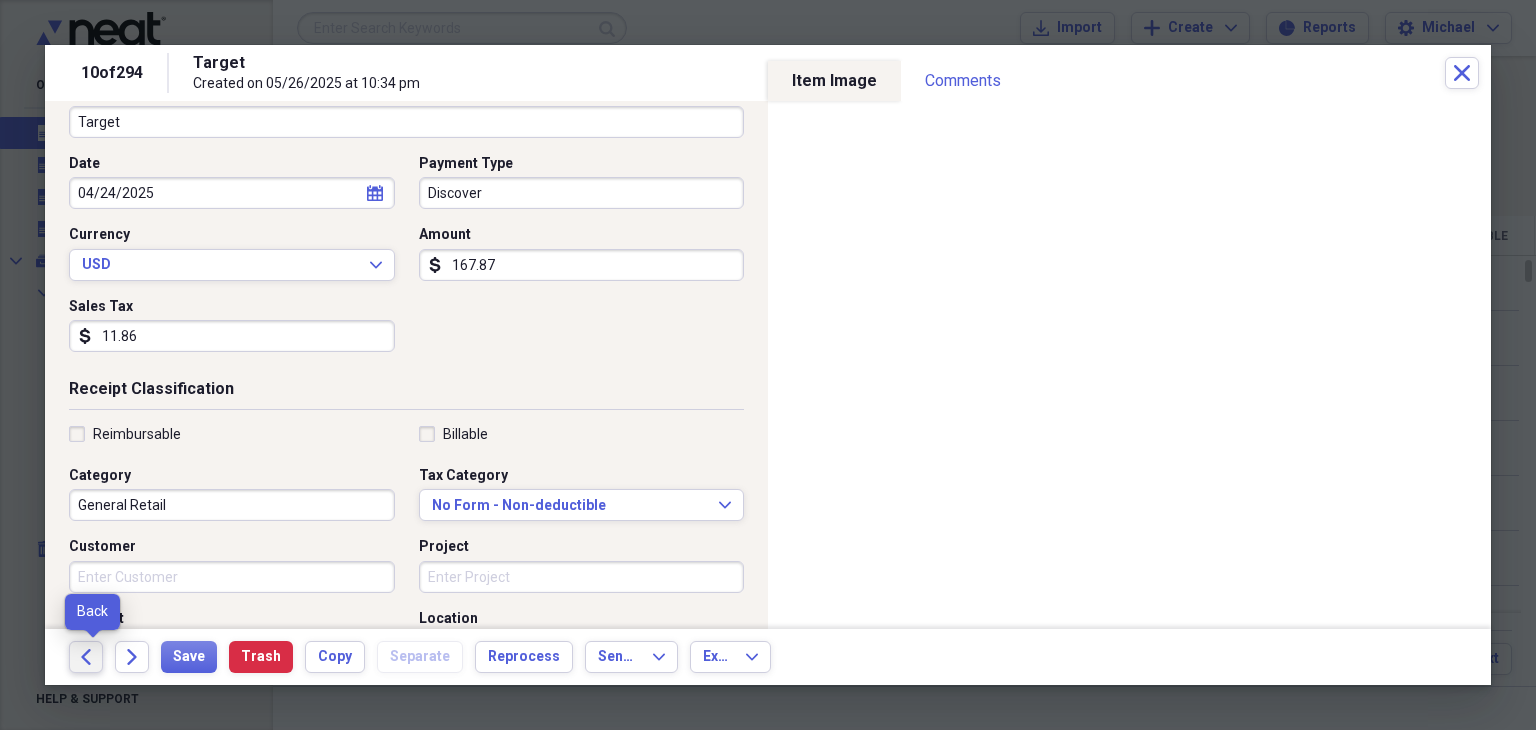 click on "Back" 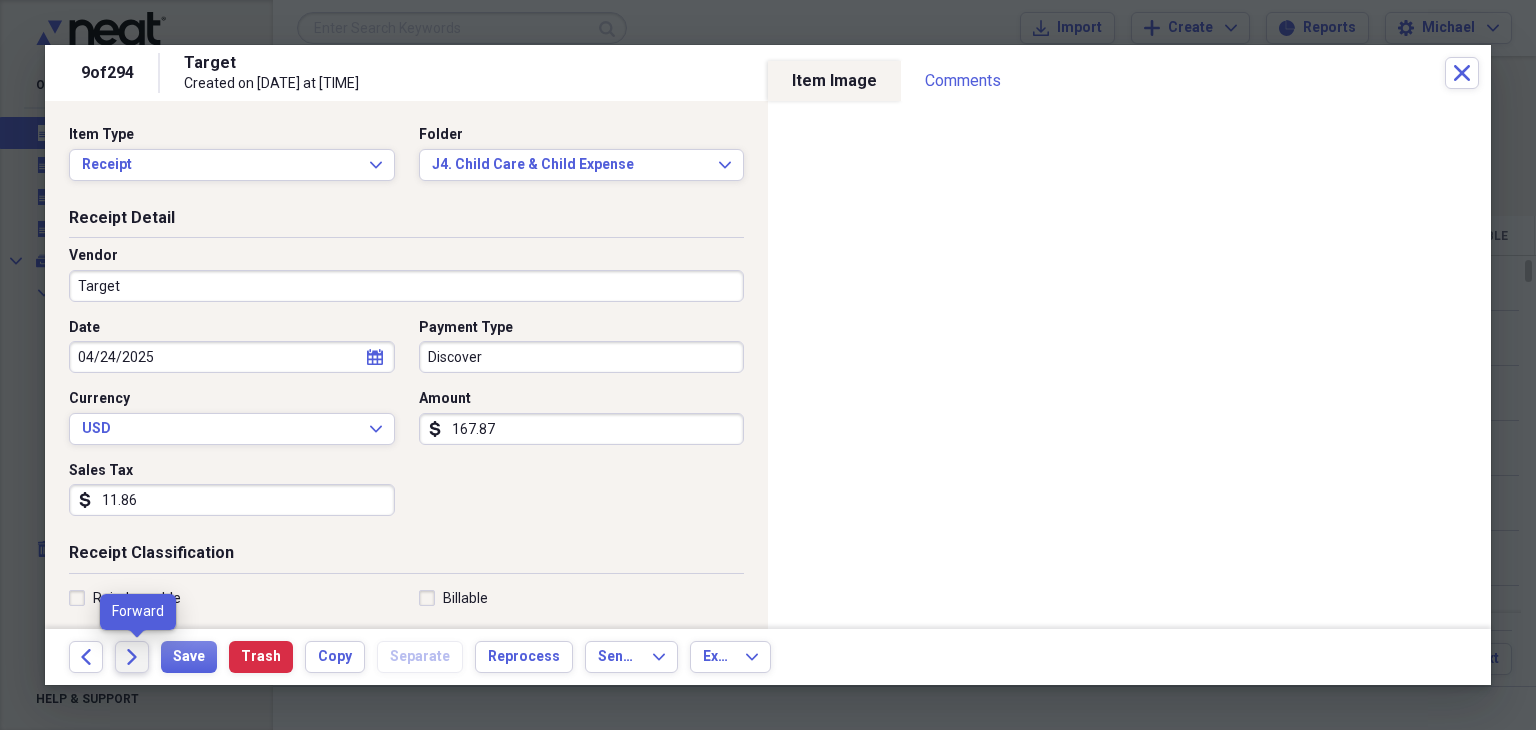 click on "Forward" at bounding box center (132, 657) 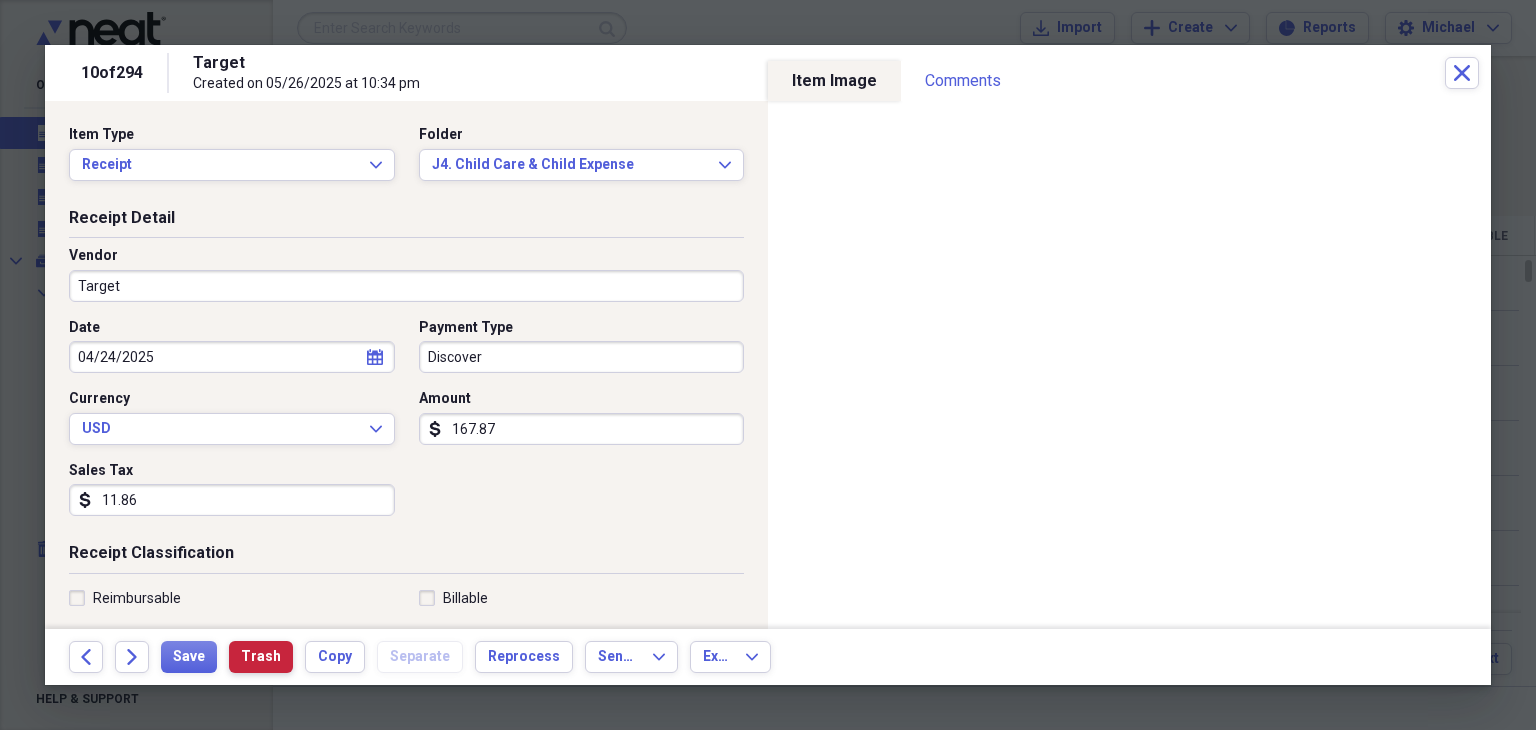 click on "Trash" at bounding box center (261, 657) 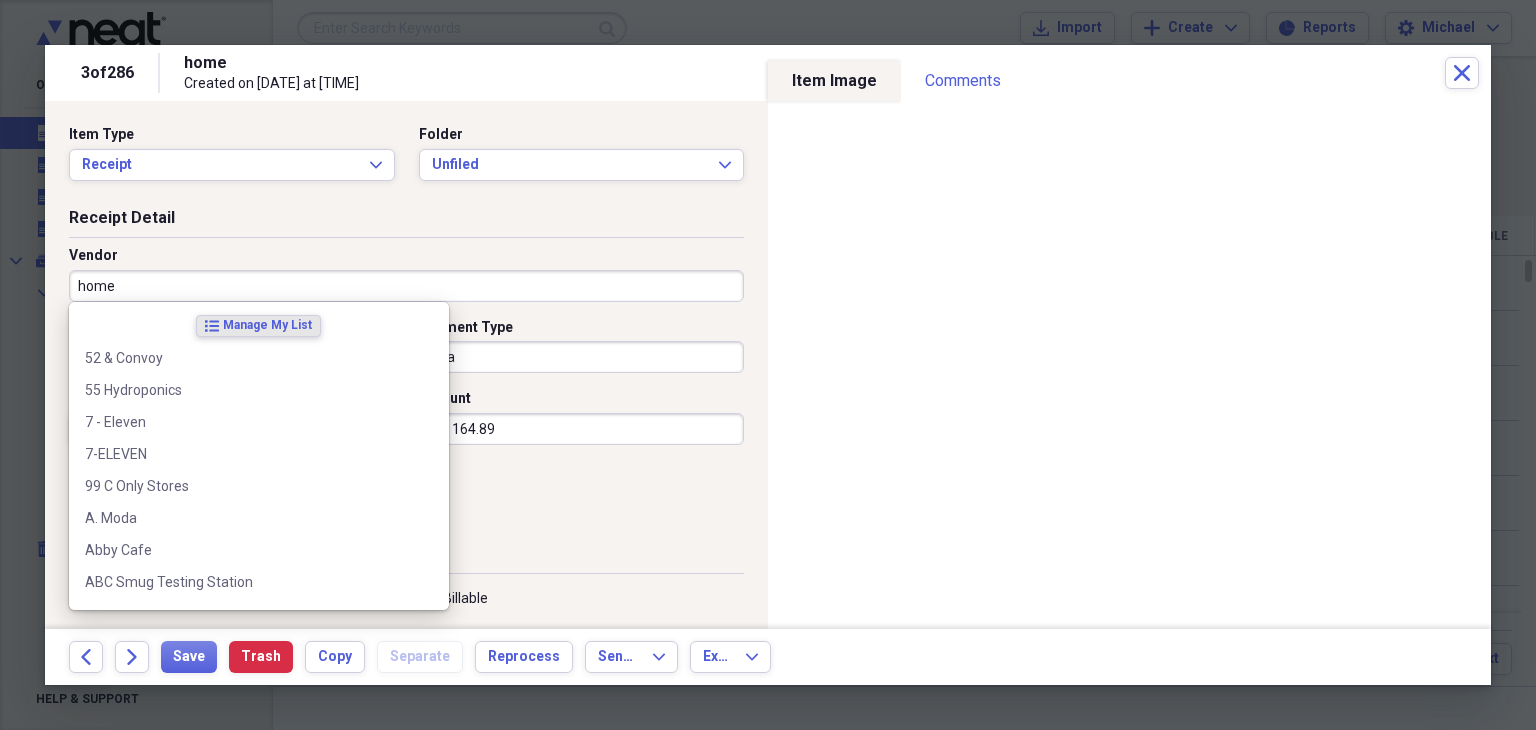 click on "home" at bounding box center (406, 286) 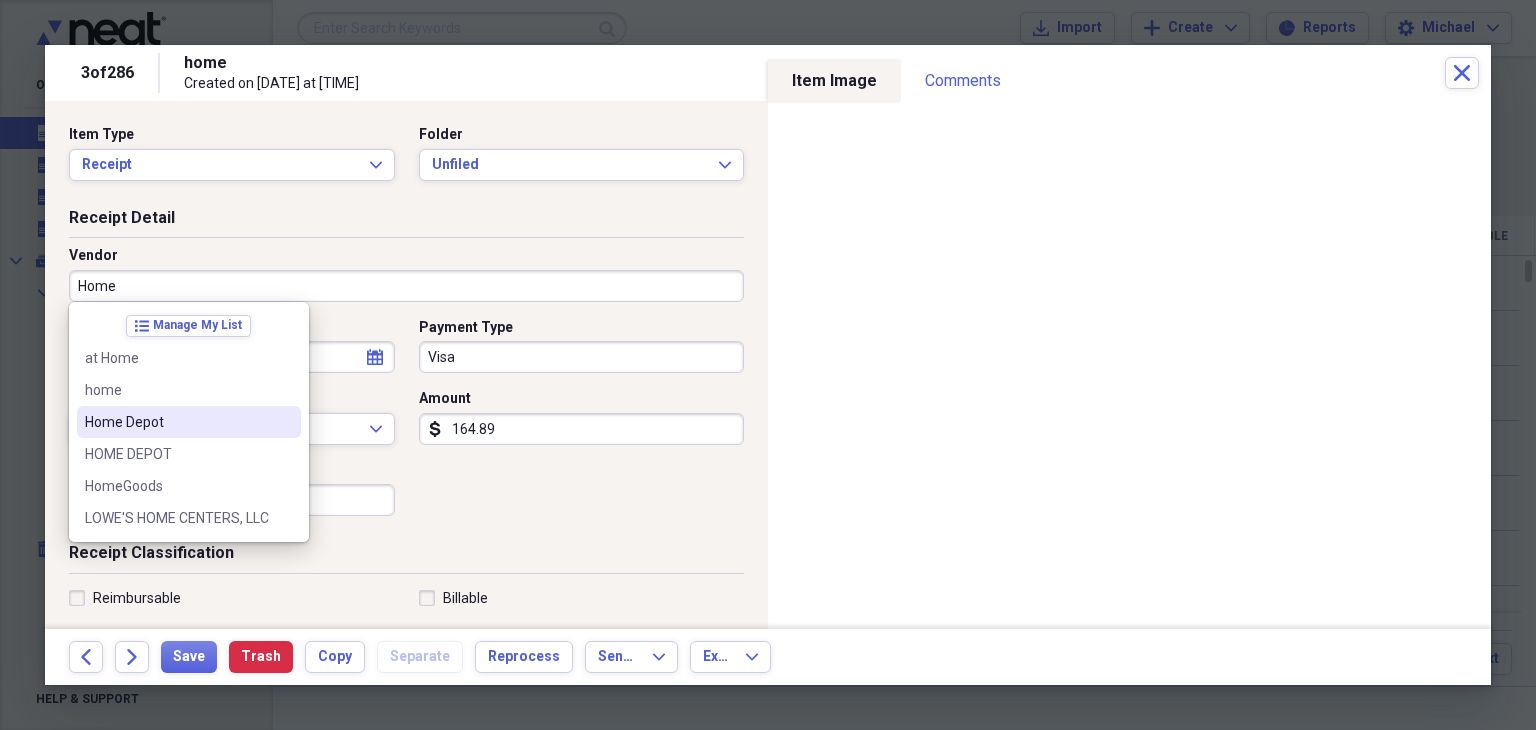 click at bounding box center (285, 422) 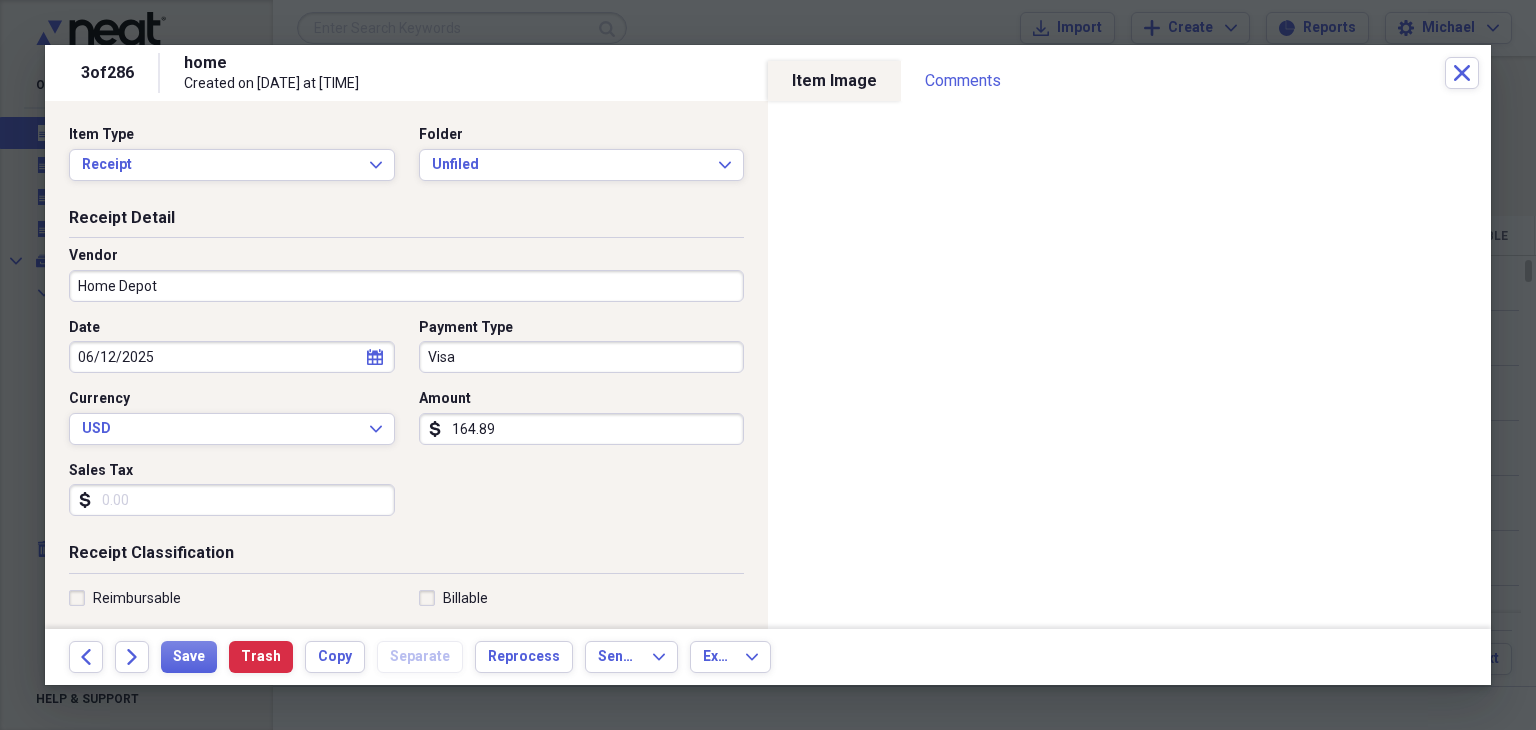 type on "Fuel/Auto" 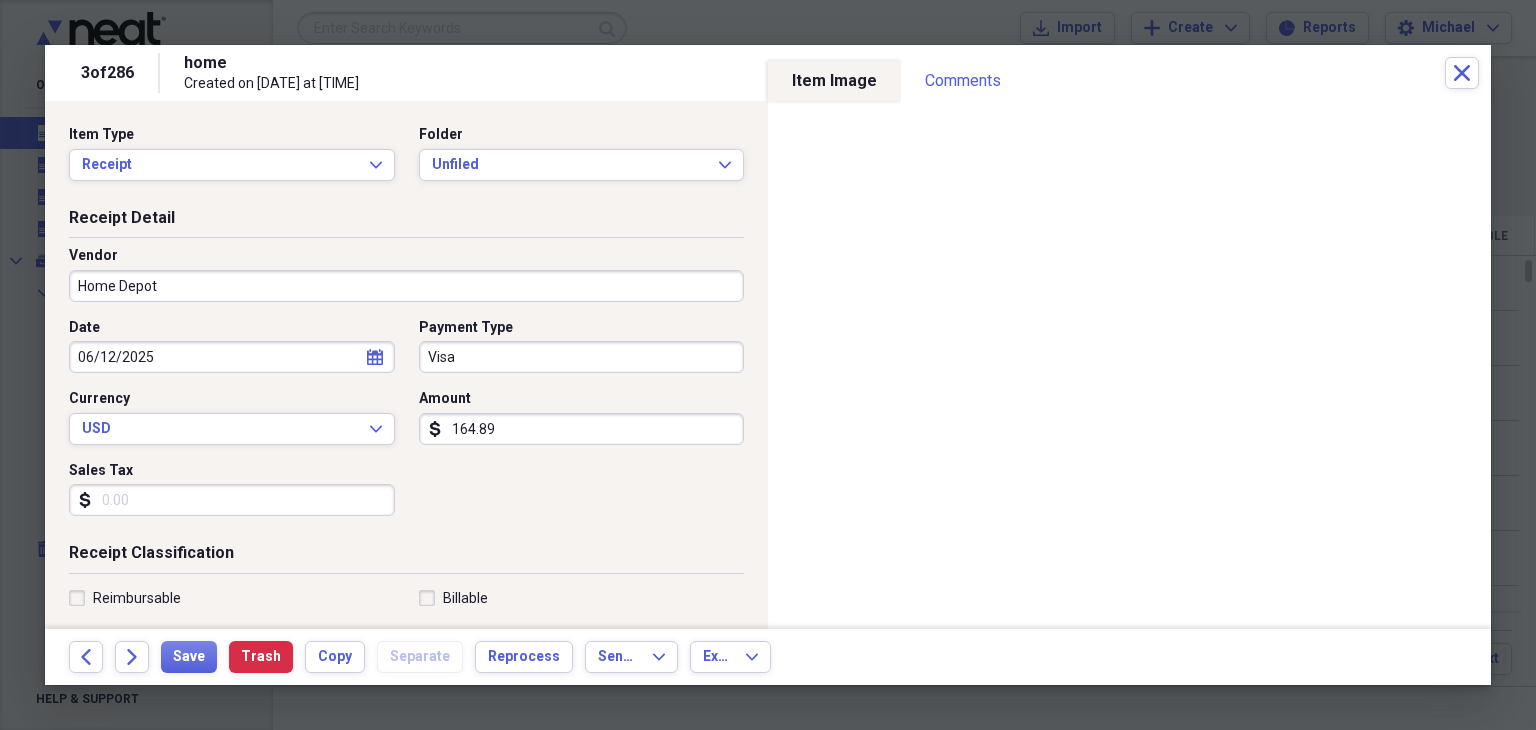 click on "Sales Tax" at bounding box center [232, 500] 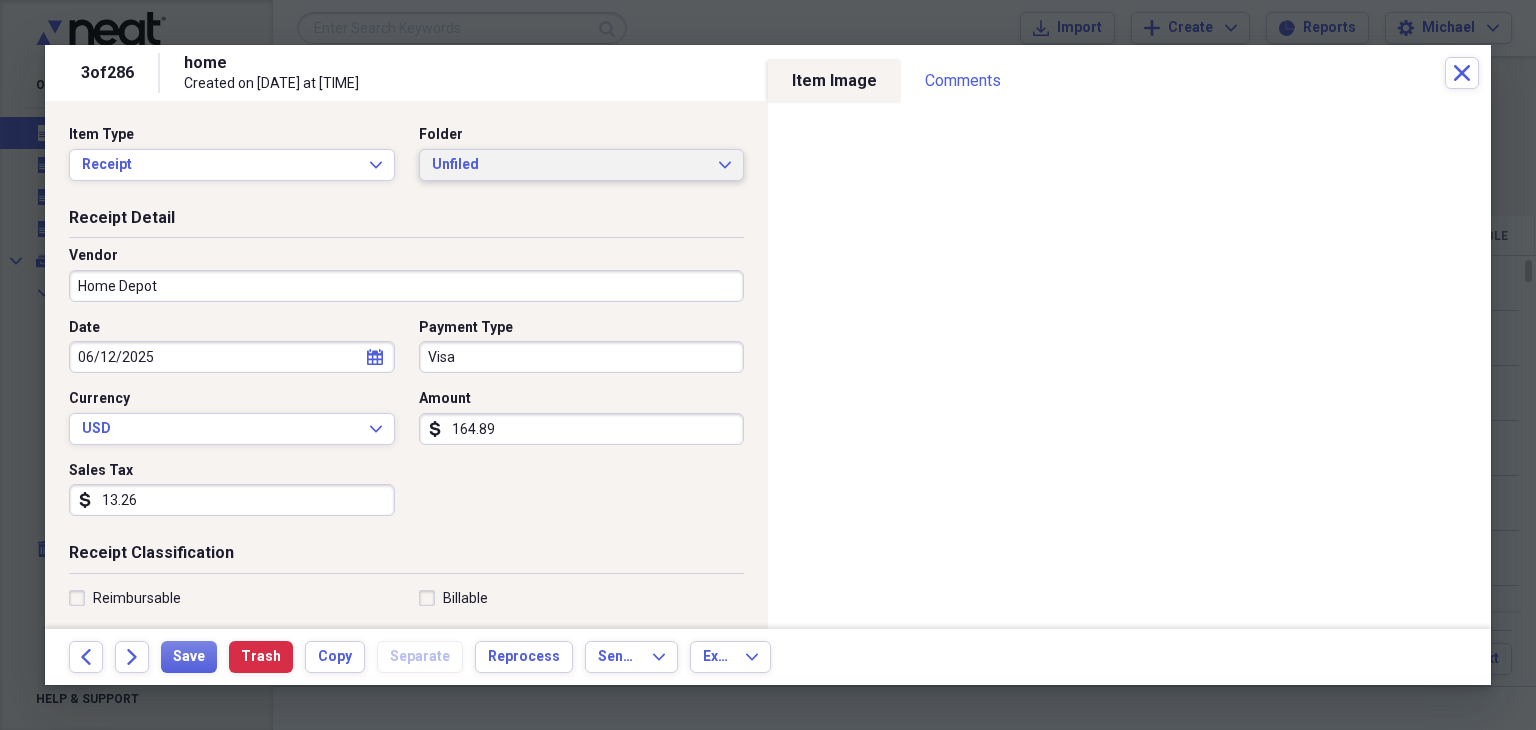 type on "13.26" 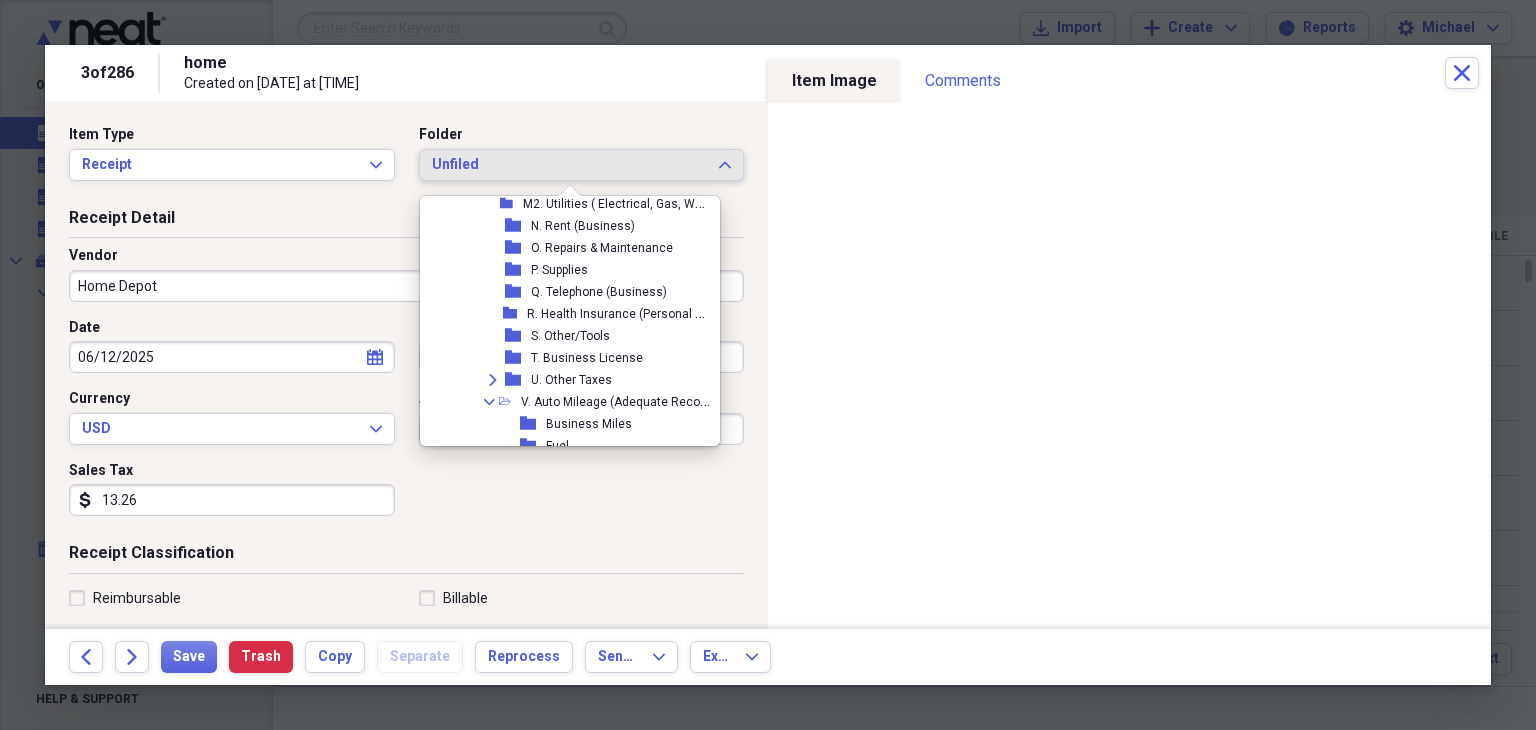 scroll, scrollTop: 768, scrollLeft: 0, axis: vertical 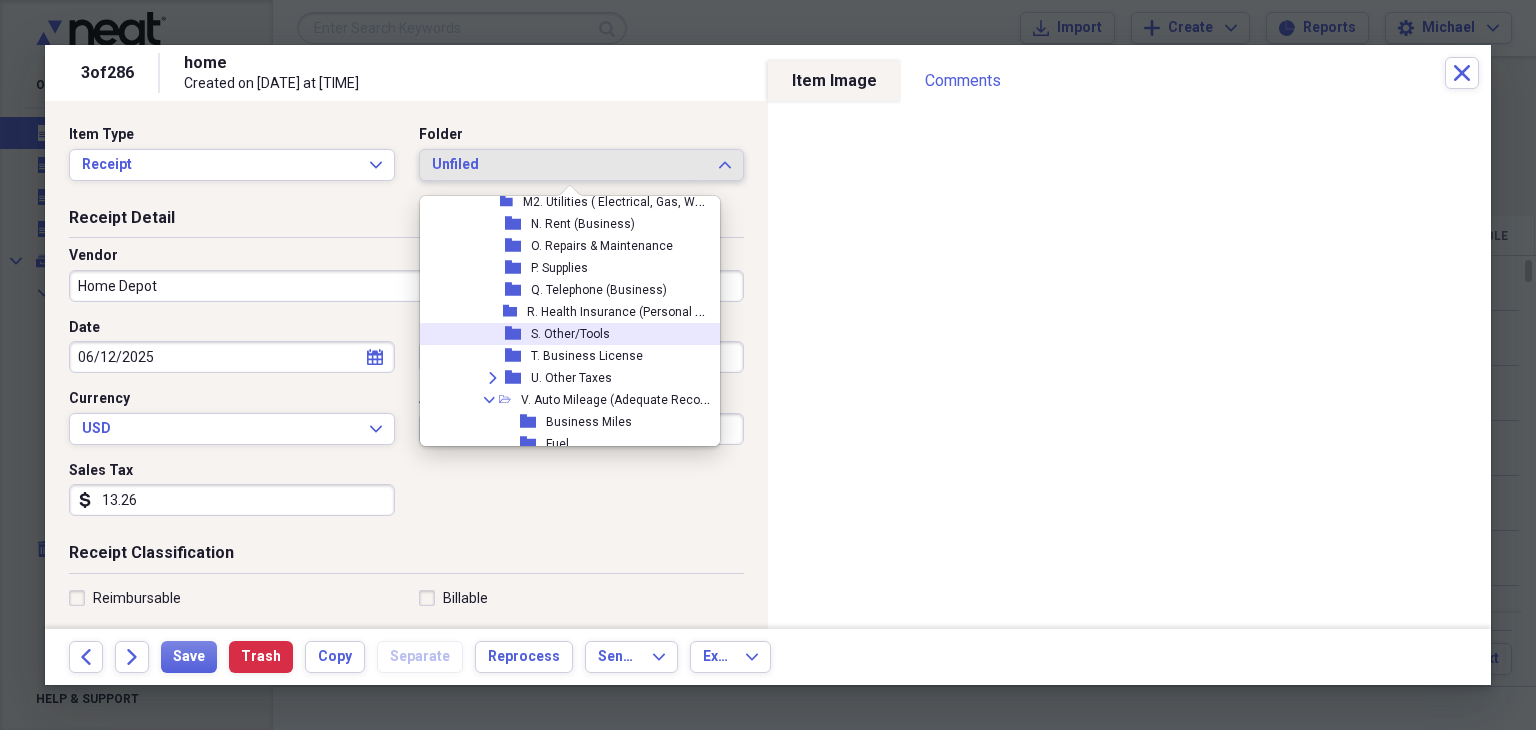 click on "S. Other/Tools" at bounding box center (570, 334) 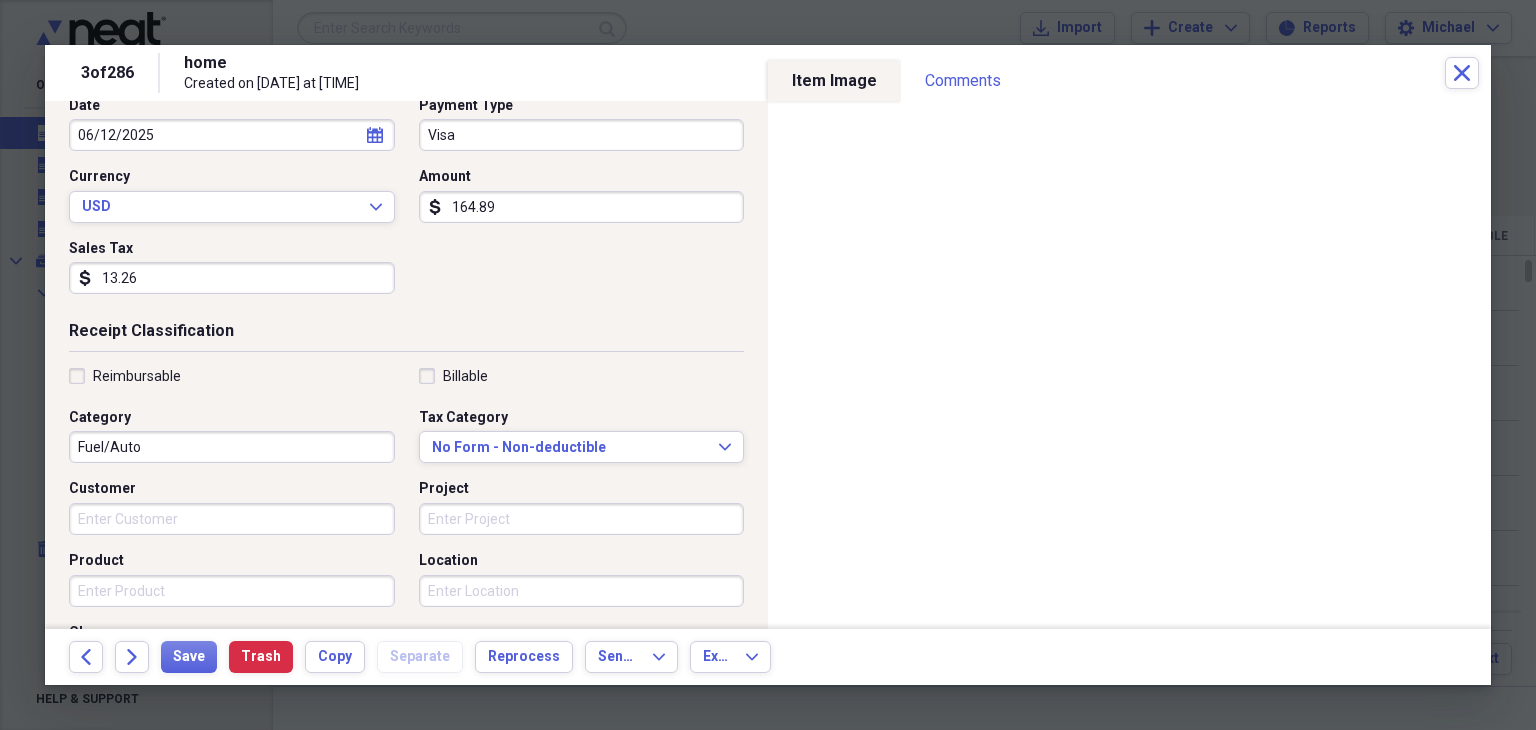 scroll, scrollTop: 224, scrollLeft: 0, axis: vertical 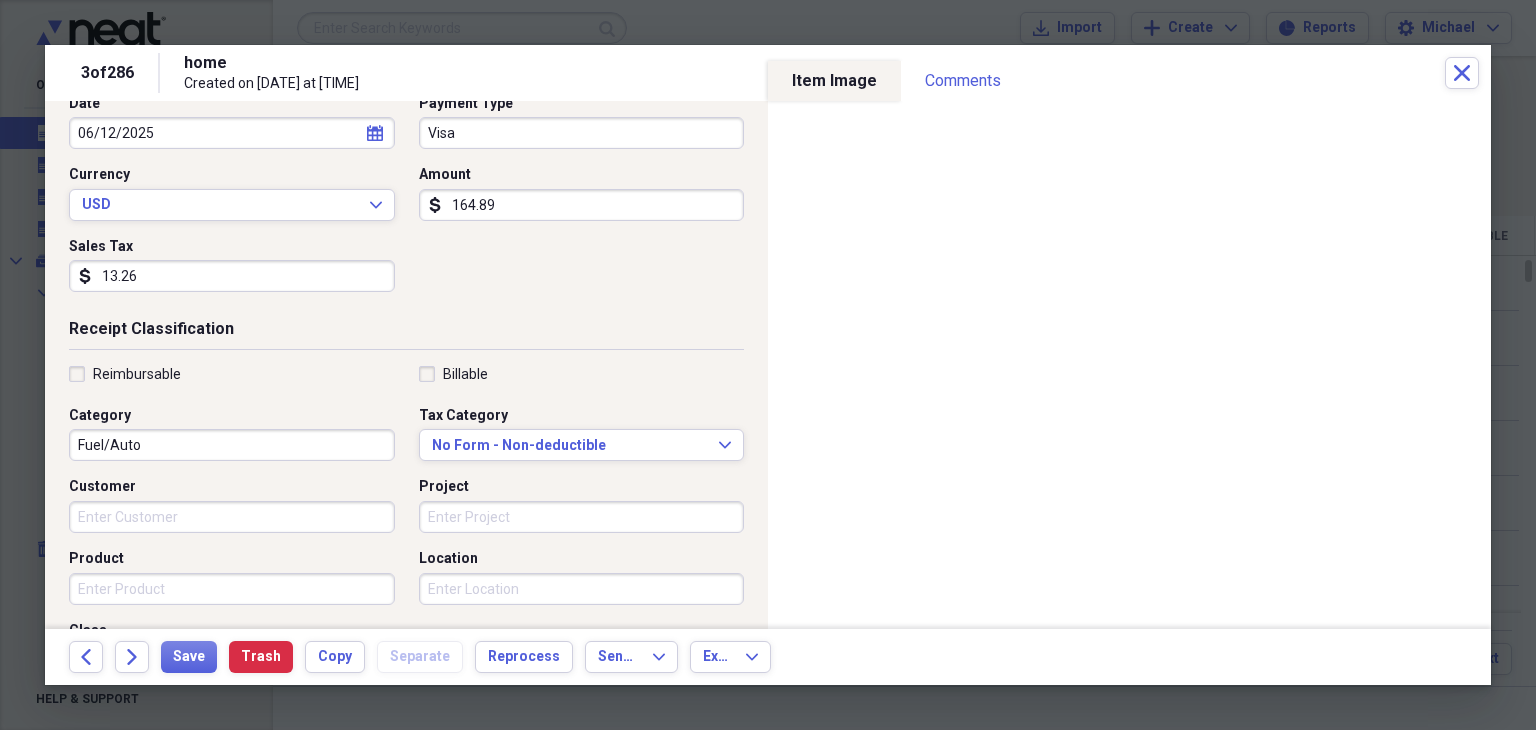 click on "Fuel/Auto" at bounding box center [232, 445] 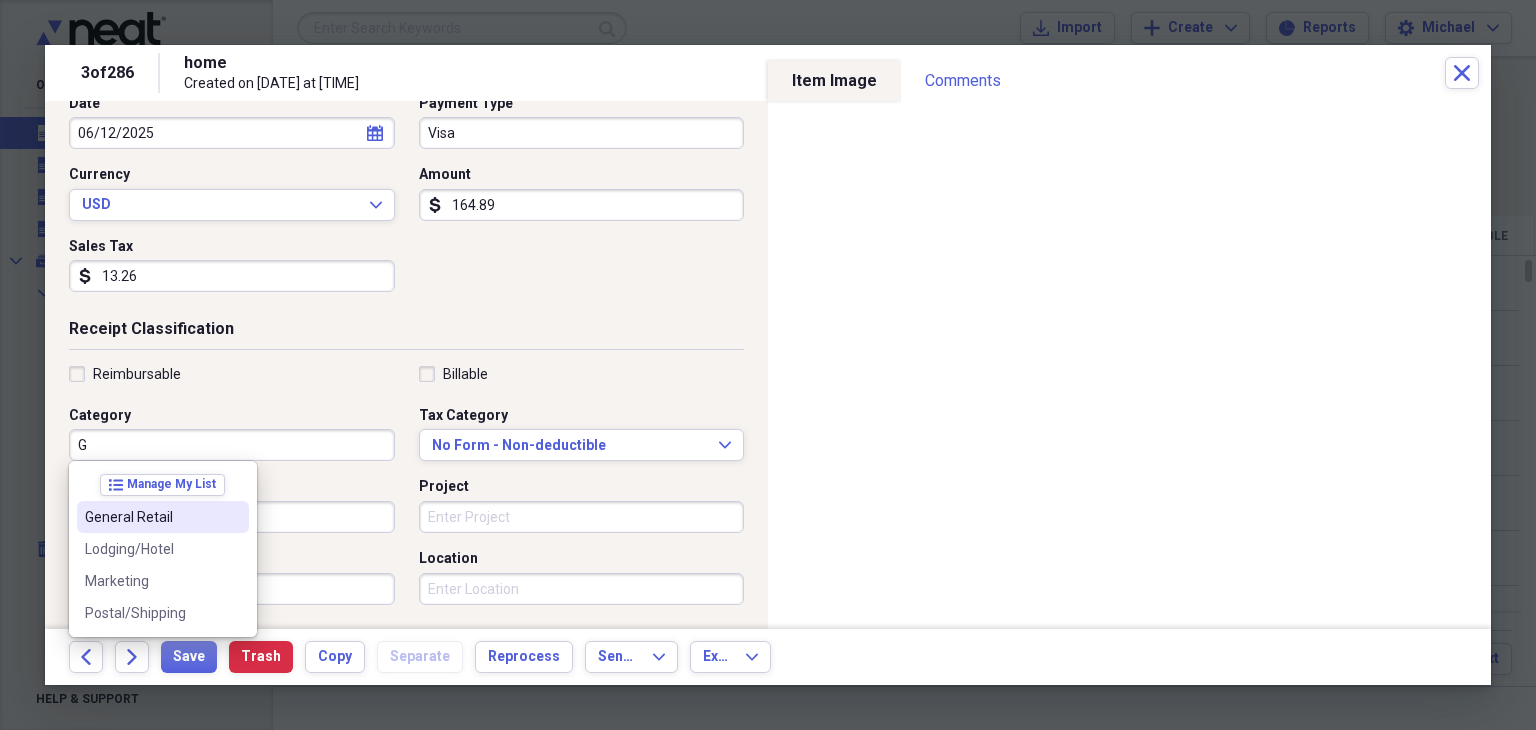 click on "General Retail" at bounding box center (163, 517) 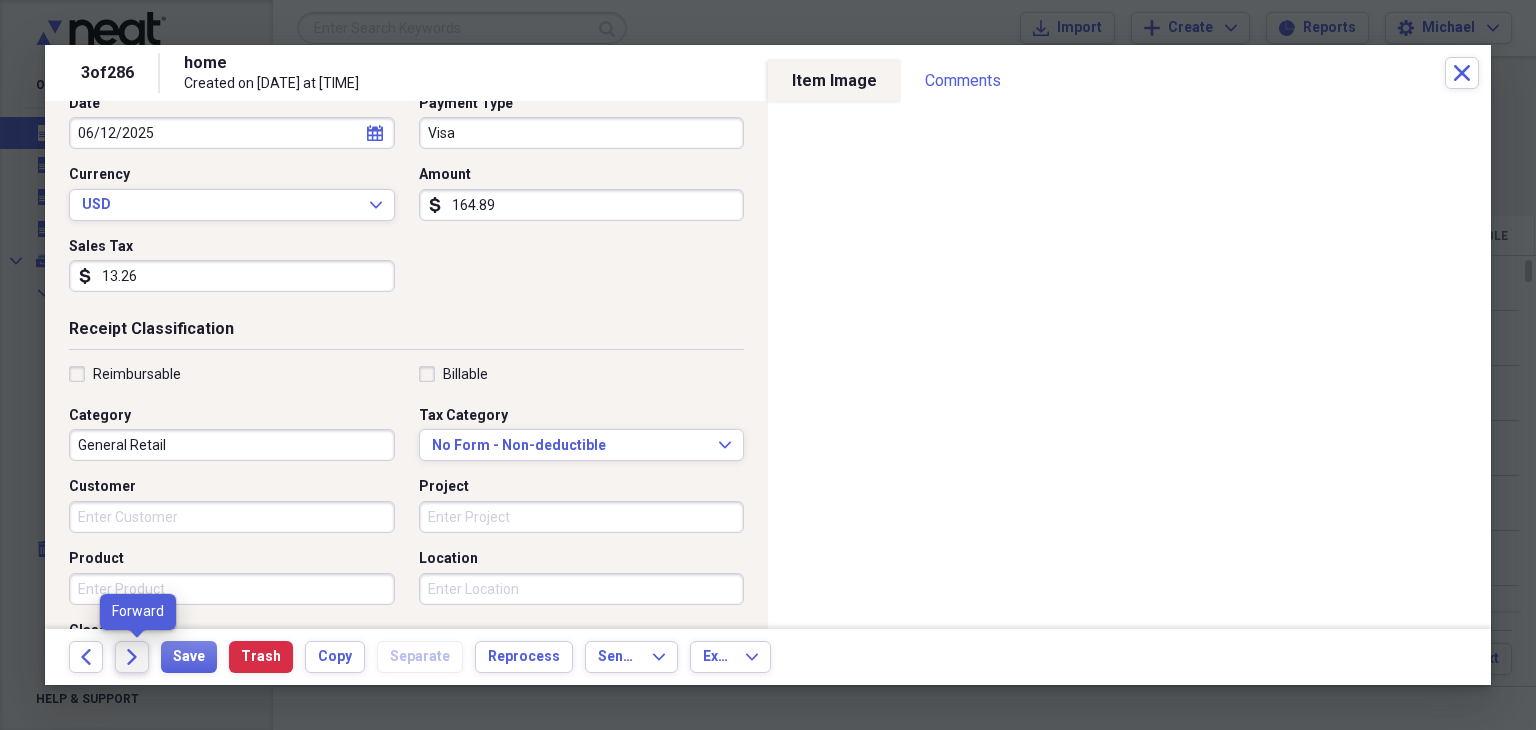 click on "Forward" 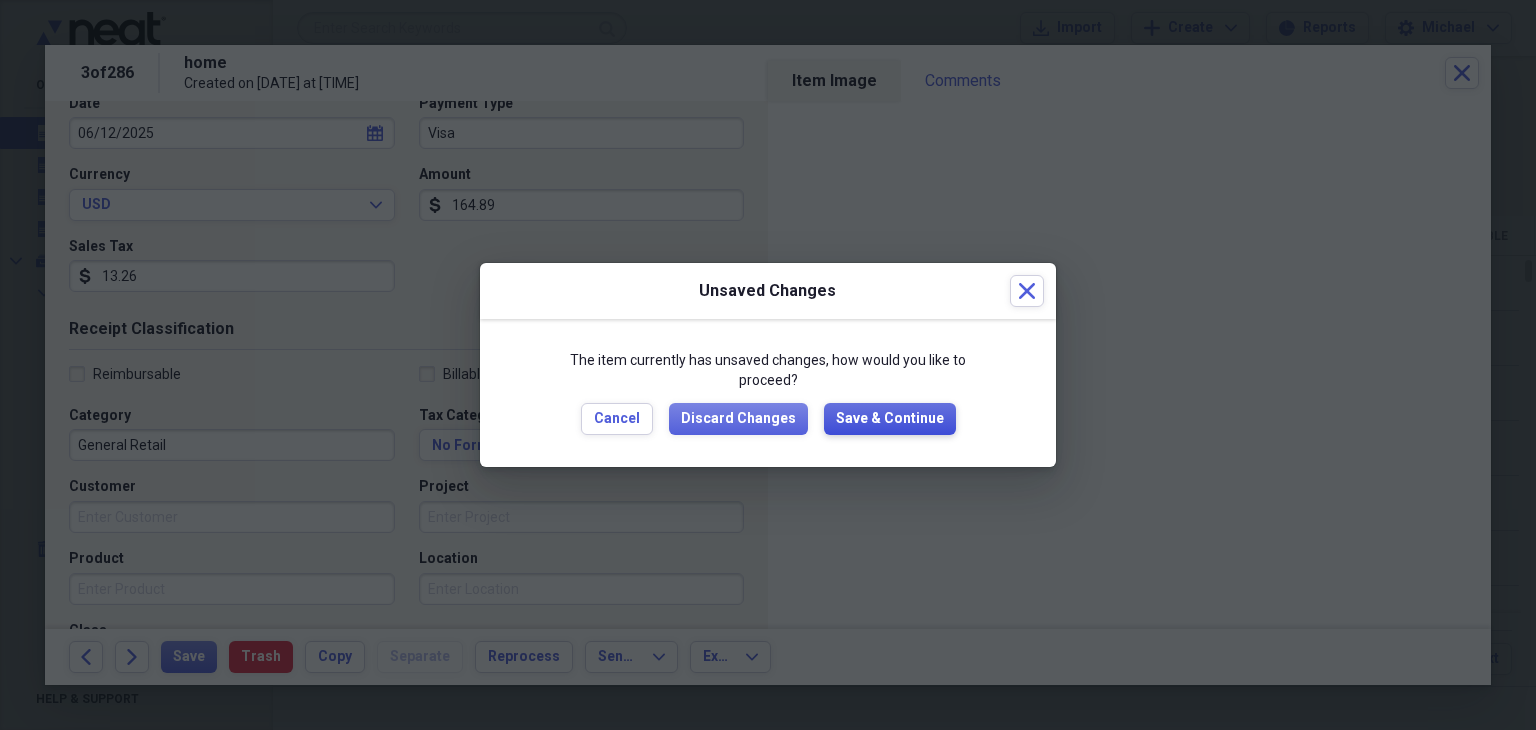 click on "Save & Continue" at bounding box center [890, 419] 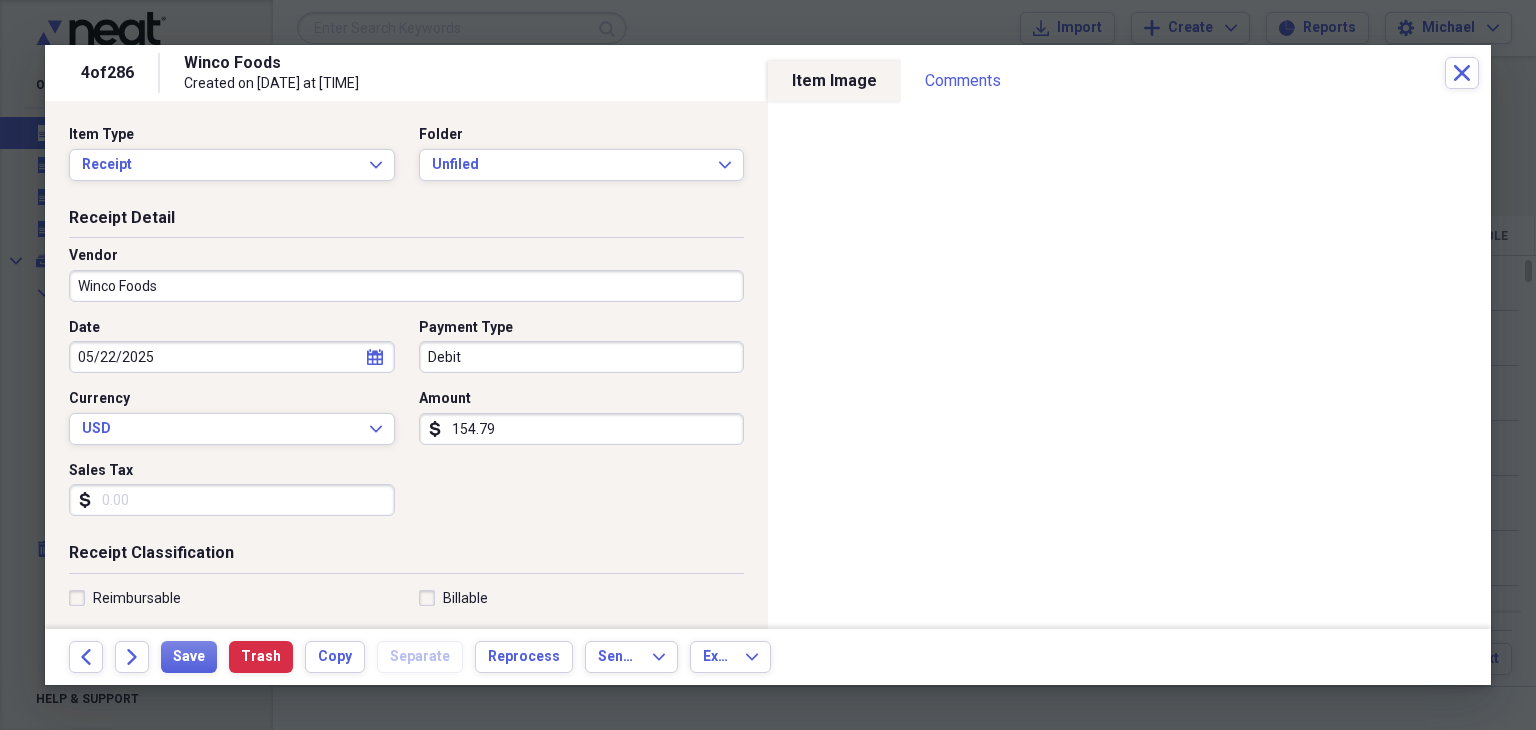 click on "Item Type Receipt Expand Folder Unfiled Expand" at bounding box center [406, 161] 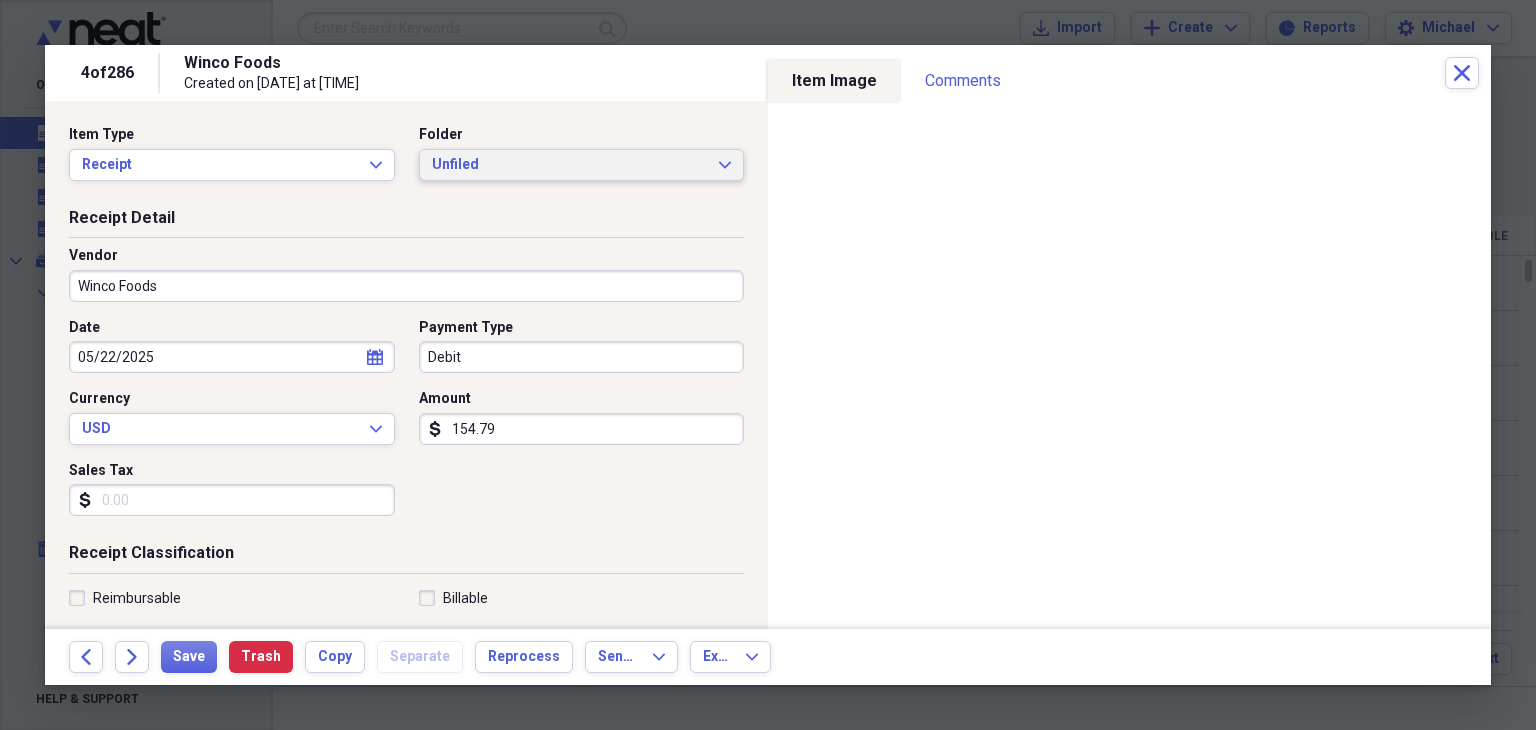 click on "Unfiled" at bounding box center [570, 165] 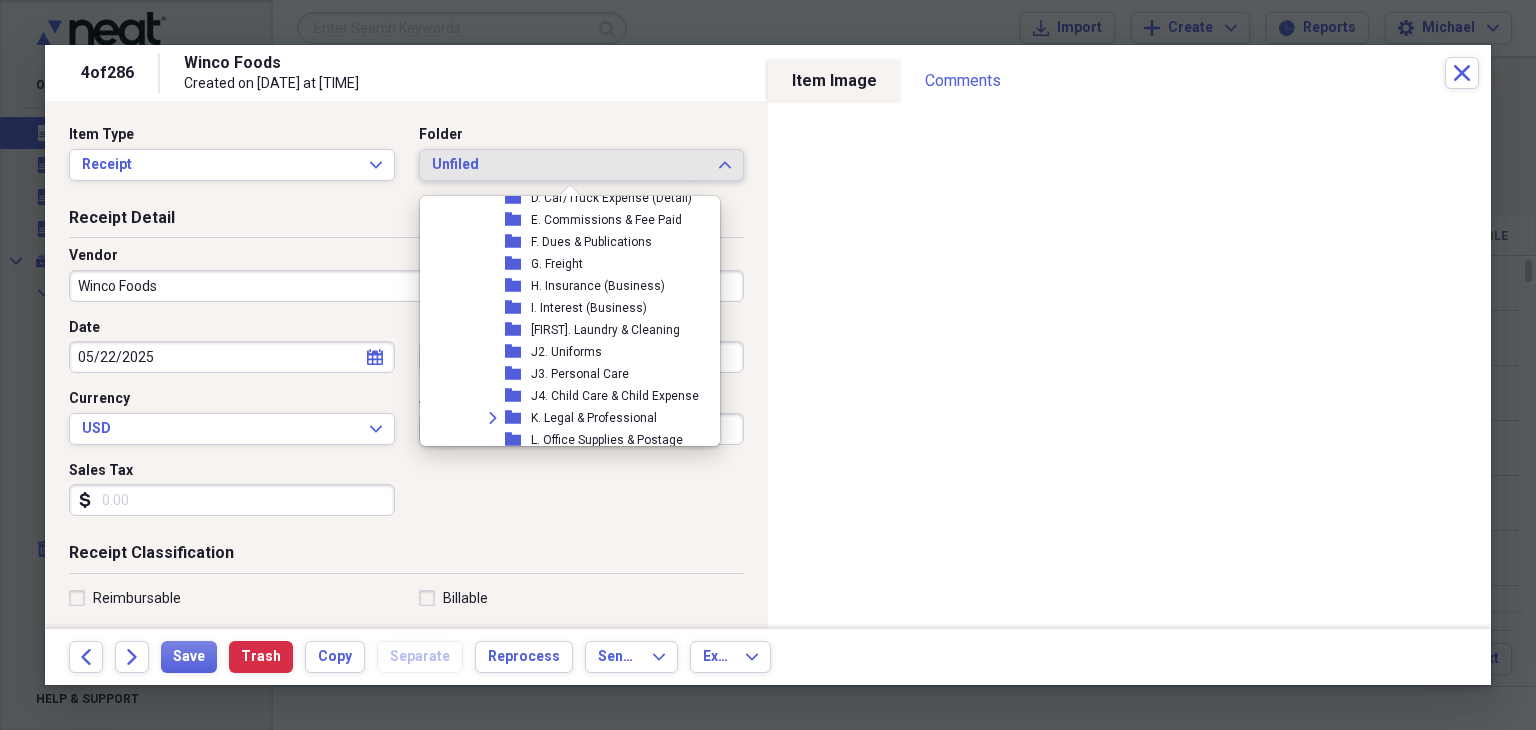 scroll, scrollTop: 487, scrollLeft: 0, axis: vertical 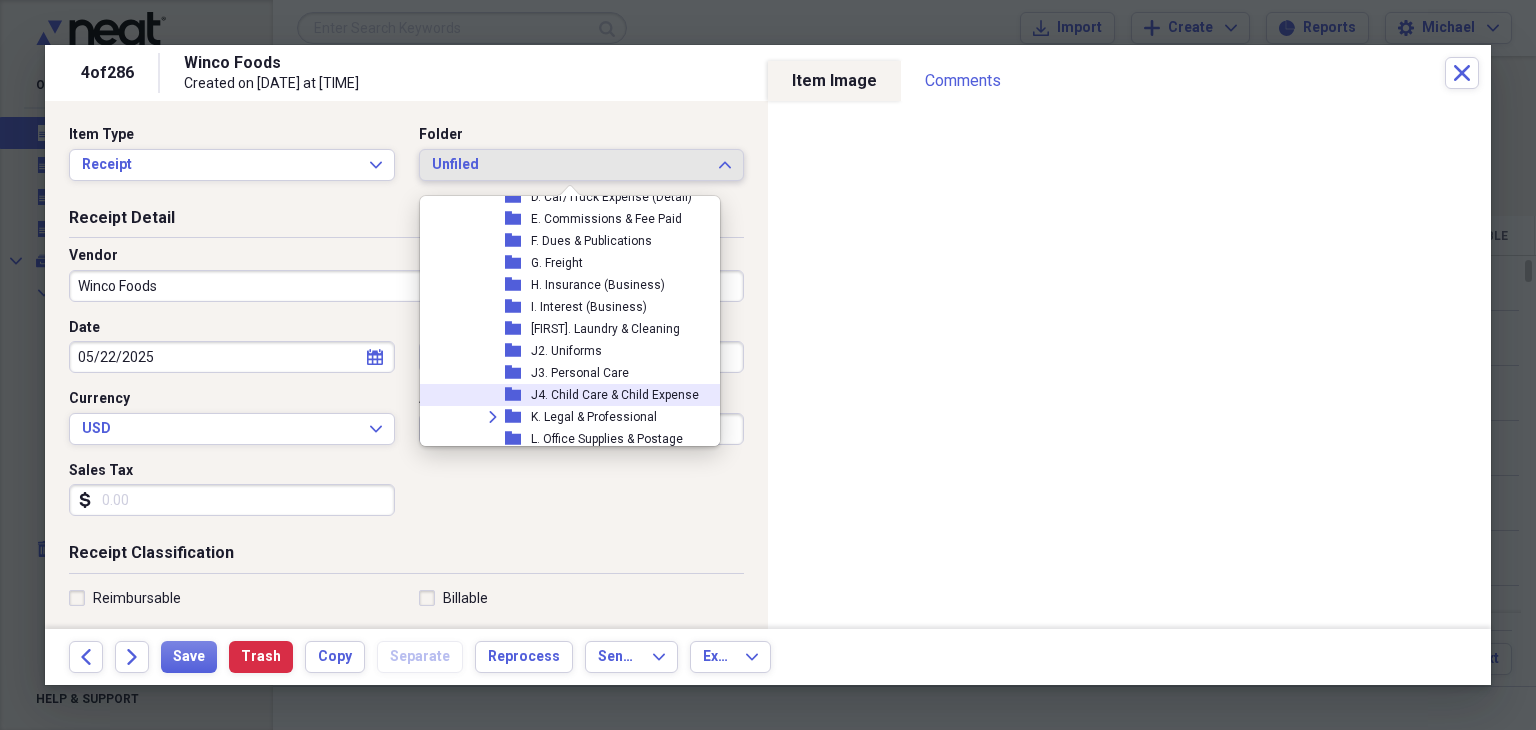 click on "J4. Child Care & Child Expense" at bounding box center (615, 395) 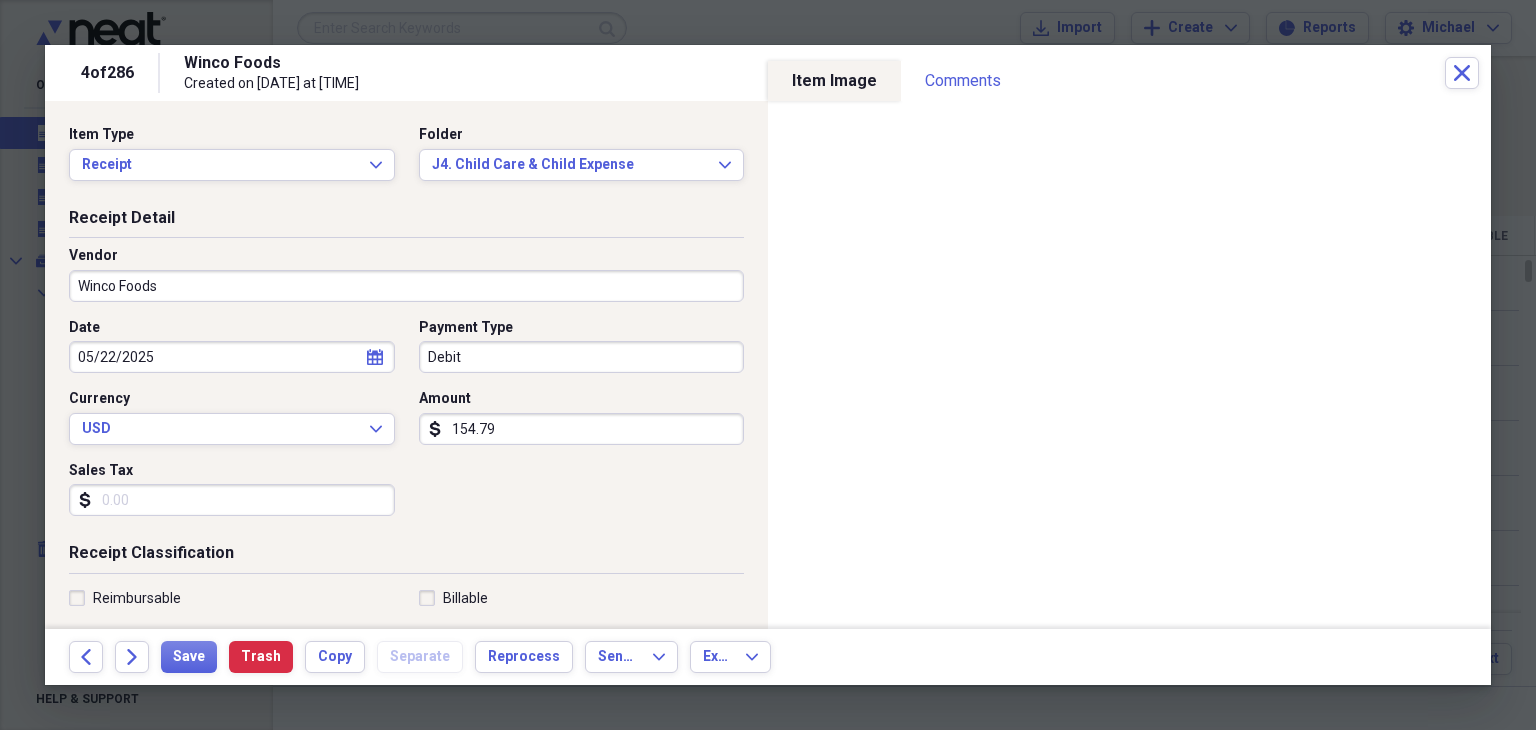 click on "Sales Tax" at bounding box center (232, 500) 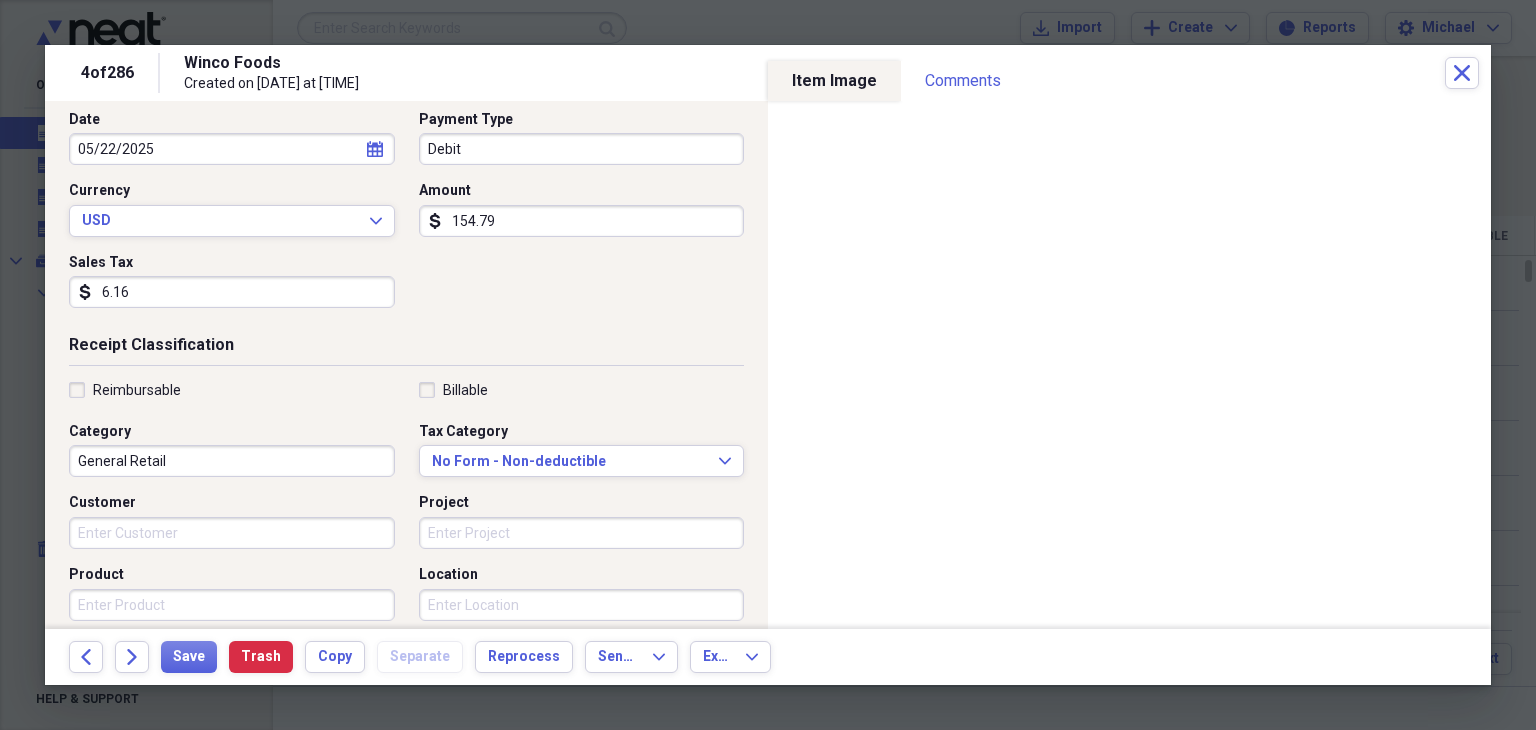 scroll, scrollTop: 348, scrollLeft: 0, axis: vertical 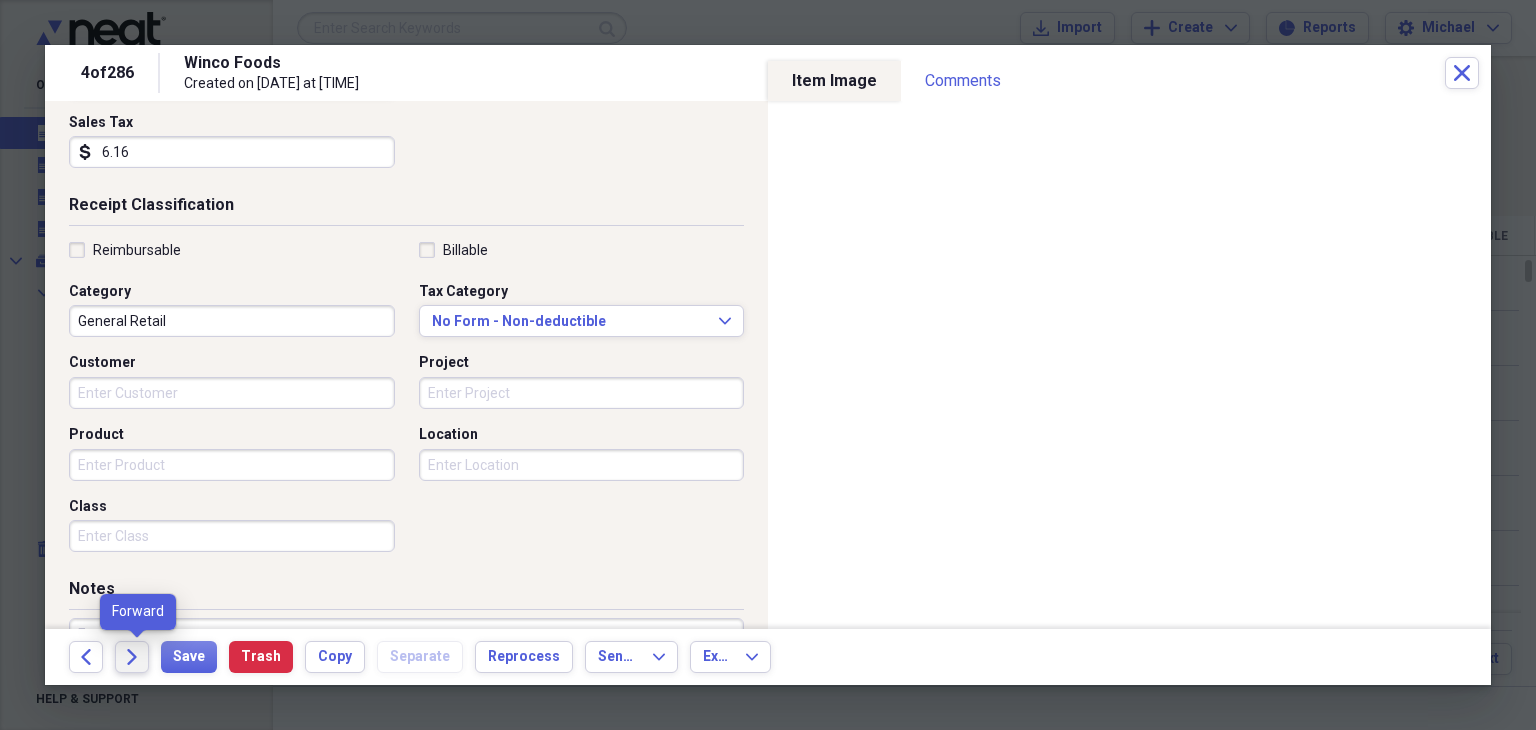 type on "6.16" 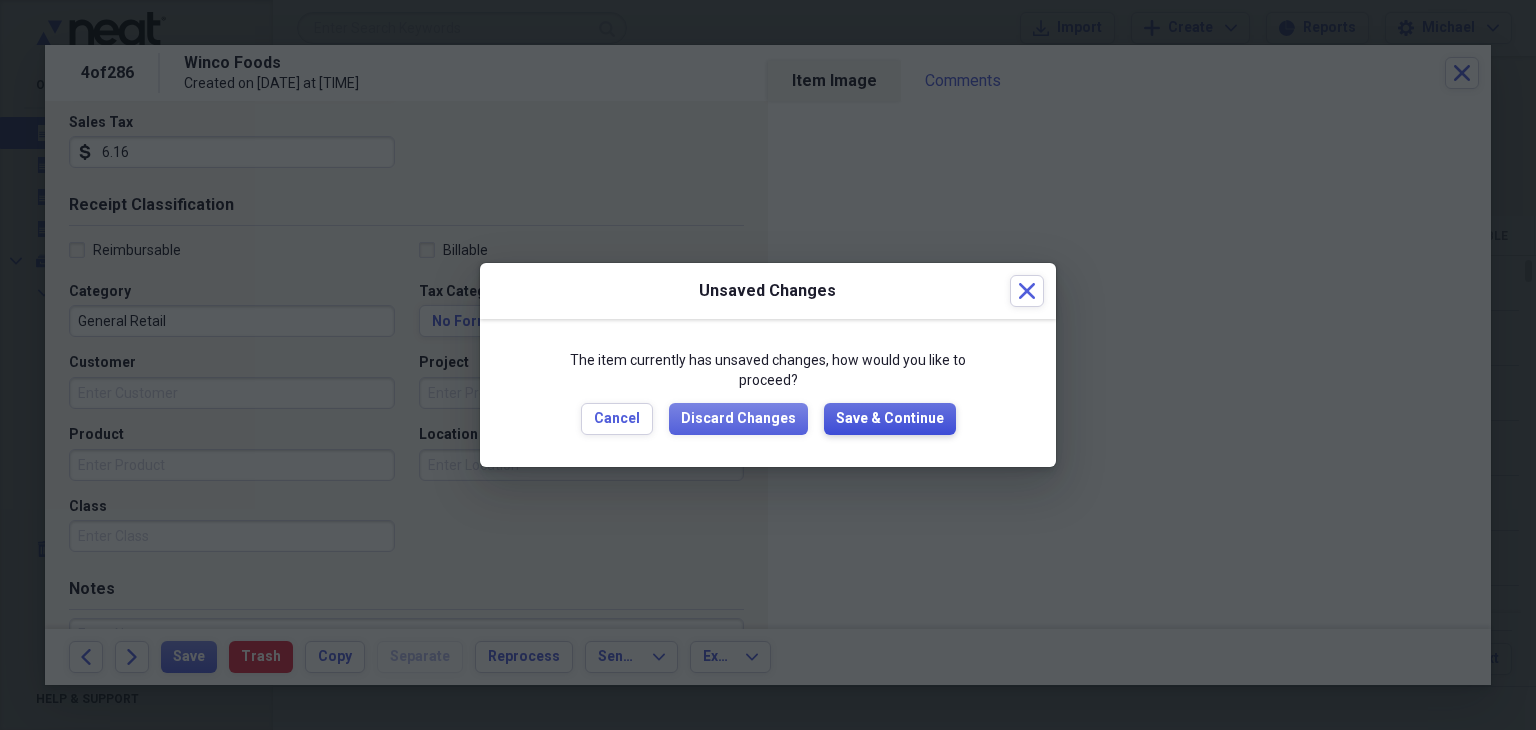 click on "Save & Continue" at bounding box center [890, 419] 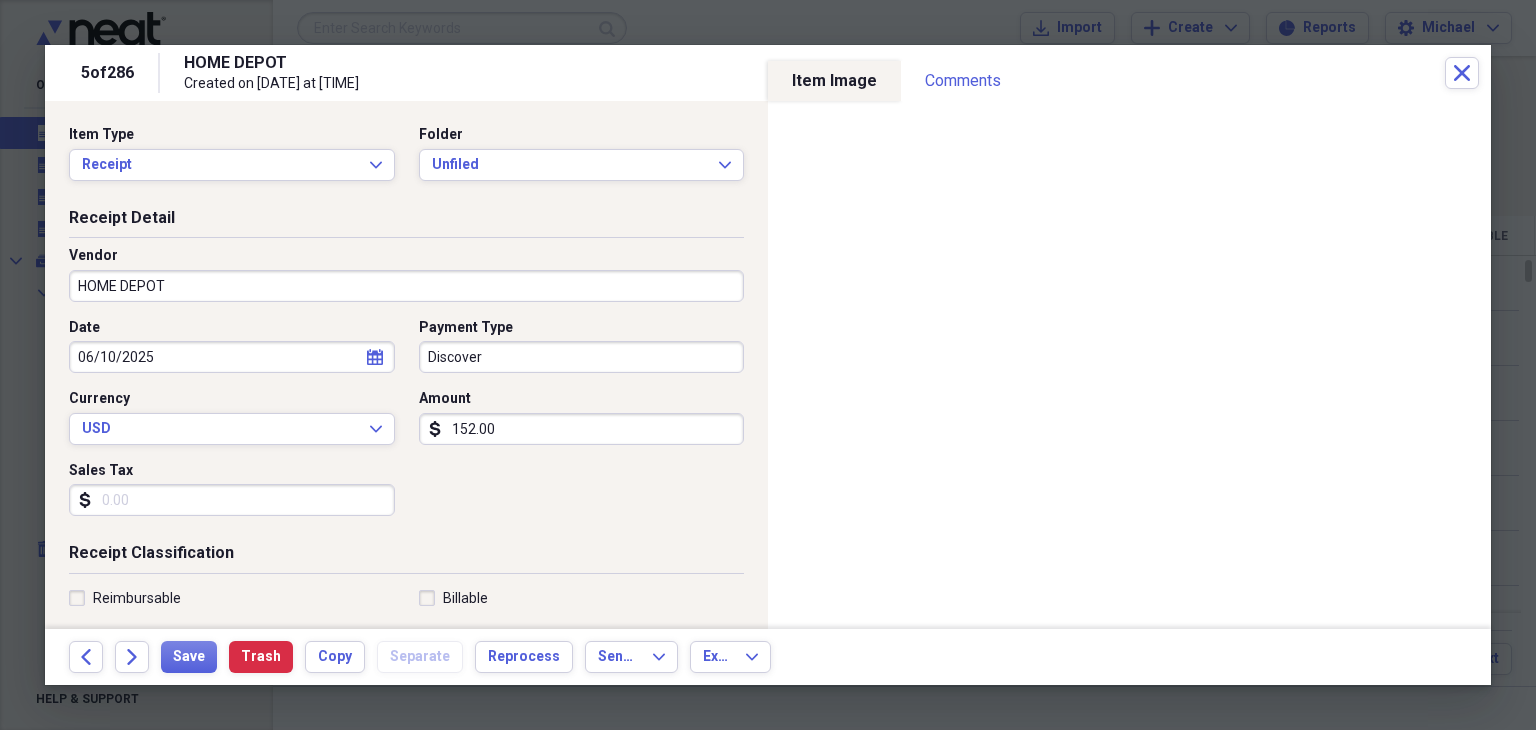 click on "Sales Tax" at bounding box center (232, 500) 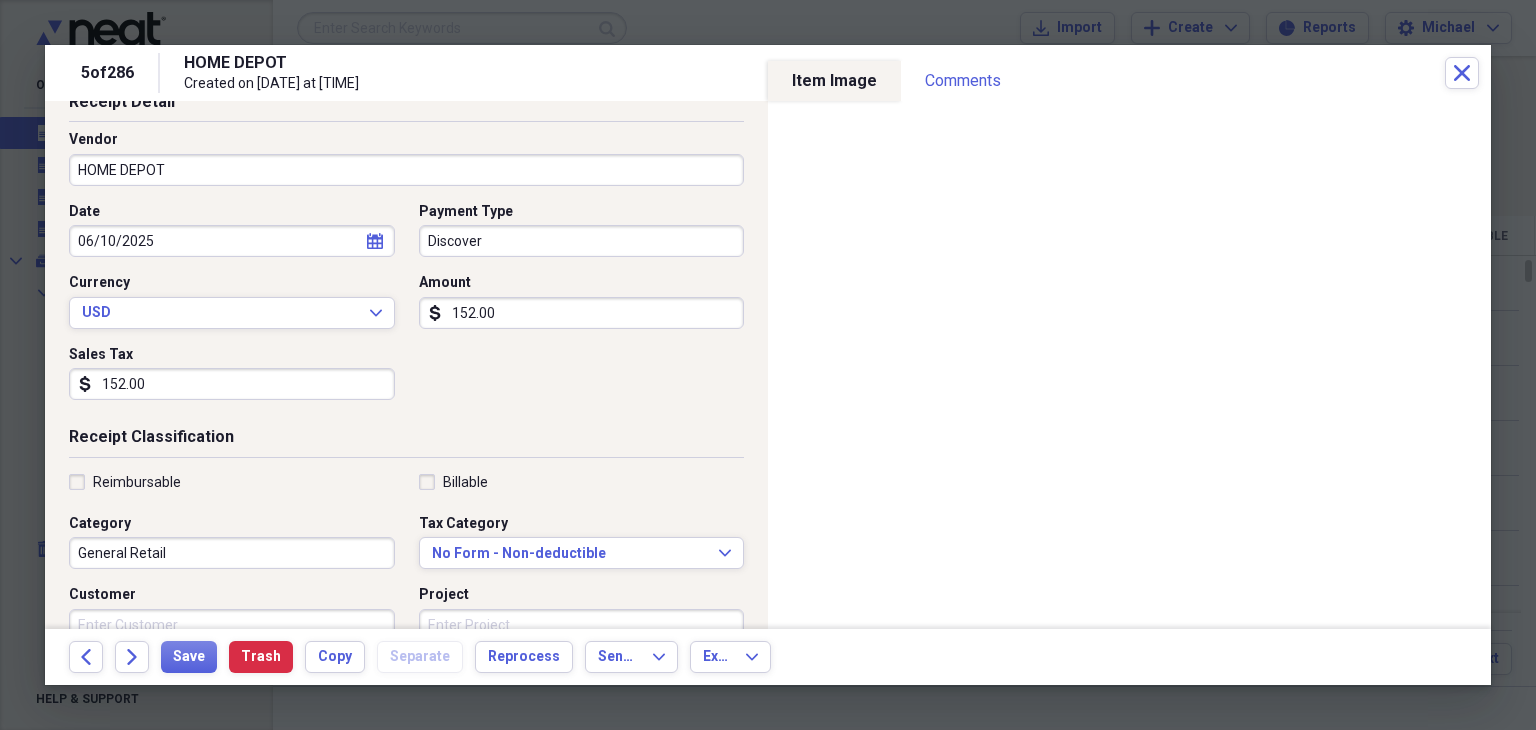 scroll, scrollTop: 0, scrollLeft: 0, axis: both 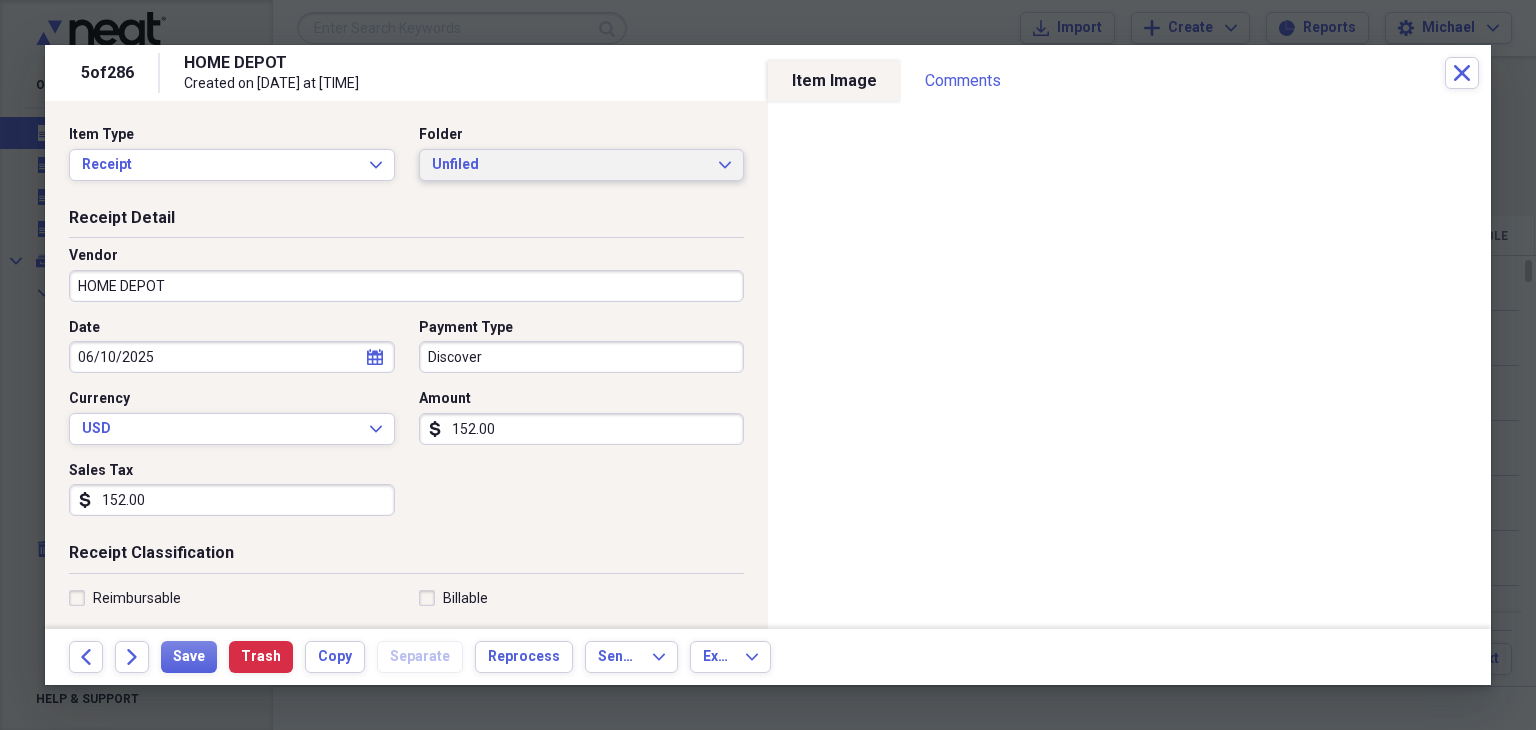 type on "152.00" 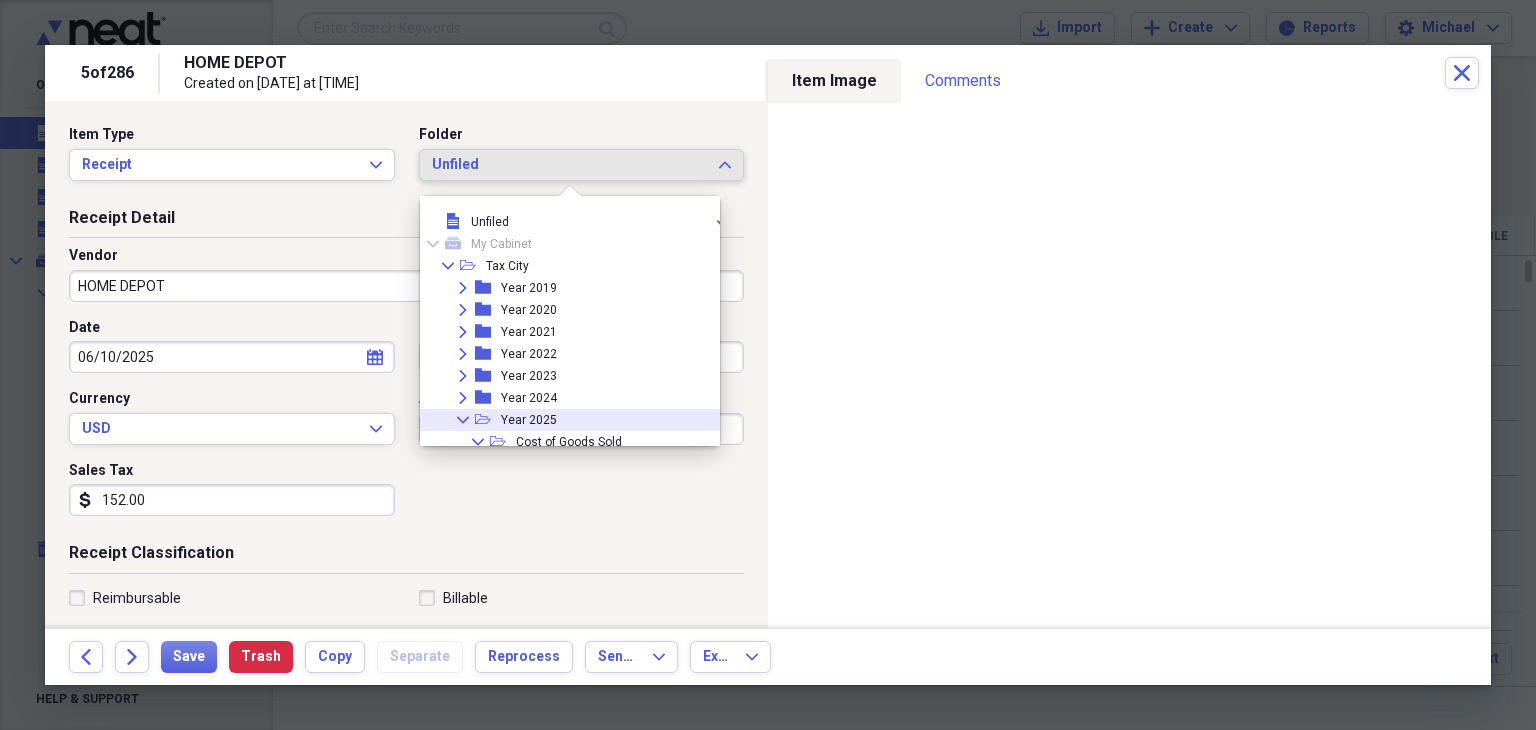 click on "Collapse" 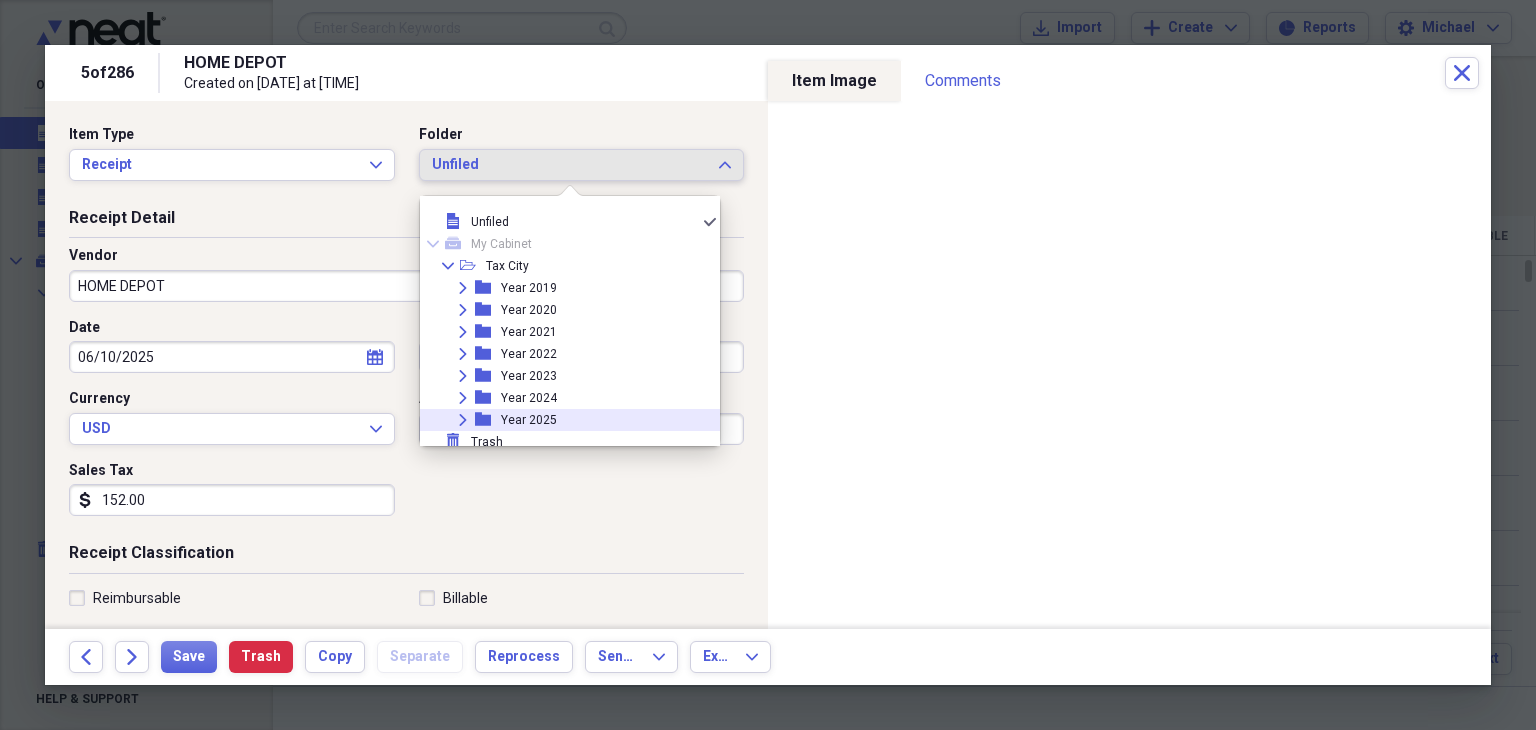 scroll, scrollTop: 6, scrollLeft: 0, axis: vertical 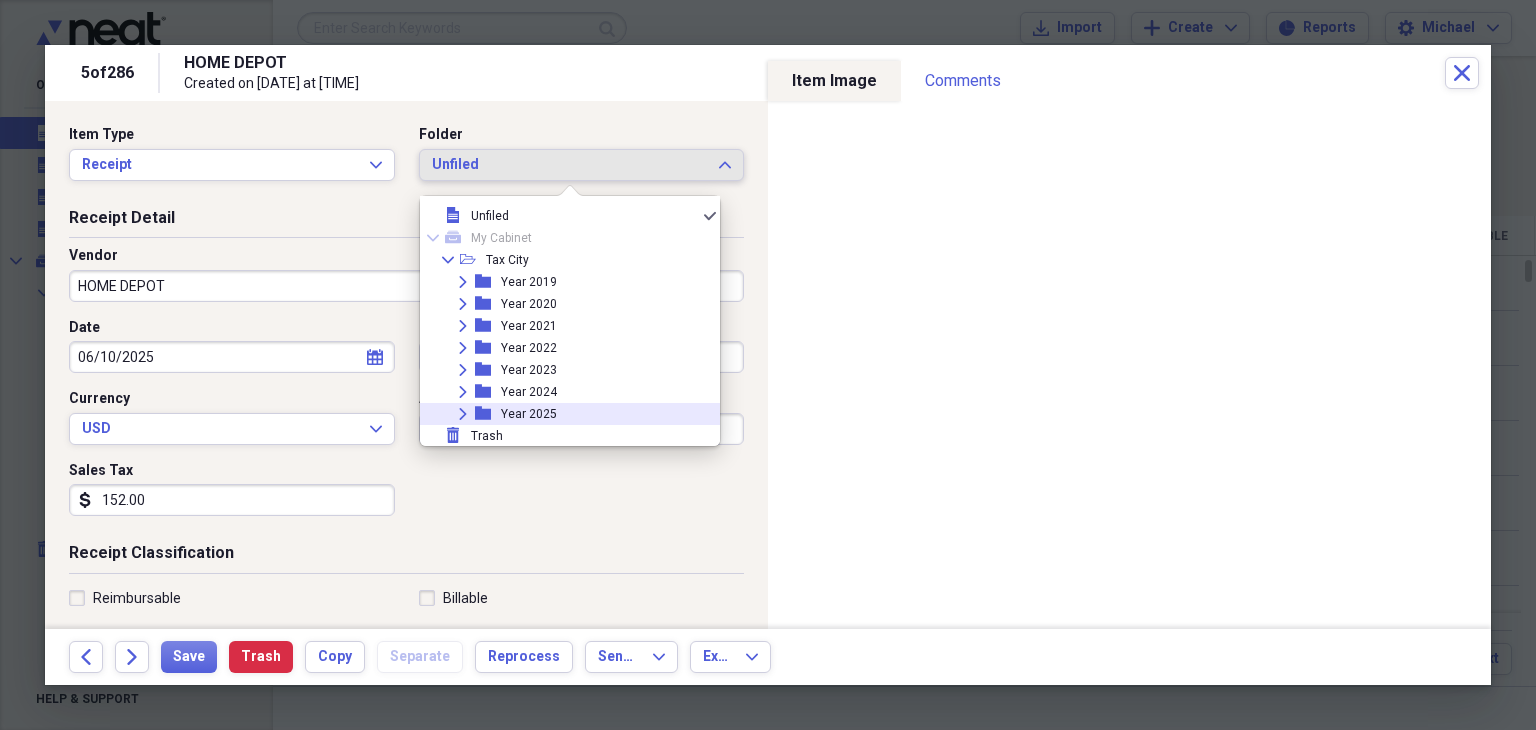 click 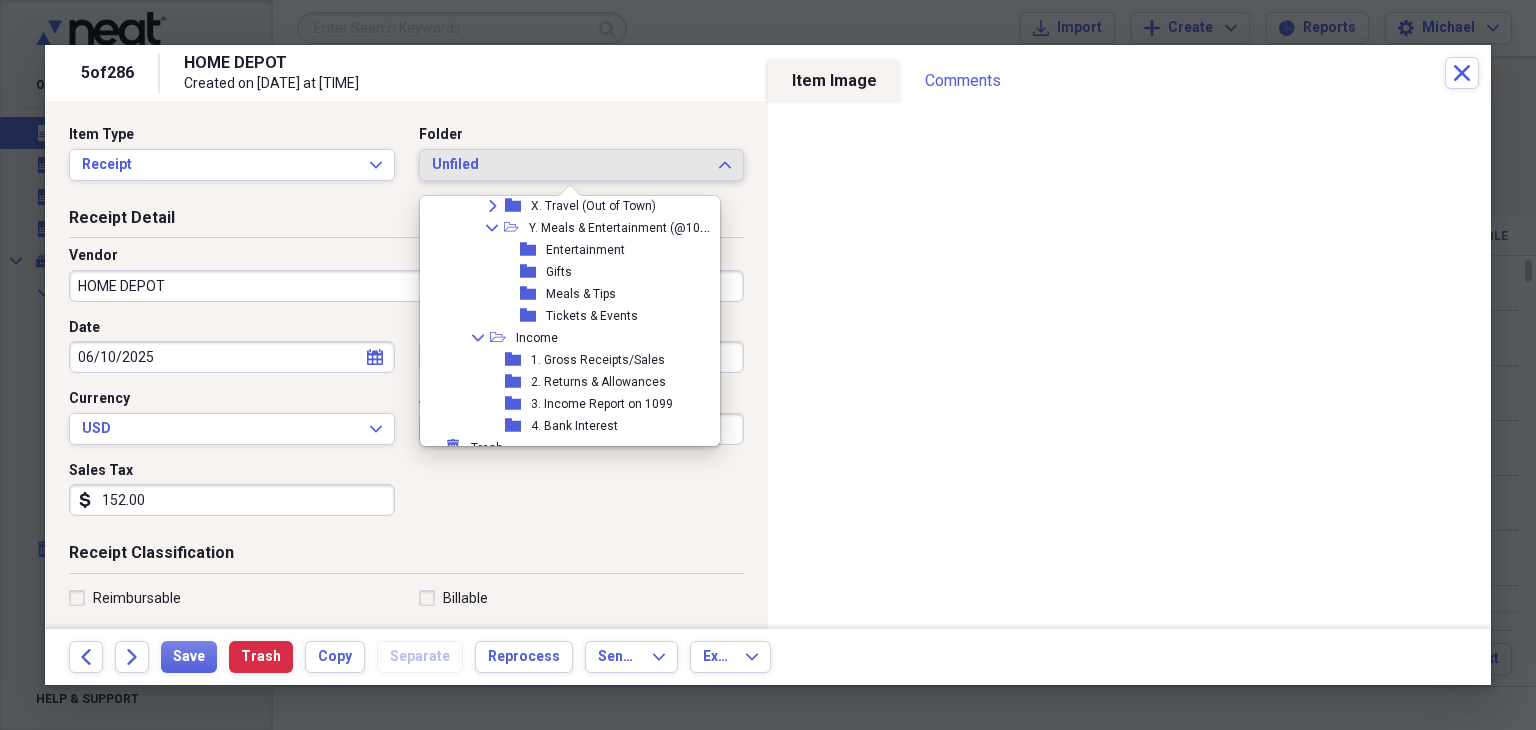 scroll, scrollTop: 1100, scrollLeft: 0, axis: vertical 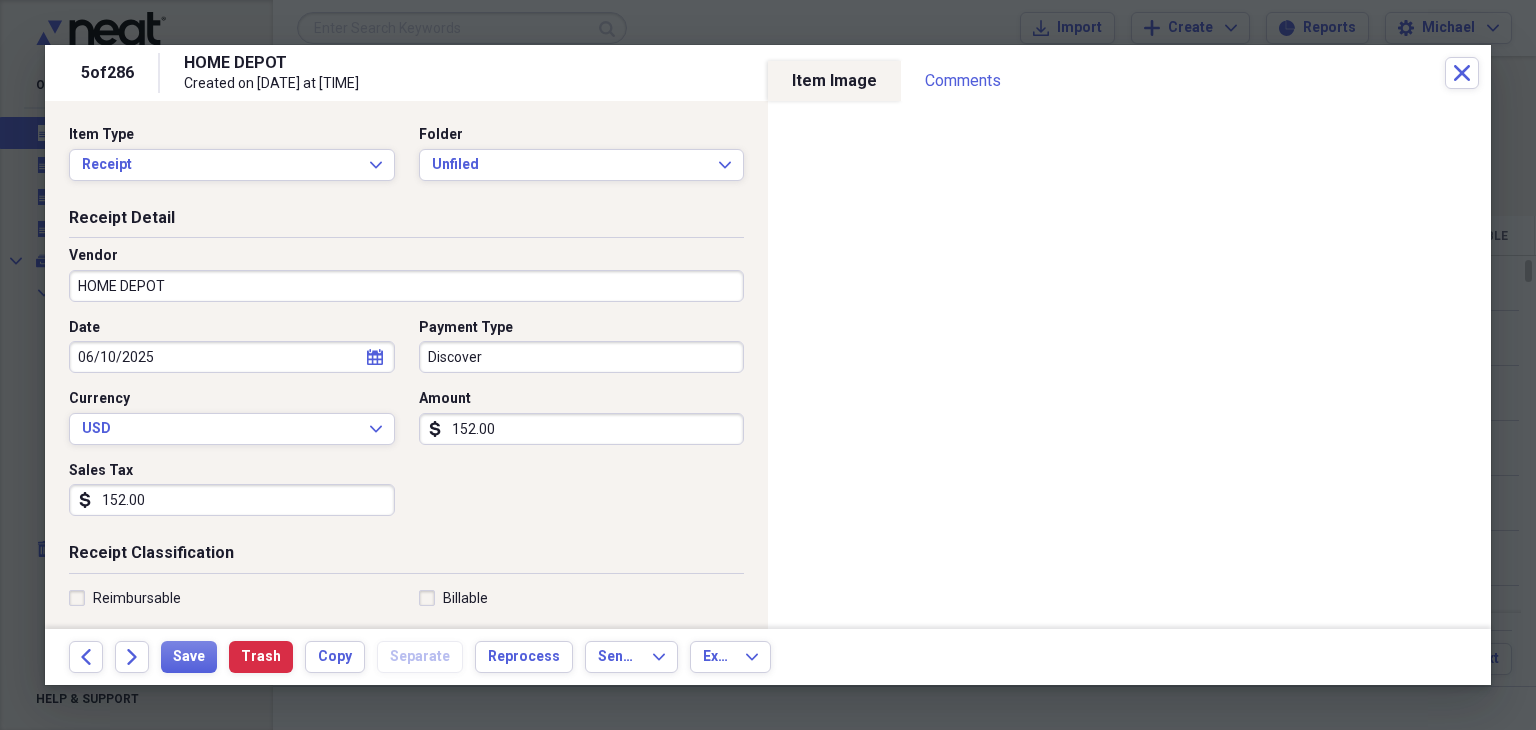click on "Date 06/10/2025 calendar Calendar Payment Type Discover Currency USD Expand Amount dollar-sign 152.00 Sales Tax dollar-sign 152.00" at bounding box center (406, 425) 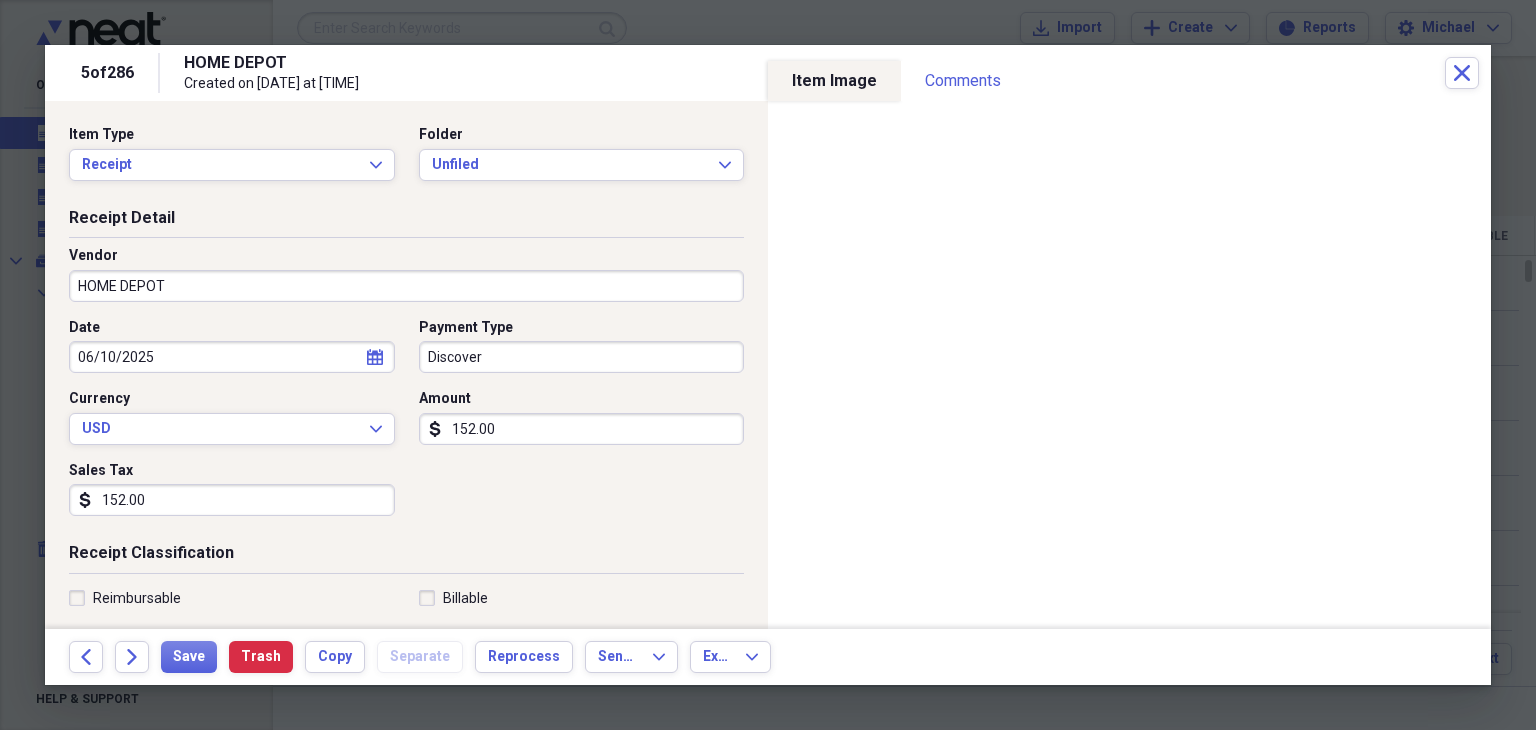 drag, startPoint x: 698, startPoint y: 519, endPoint x: 715, endPoint y: 408, distance: 112.29426 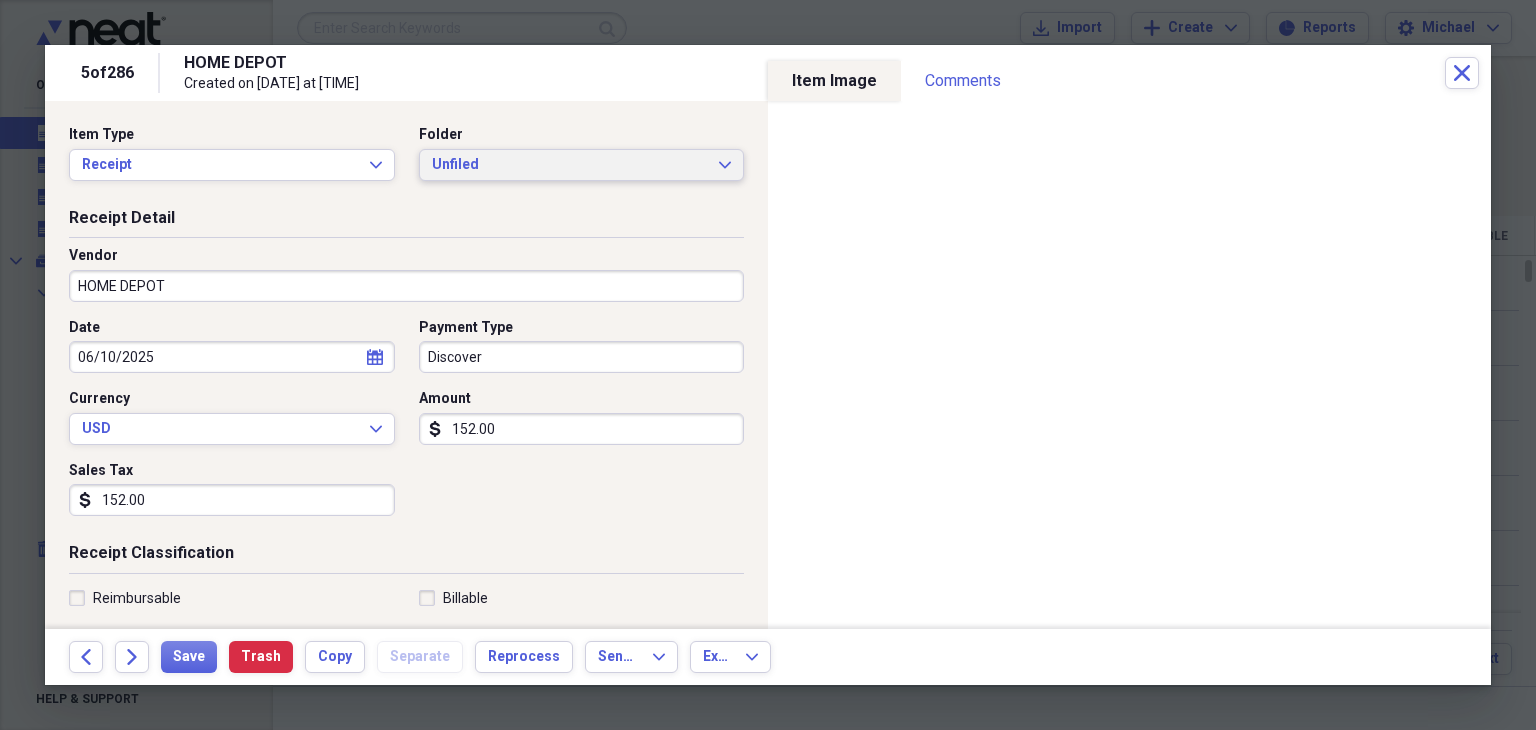 click on "Unfiled" at bounding box center [570, 165] 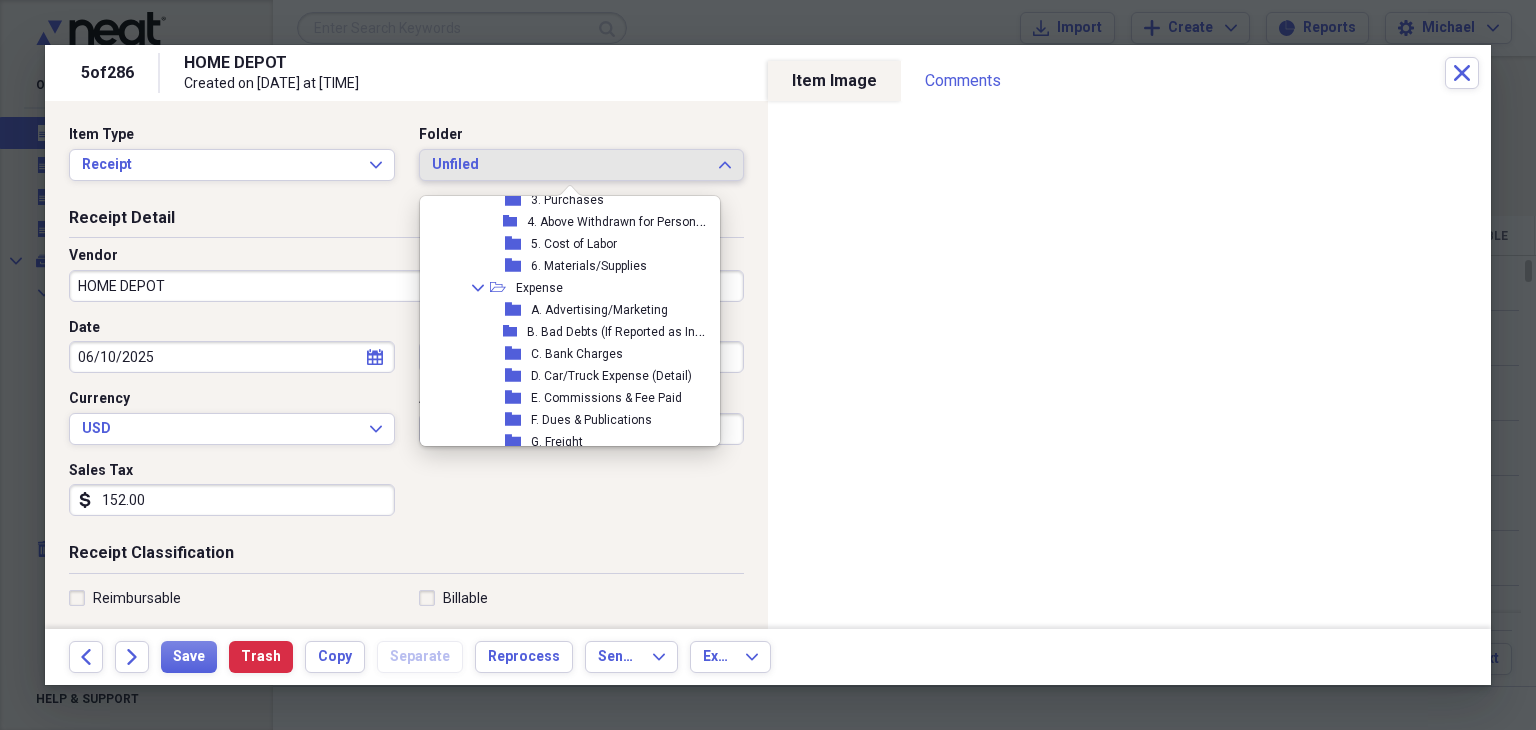 scroll, scrollTop: 300, scrollLeft: 0, axis: vertical 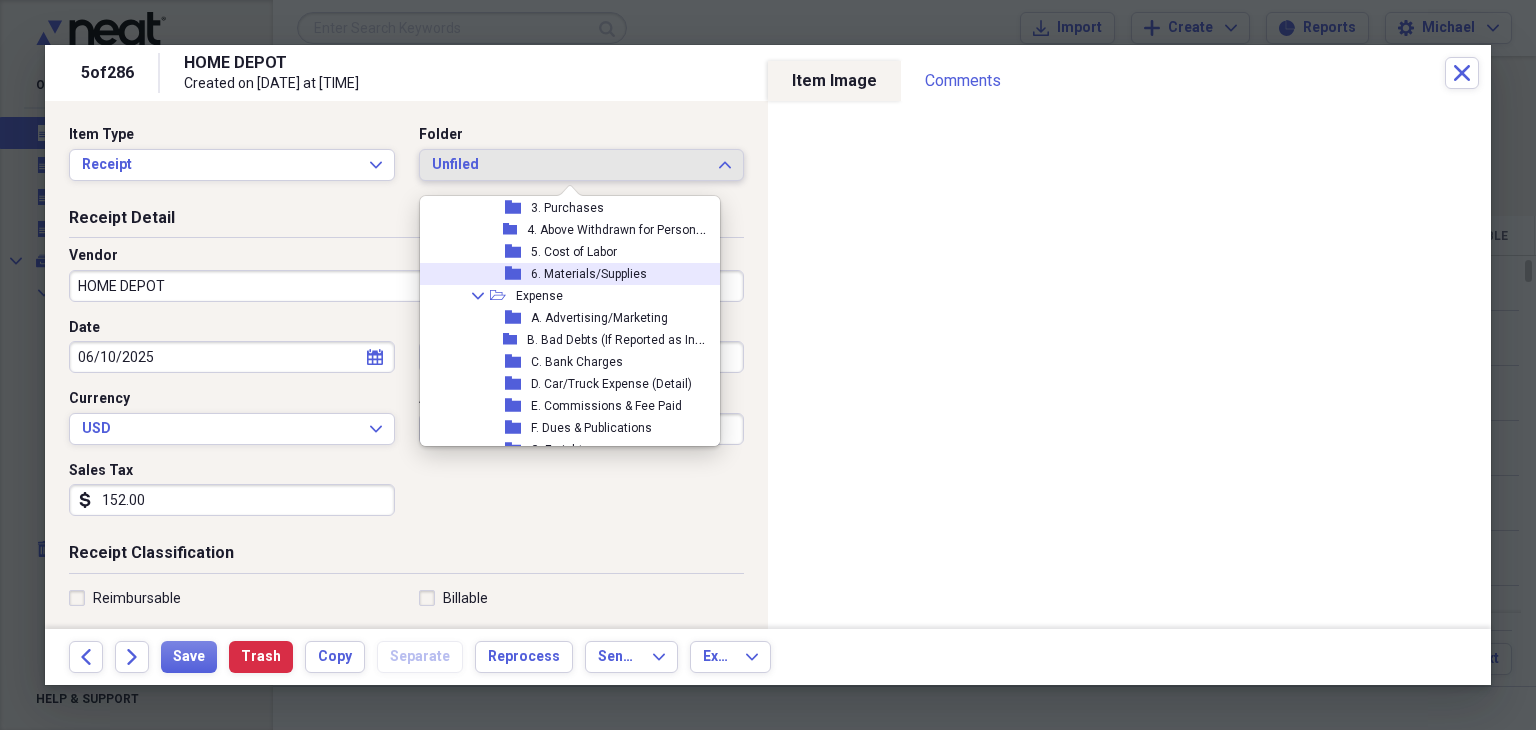 click on "6. Materials/Supplies" at bounding box center (589, 274) 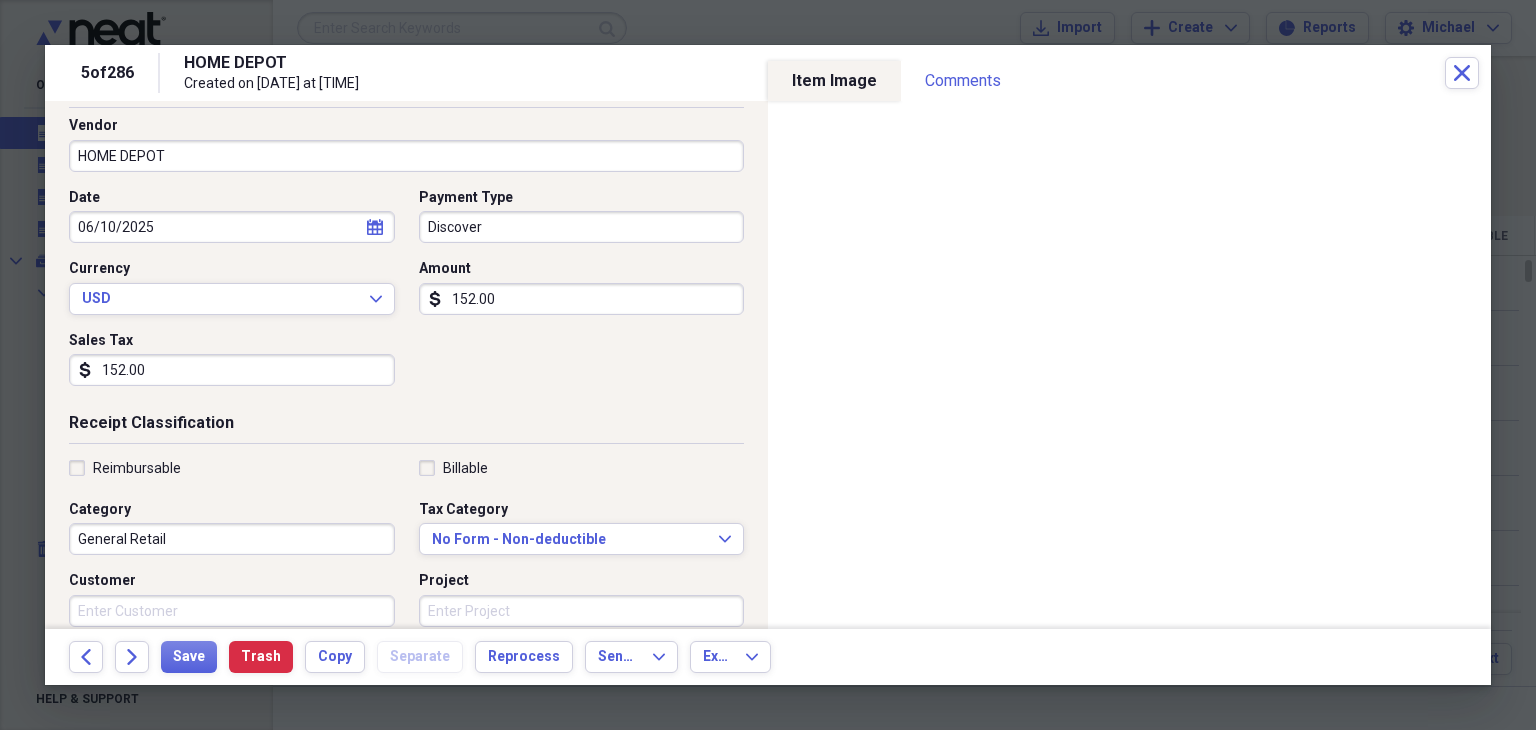 scroll, scrollTop: 151, scrollLeft: 0, axis: vertical 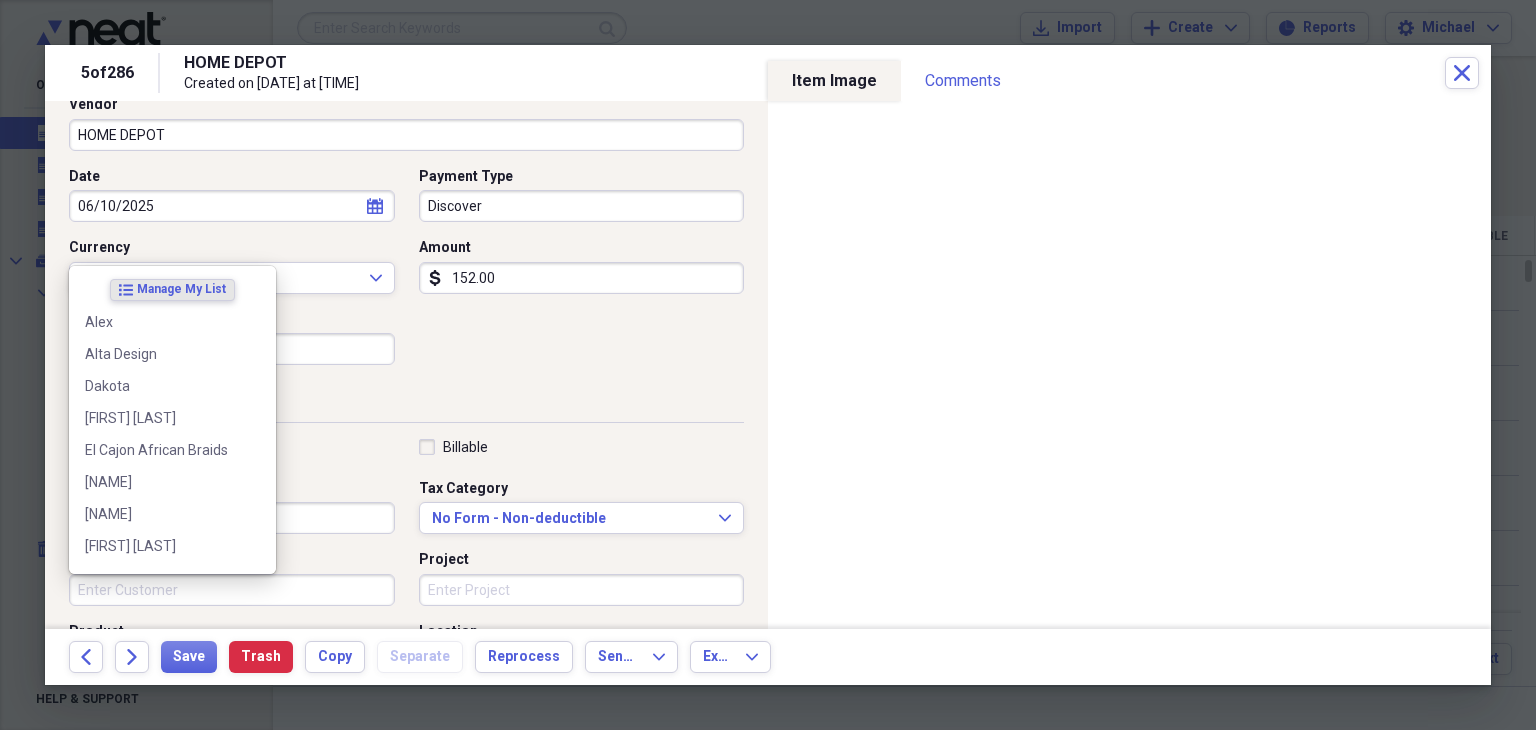 click on "Customer" at bounding box center (232, 590) 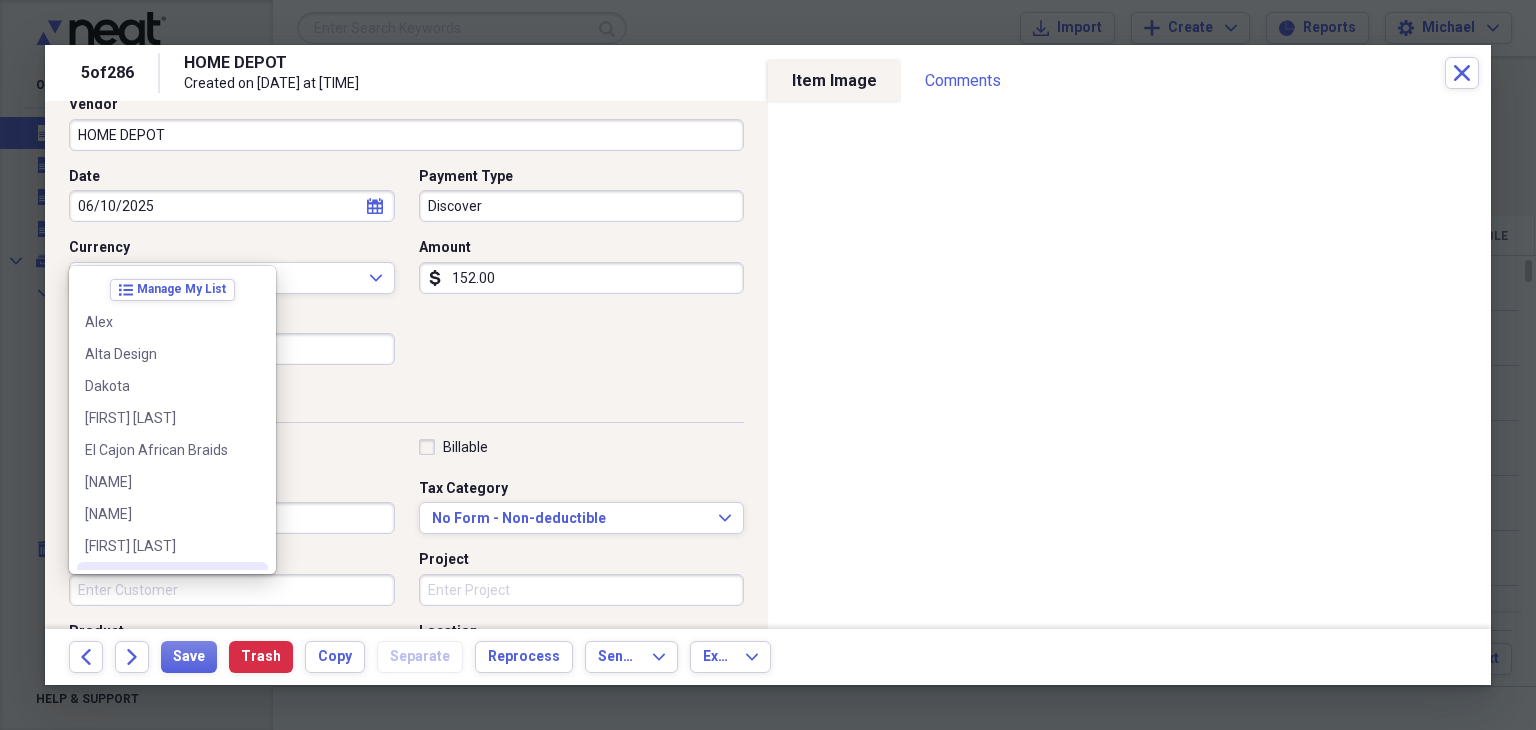 click on "Project" at bounding box center (582, 590) 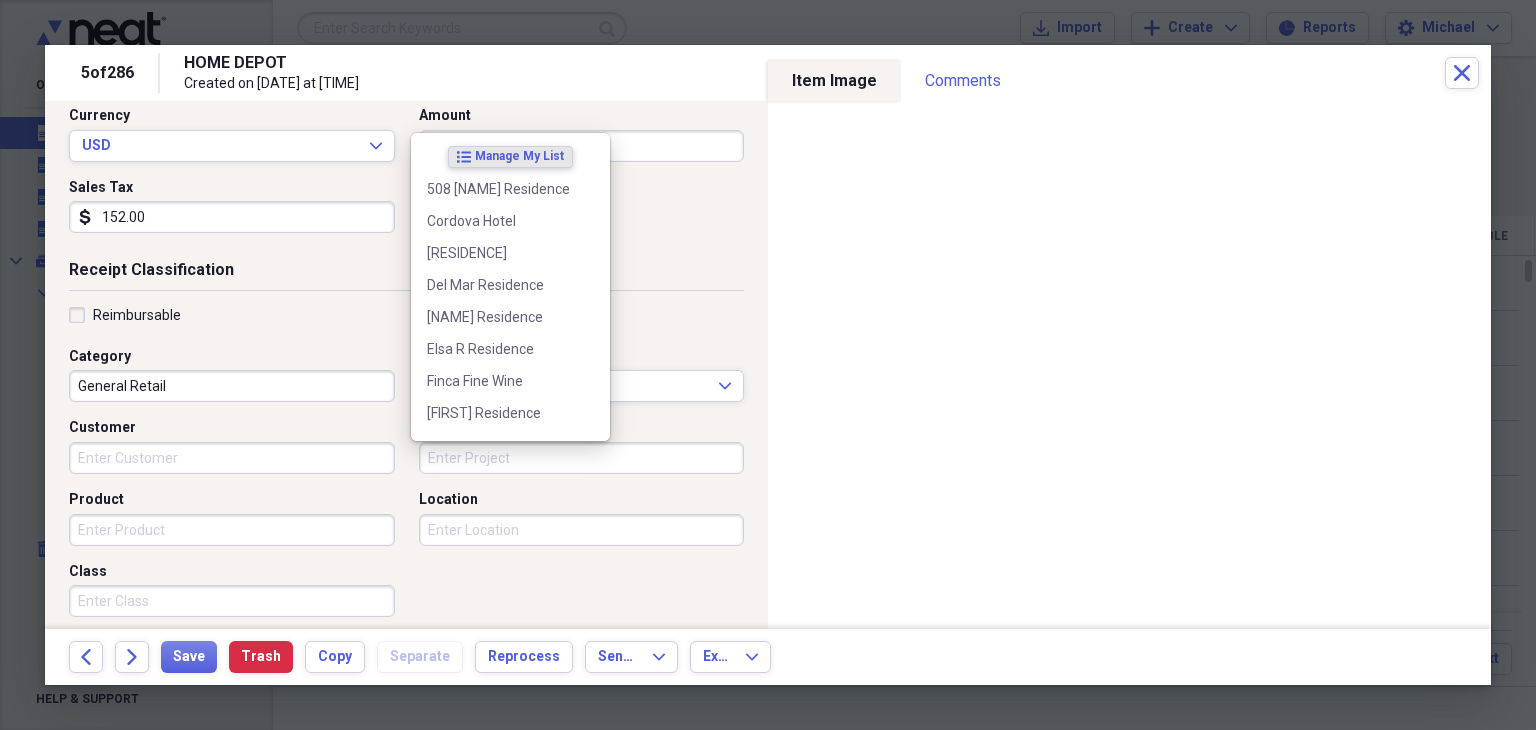 scroll, scrollTop: 284, scrollLeft: 0, axis: vertical 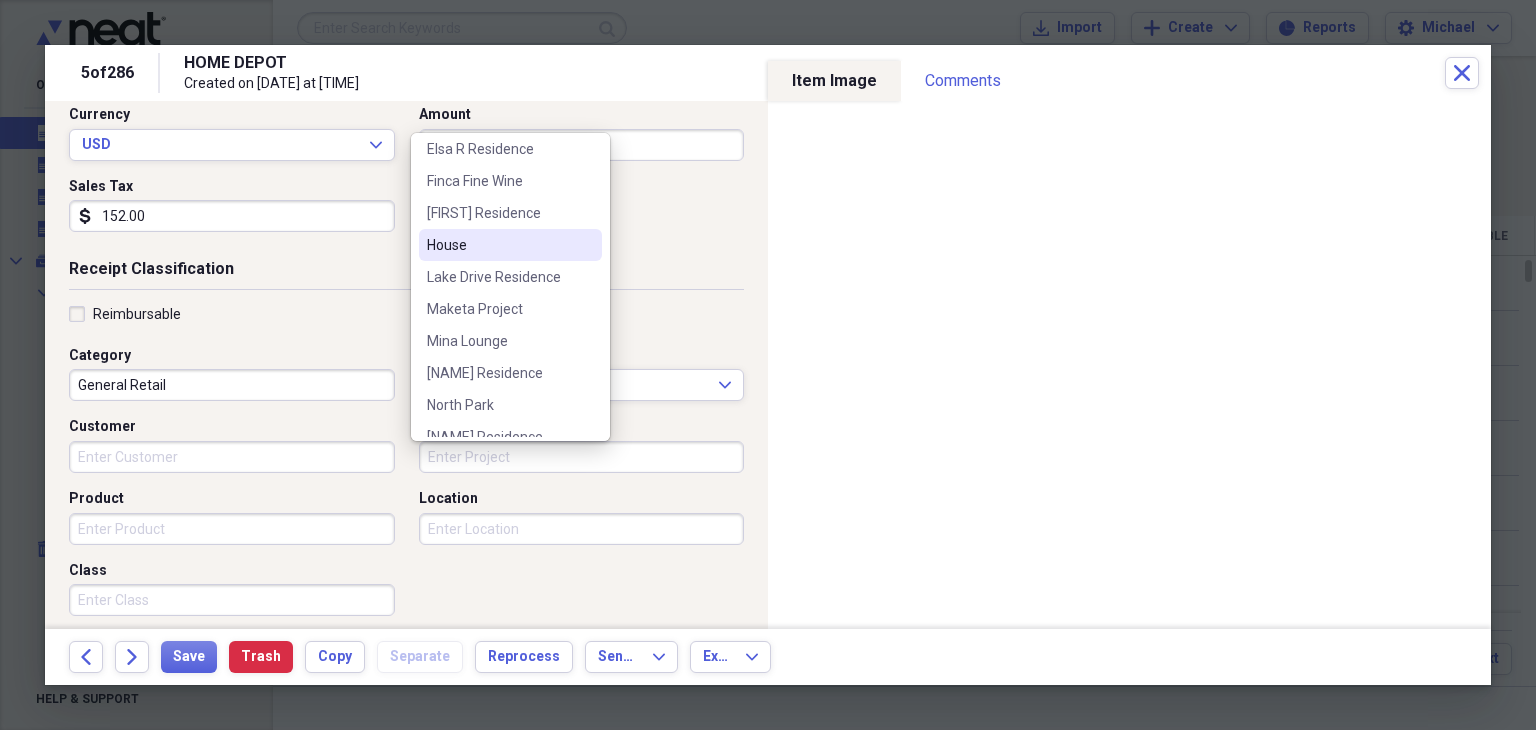 click on "House" at bounding box center [510, 245] 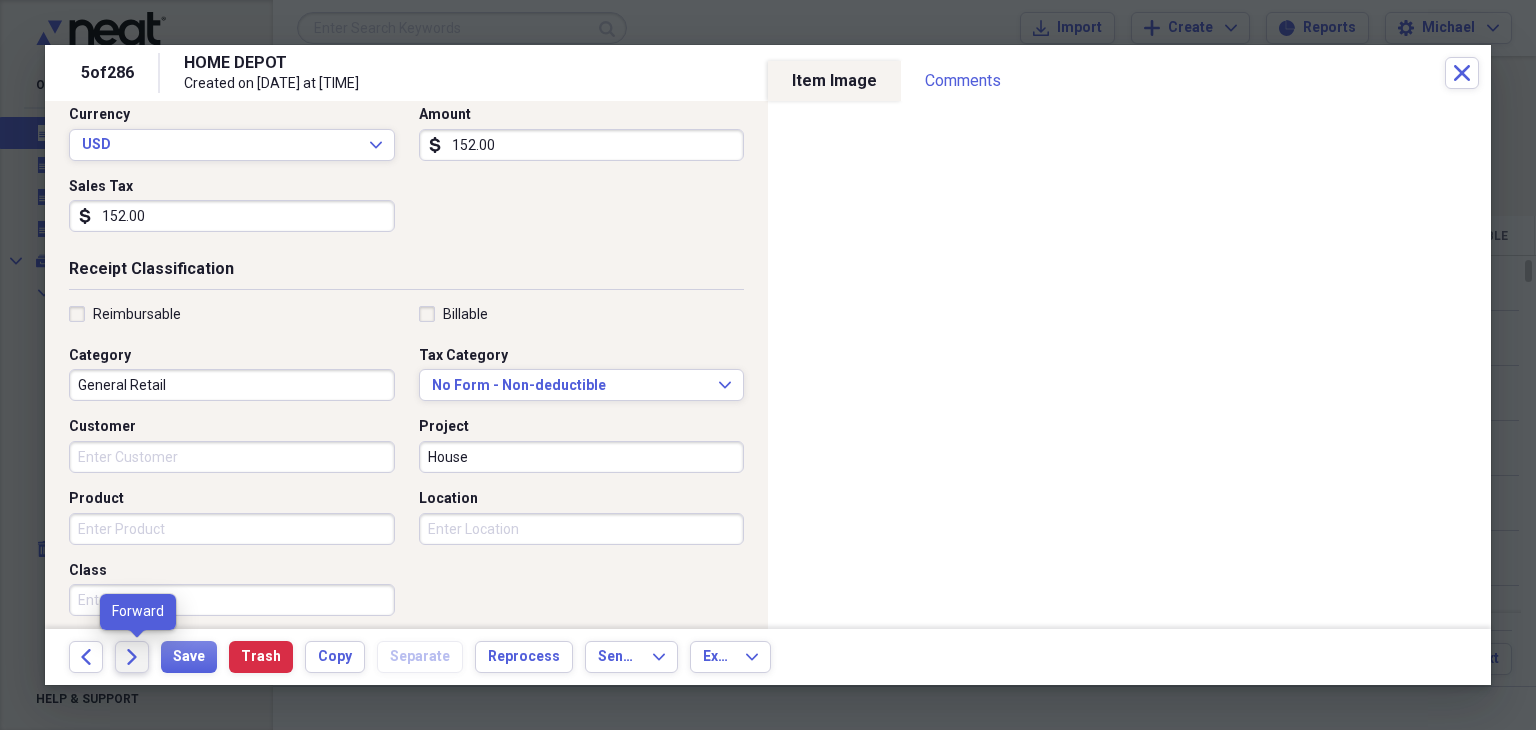 click on "Forward" at bounding box center [132, 657] 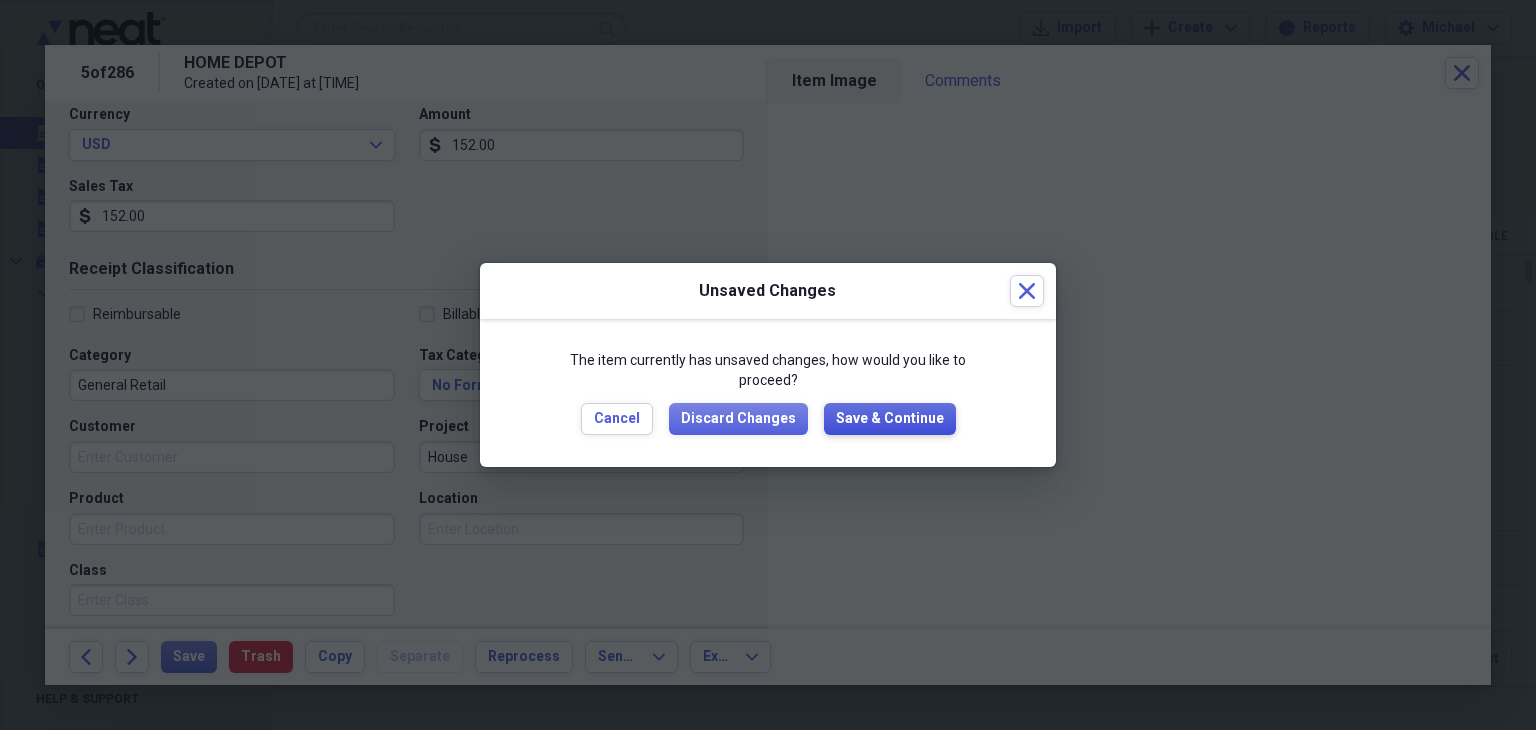click on "Save & Continue" at bounding box center (890, 419) 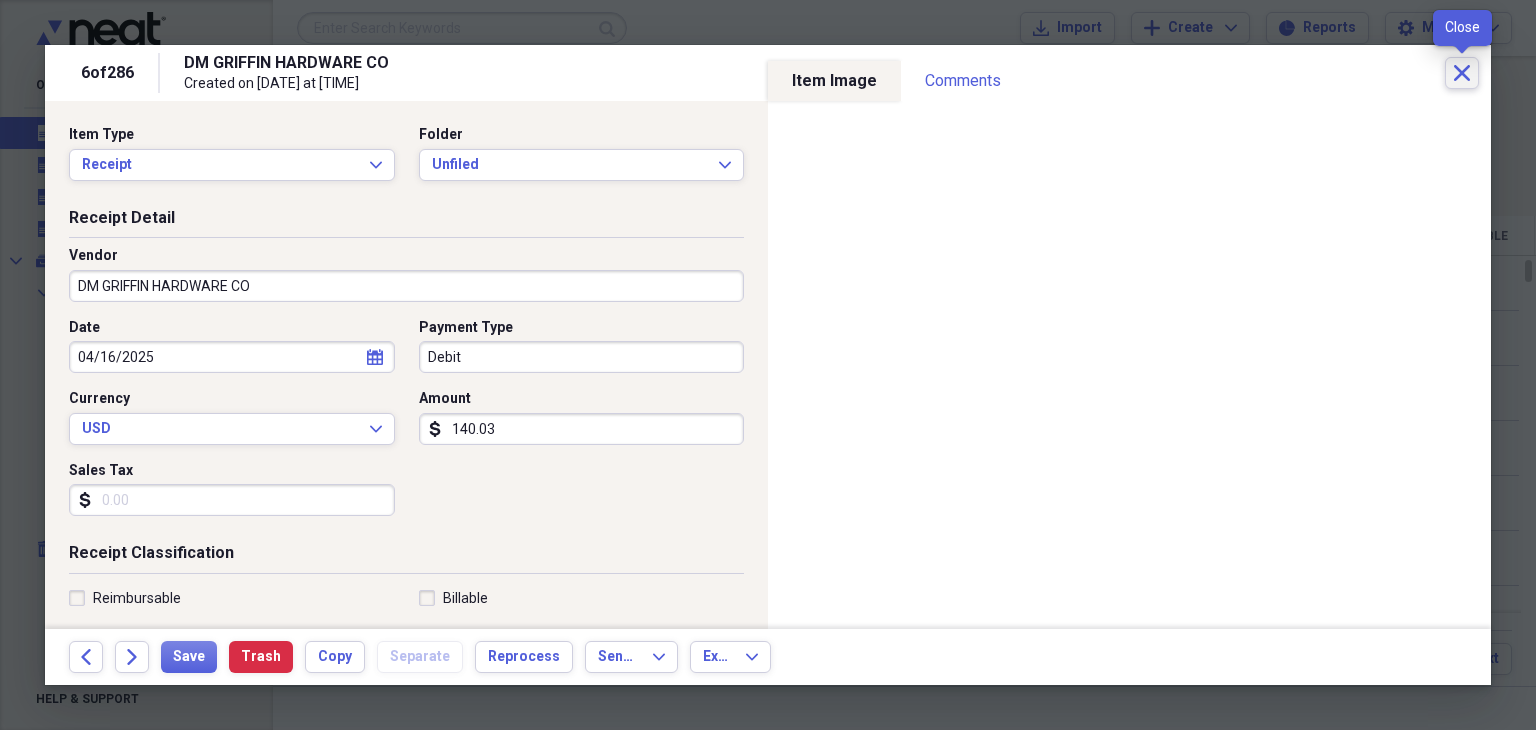 click on "Close" 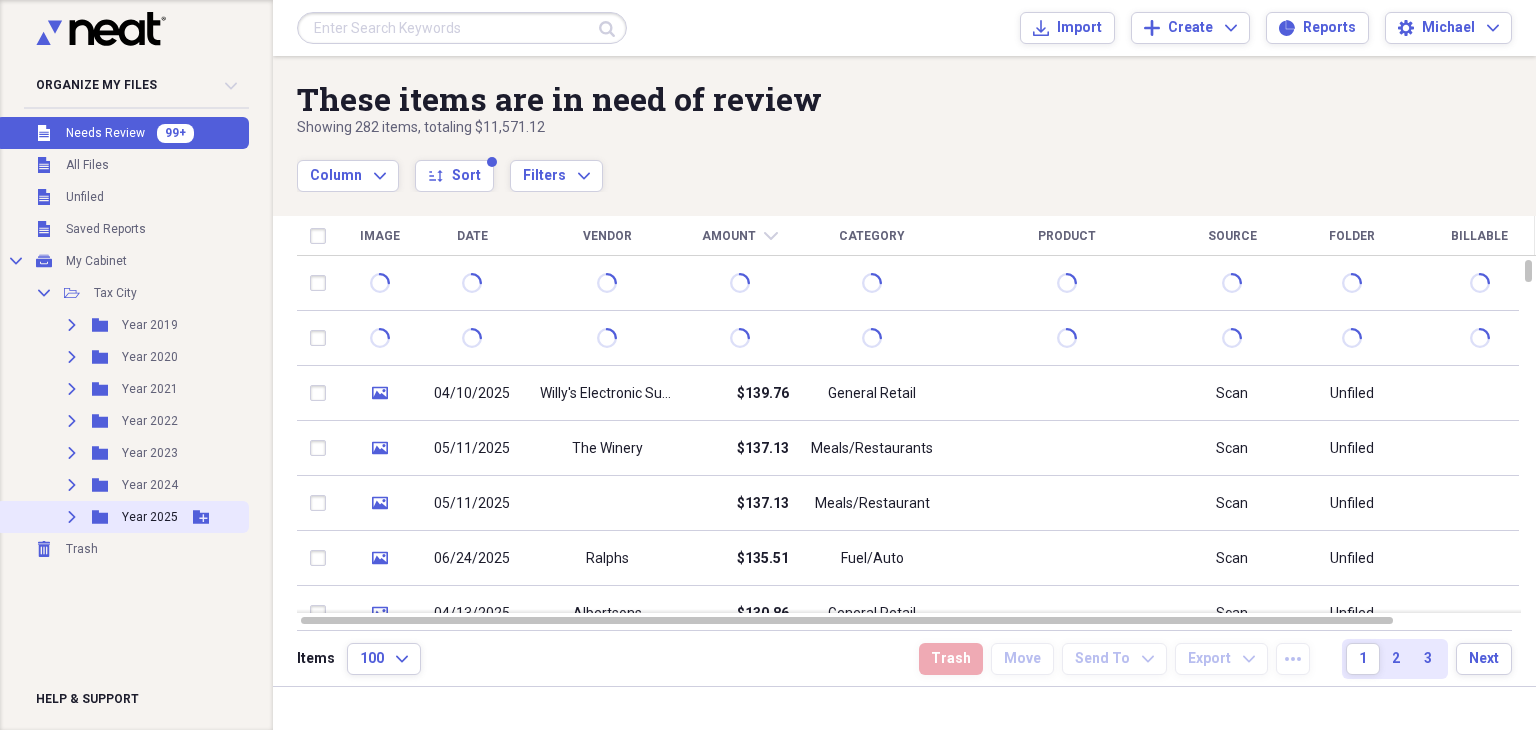 click on "Expand" 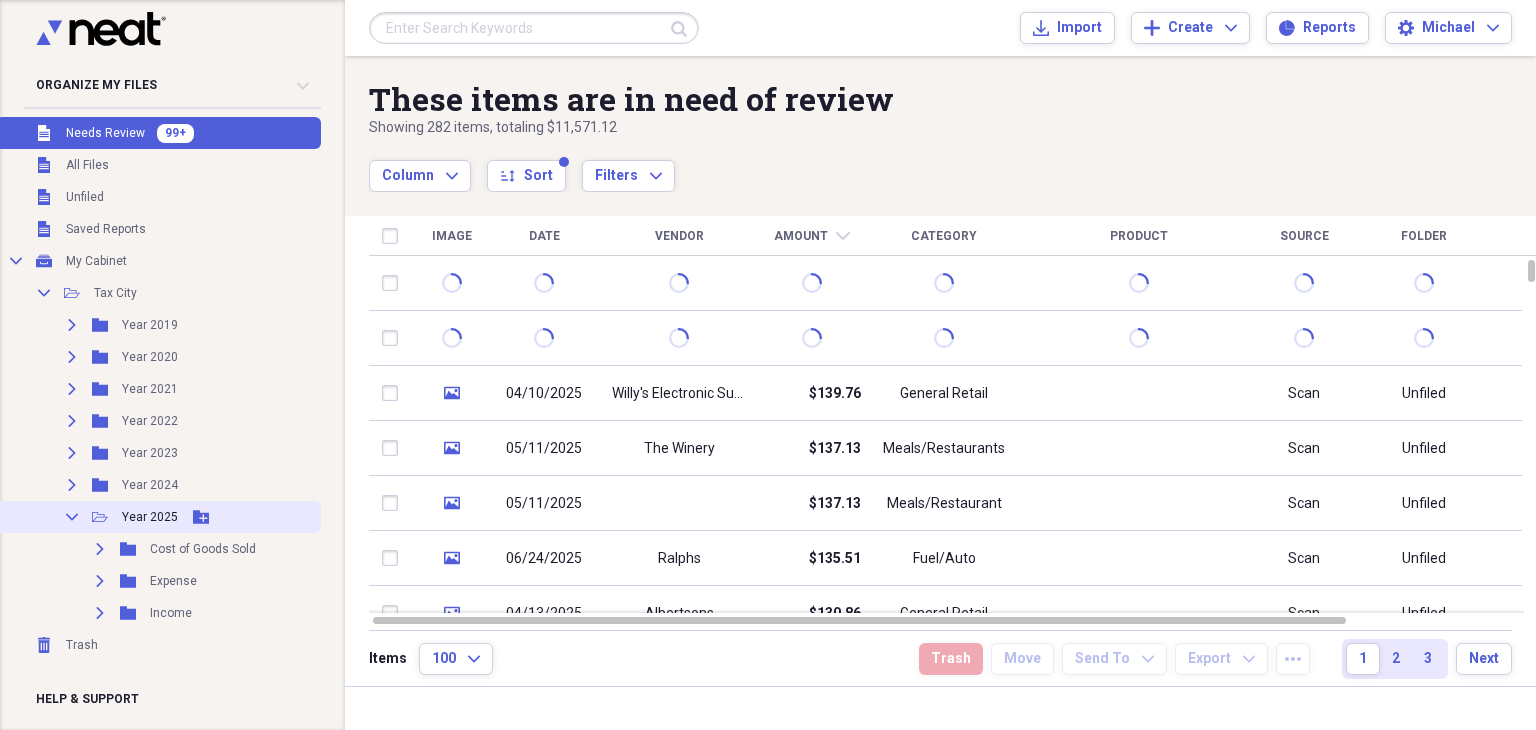 click on "Collapse" at bounding box center [72, 517] 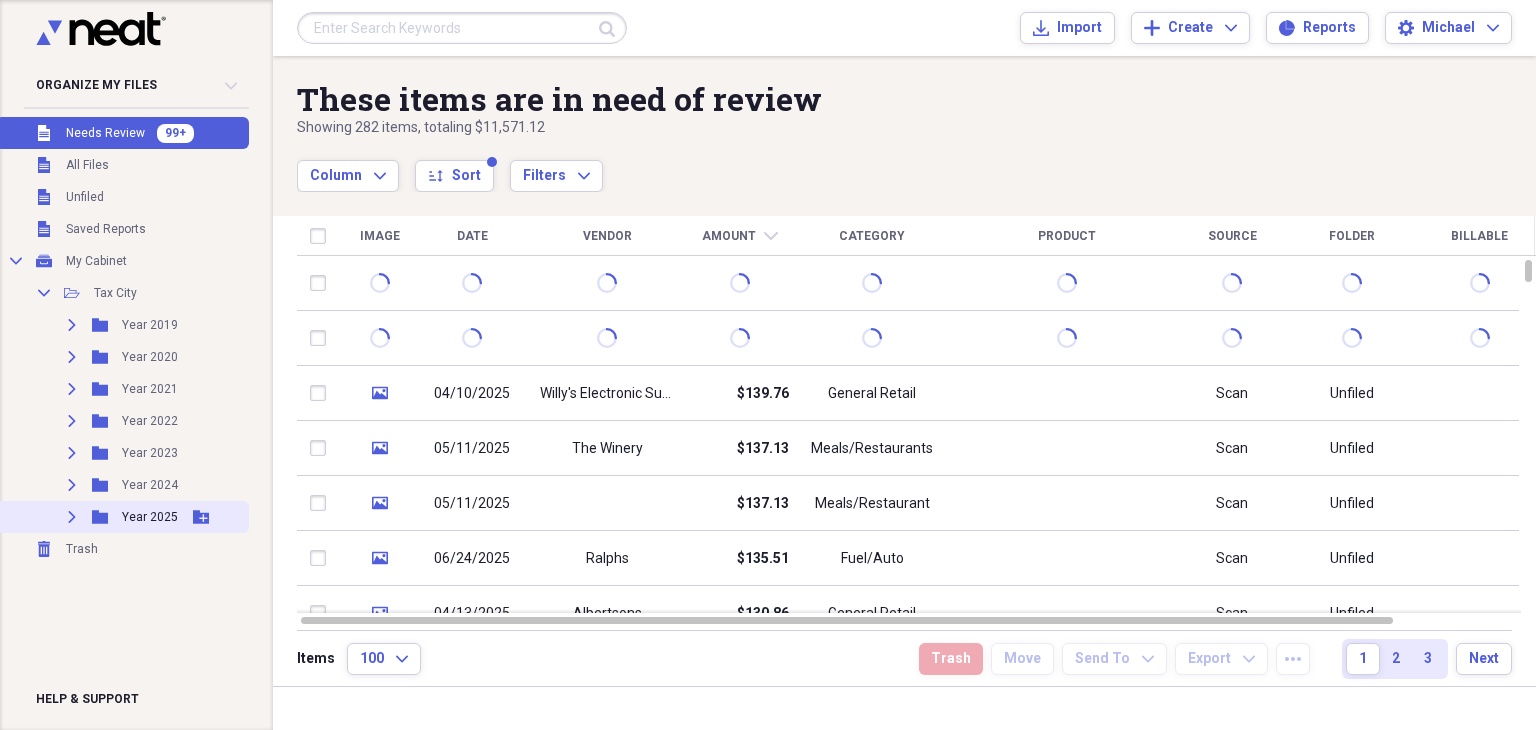 click on "Expand" at bounding box center (72, 517) 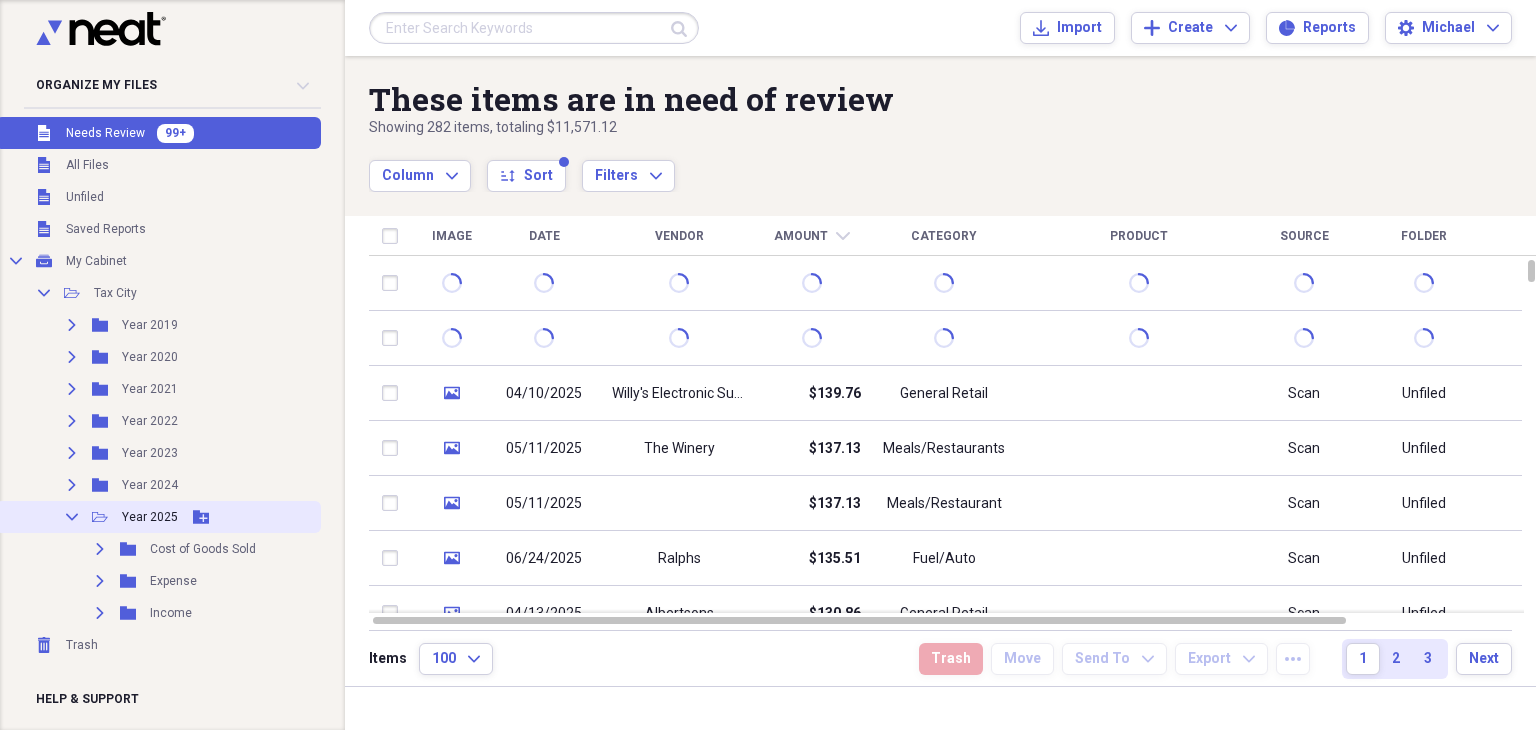 click on "Collapse" at bounding box center [72, 517] 